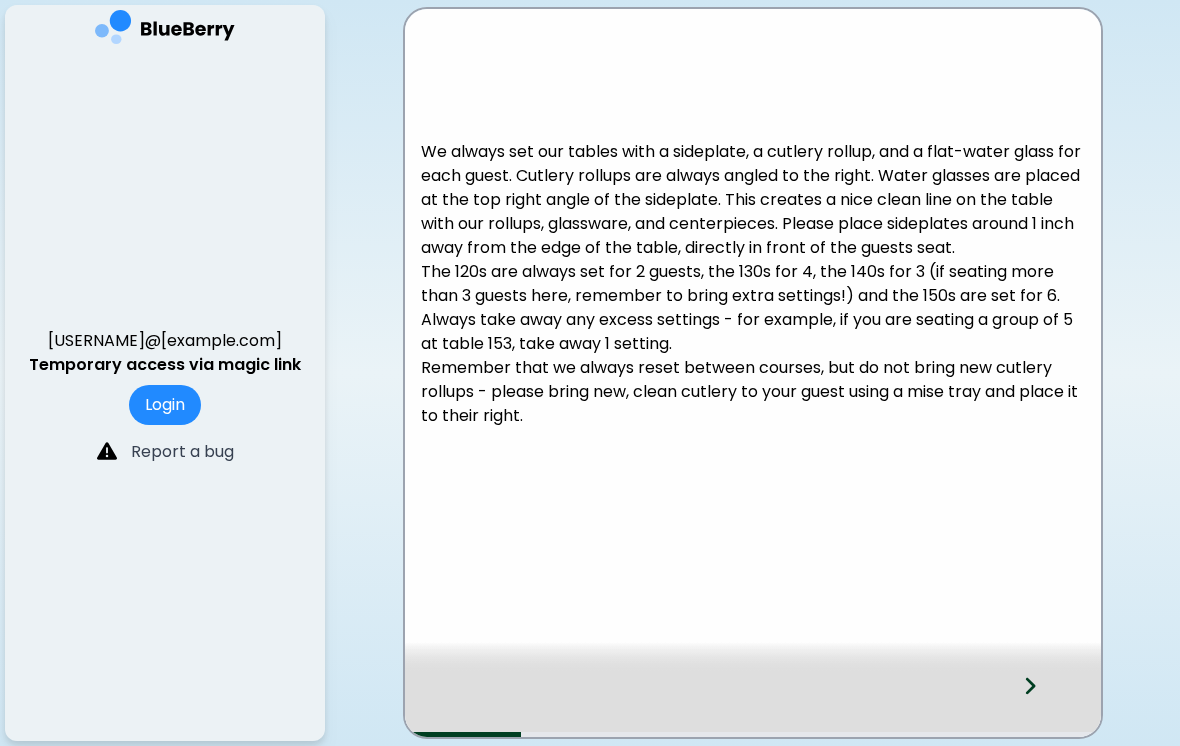 scroll, scrollTop: 0, scrollLeft: 0, axis: both 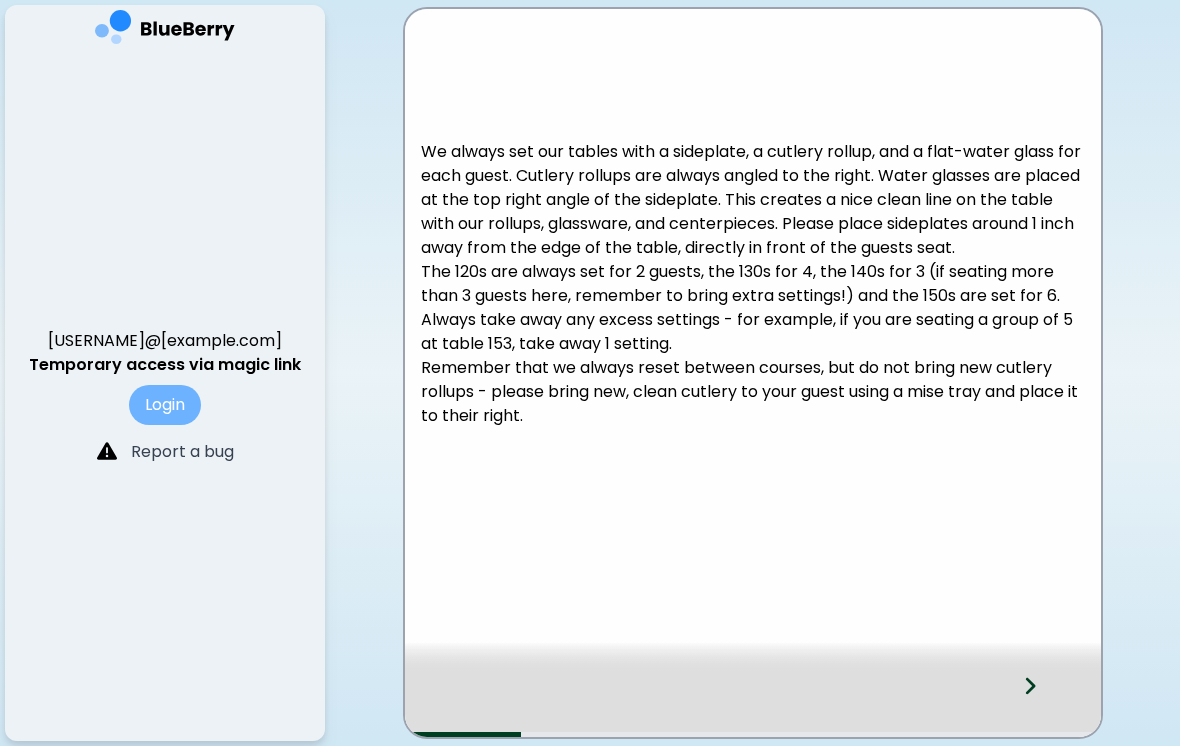 click on "Login" at bounding box center (165, 405) 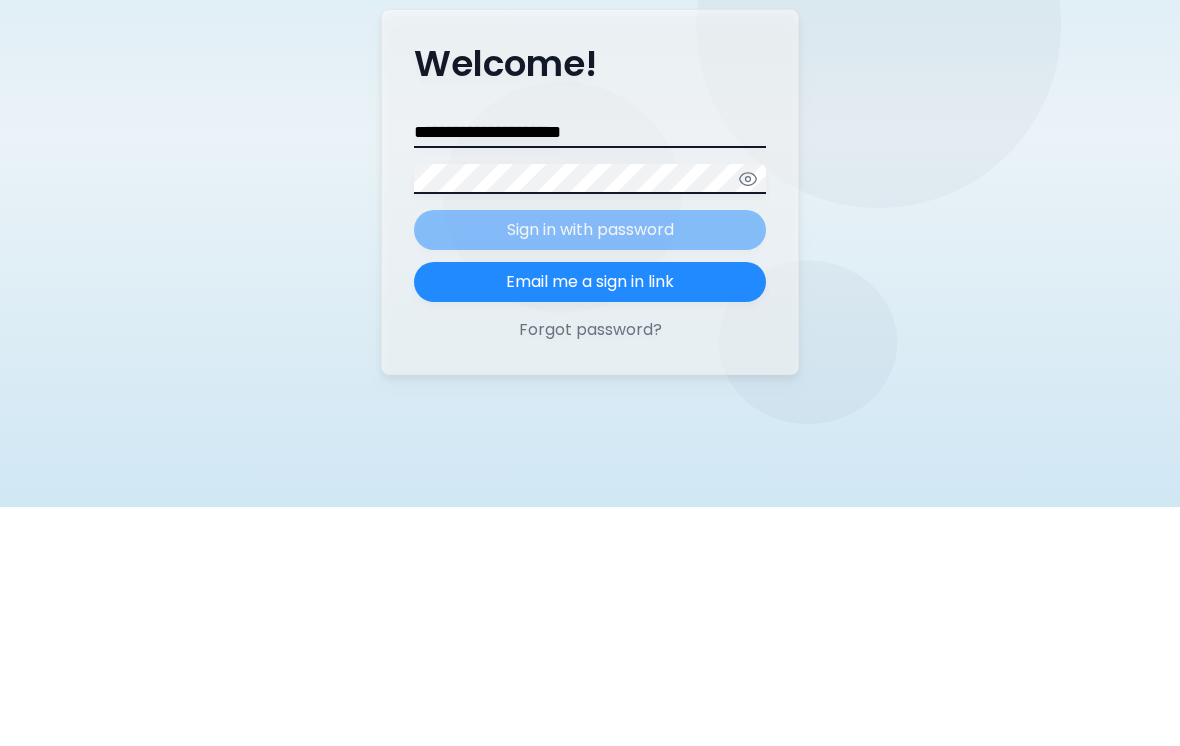 click on "Sign in with password" at bounding box center [590, 469] 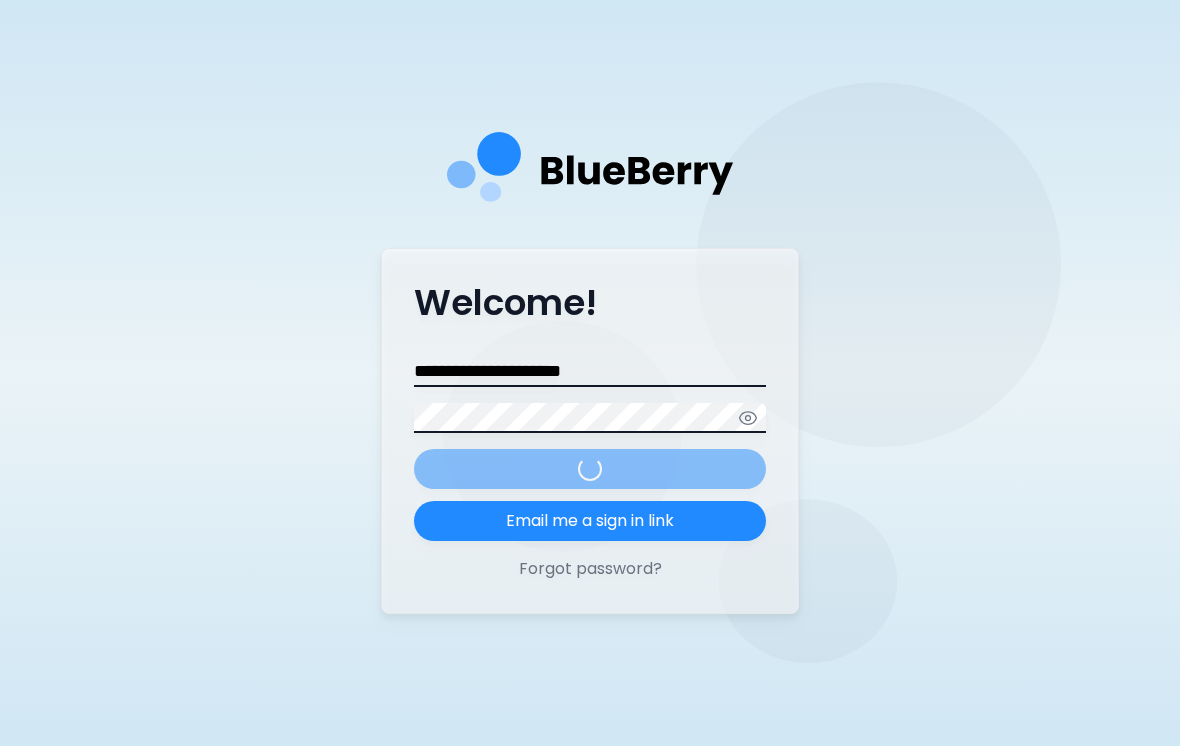 scroll, scrollTop: 0, scrollLeft: 0, axis: both 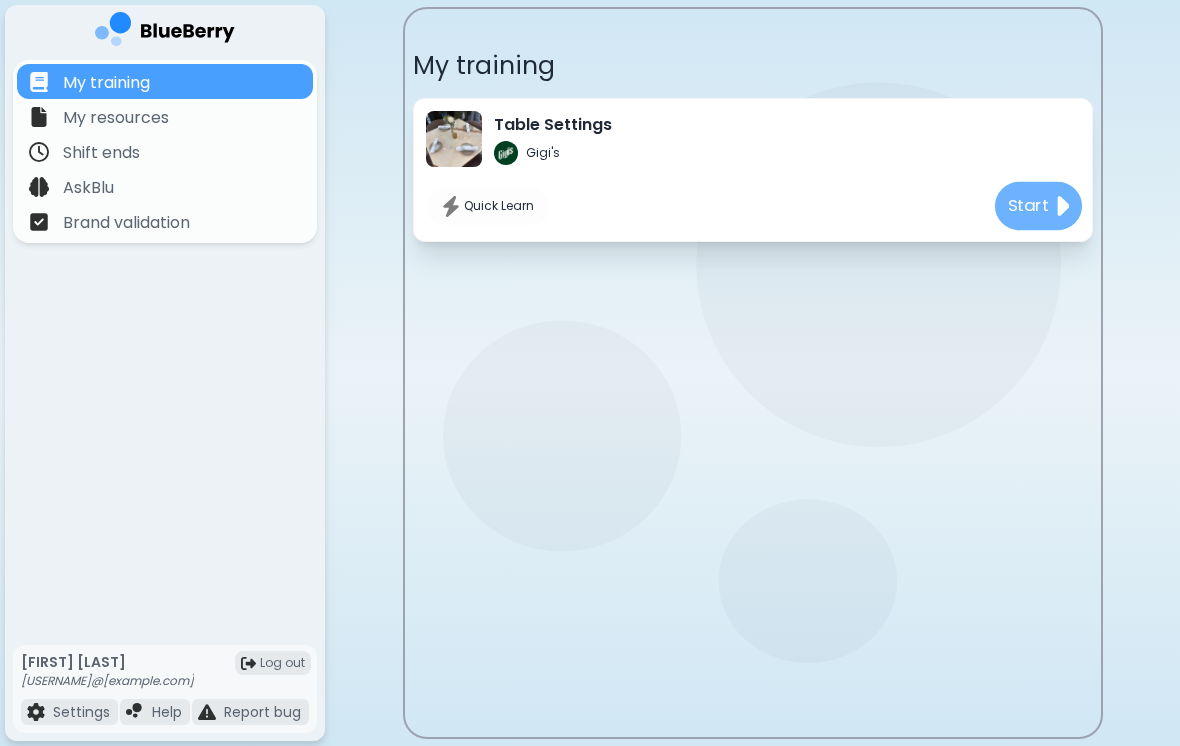 click on "Start" at bounding box center [1037, 206] 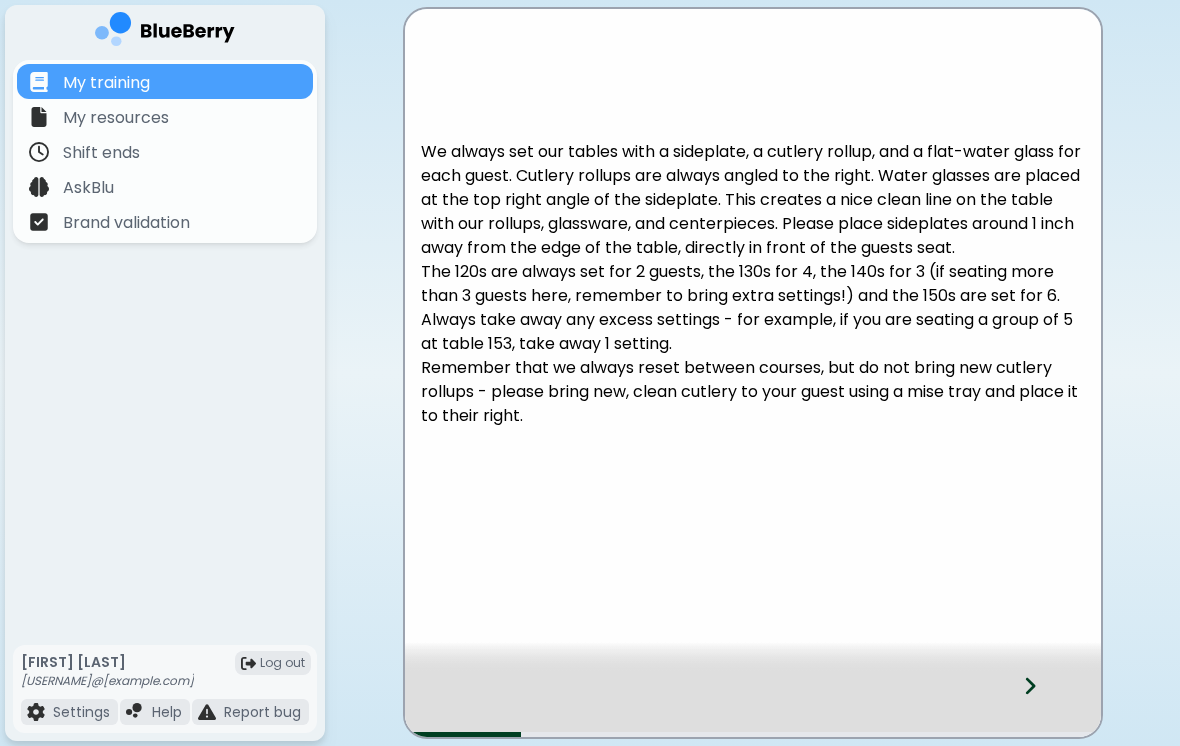 click at bounding box center (1042, 704) 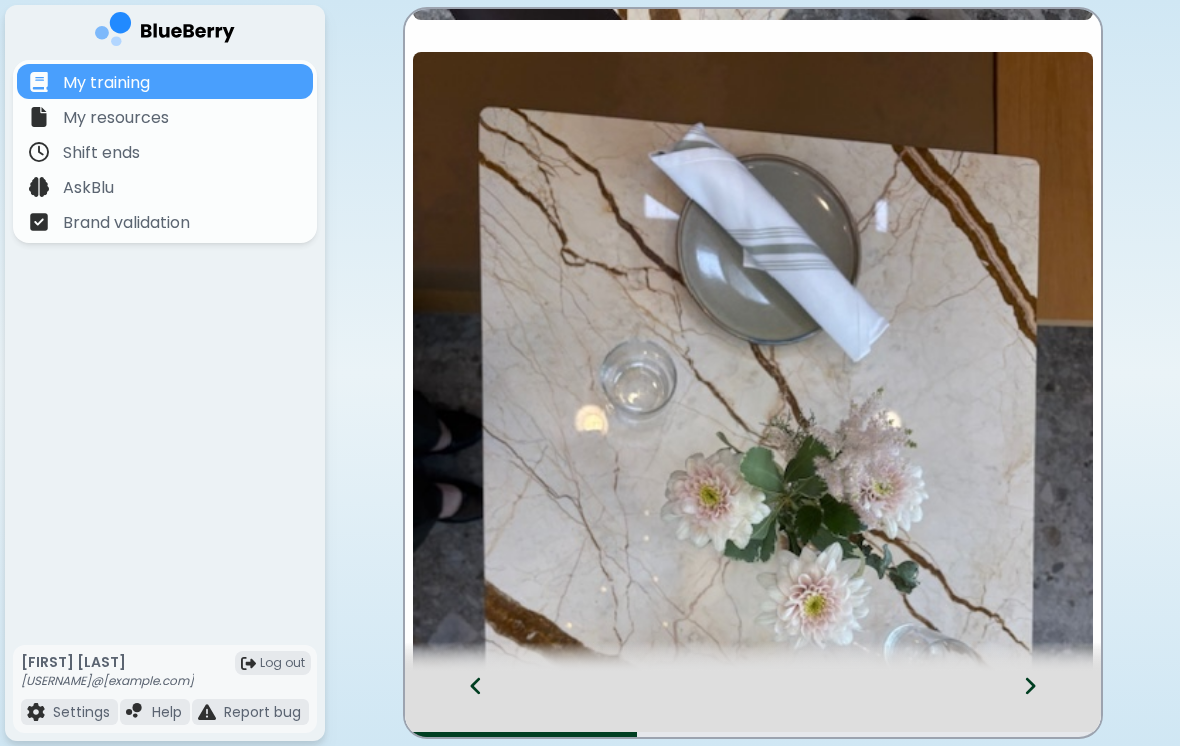 scroll, scrollTop: 898, scrollLeft: 0, axis: vertical 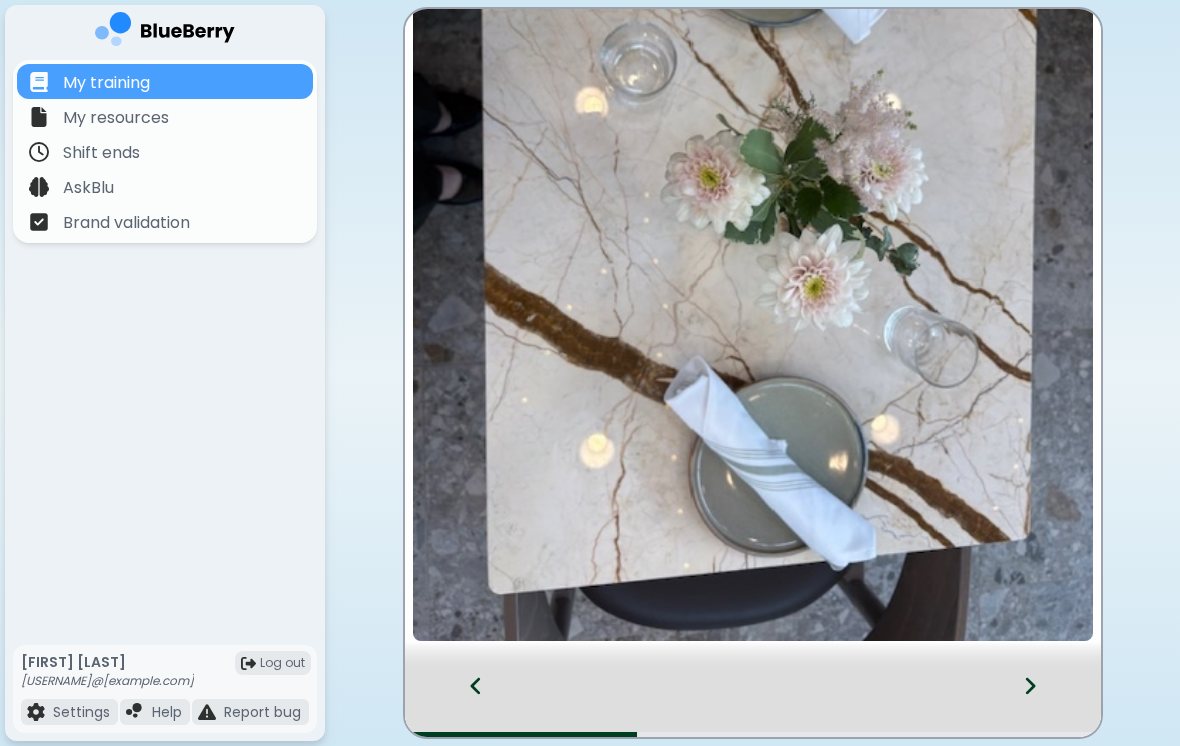 click at bounding box center (1042, 704) 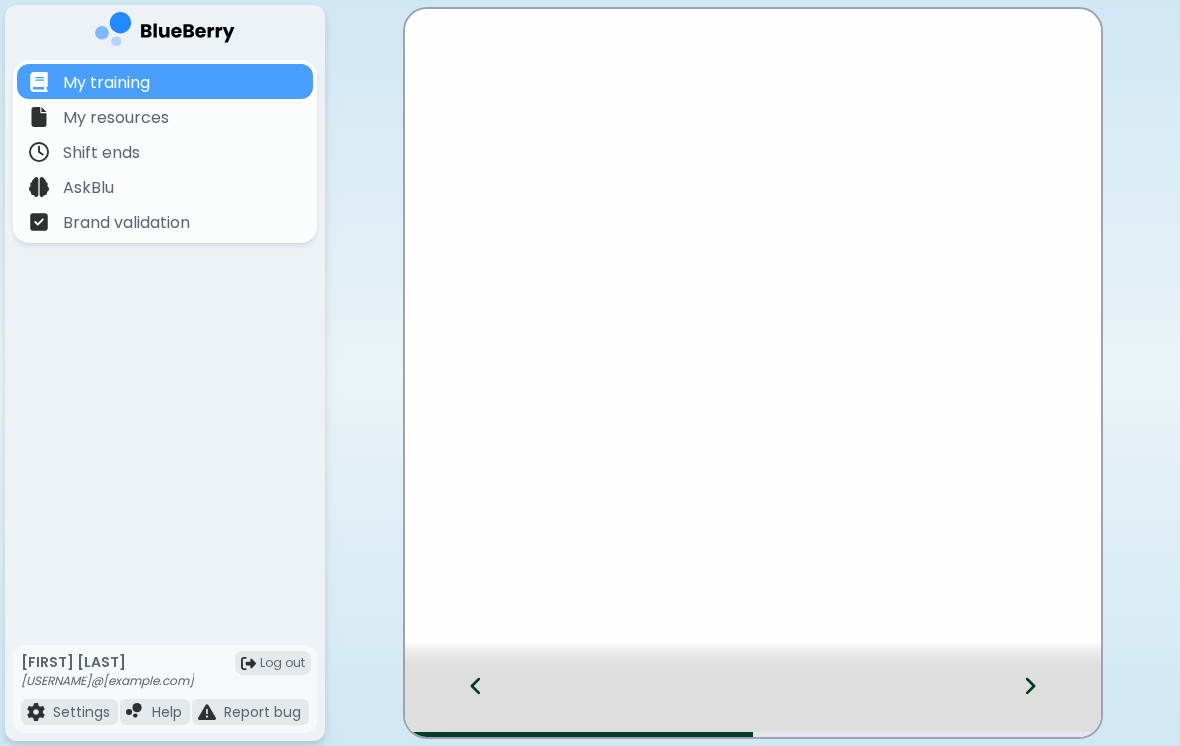scroll, scrollTop: 0, scrollLeft: 0, axis: both 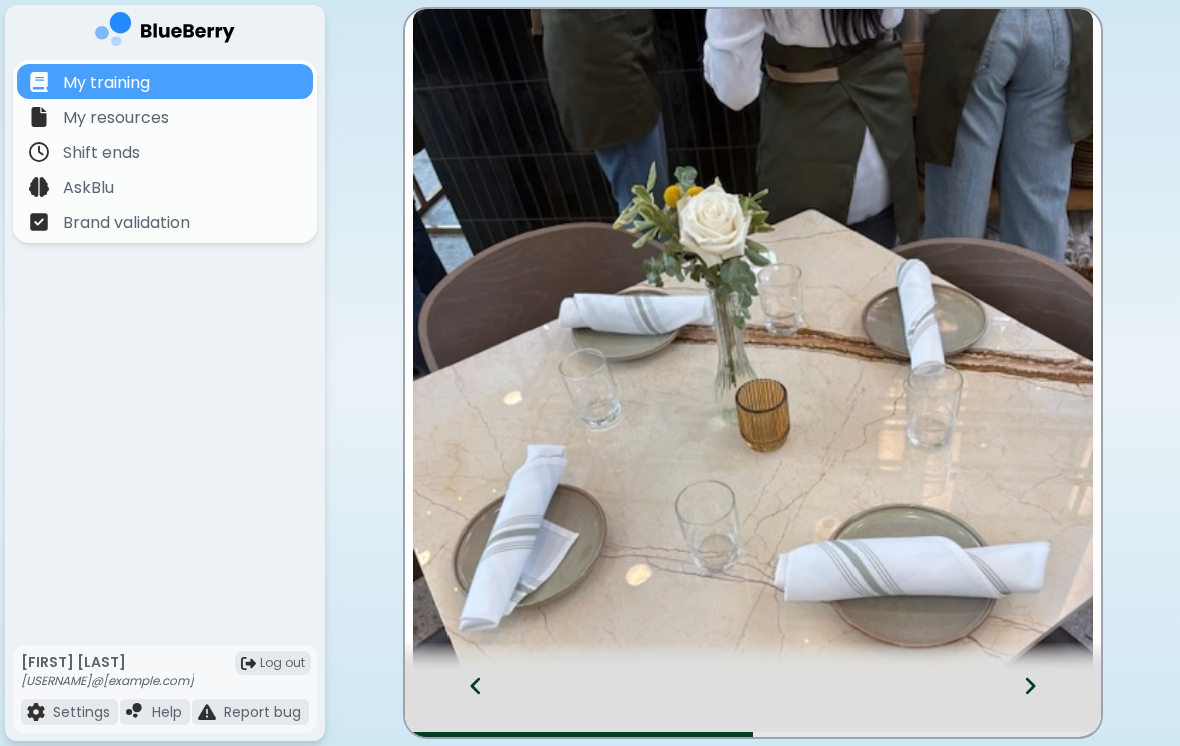 click at bounding box center [1042, 704] 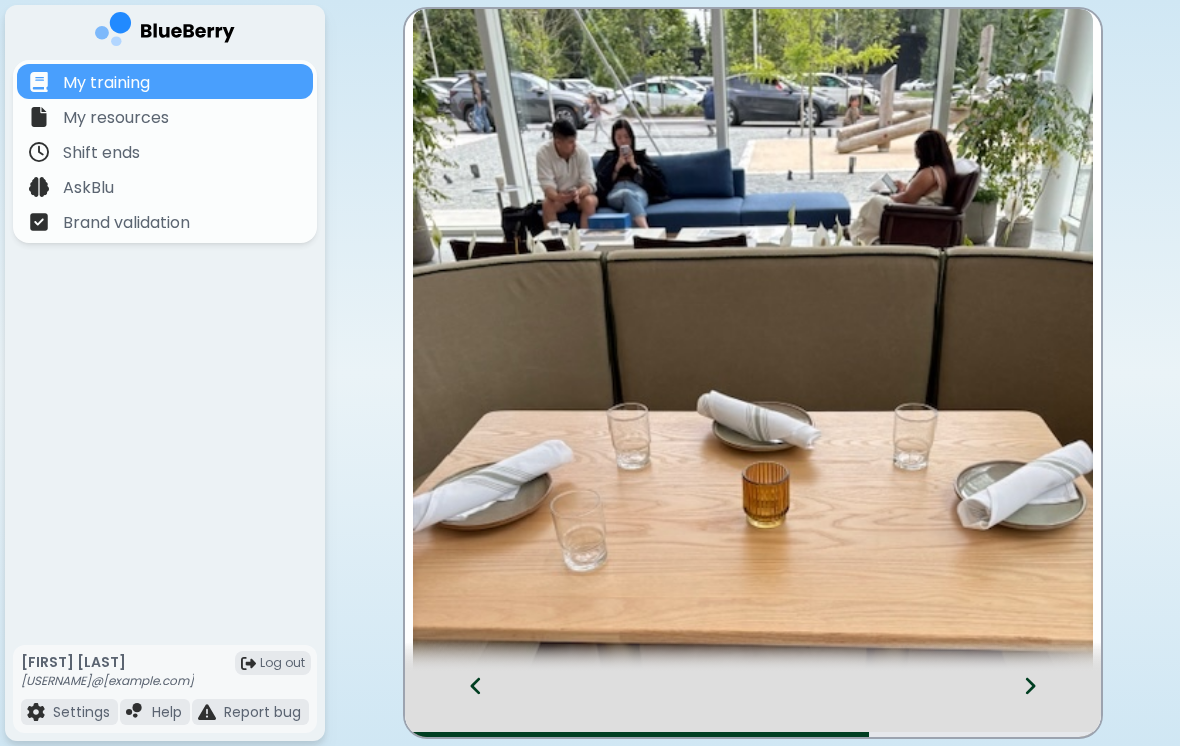 click 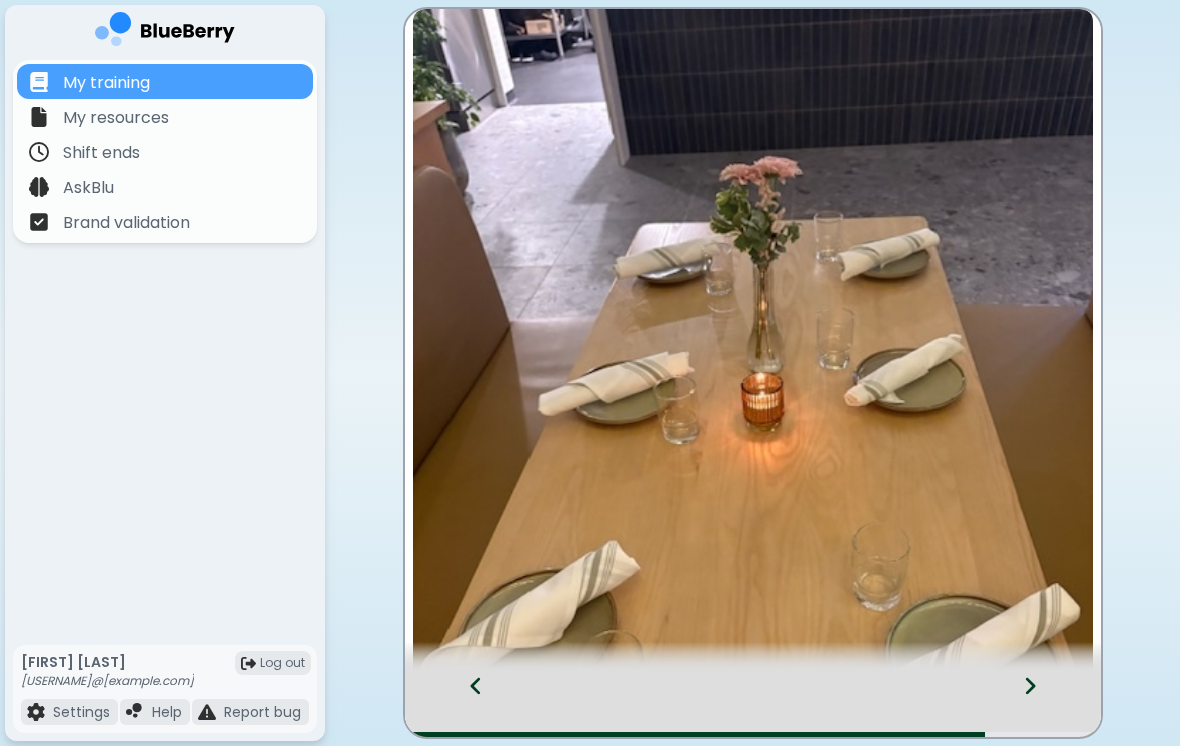 click at bounding box center [1042, 704] 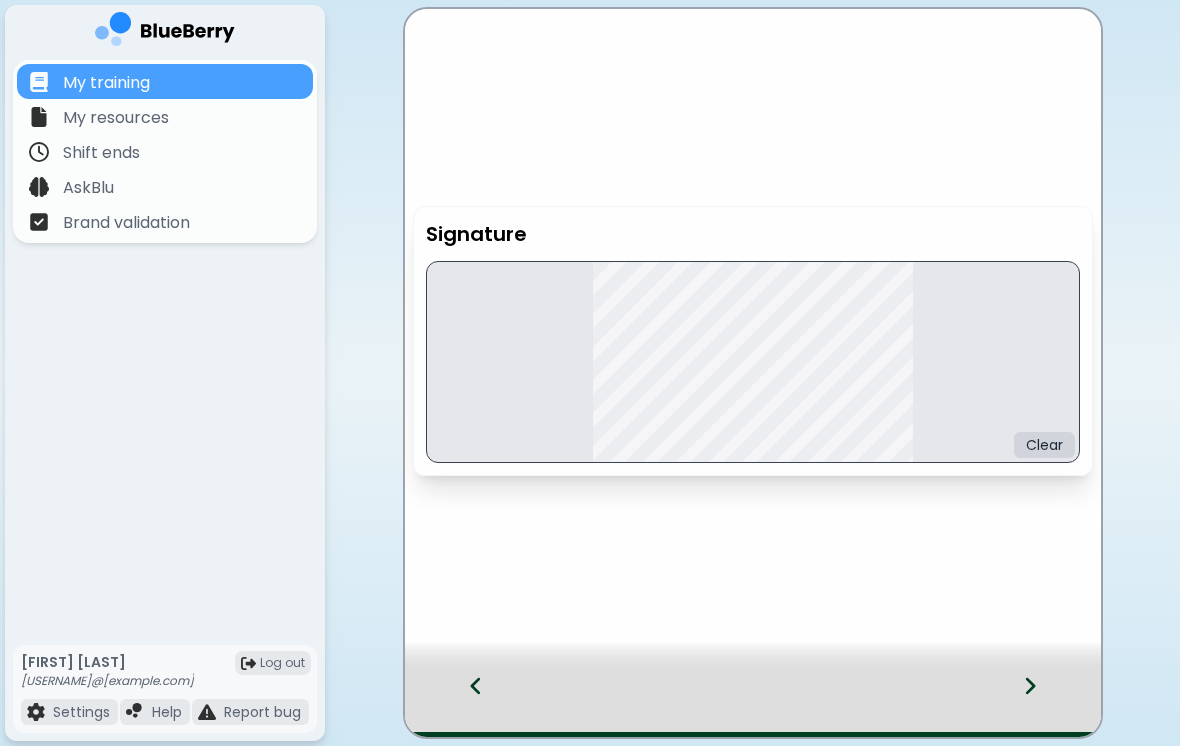 click 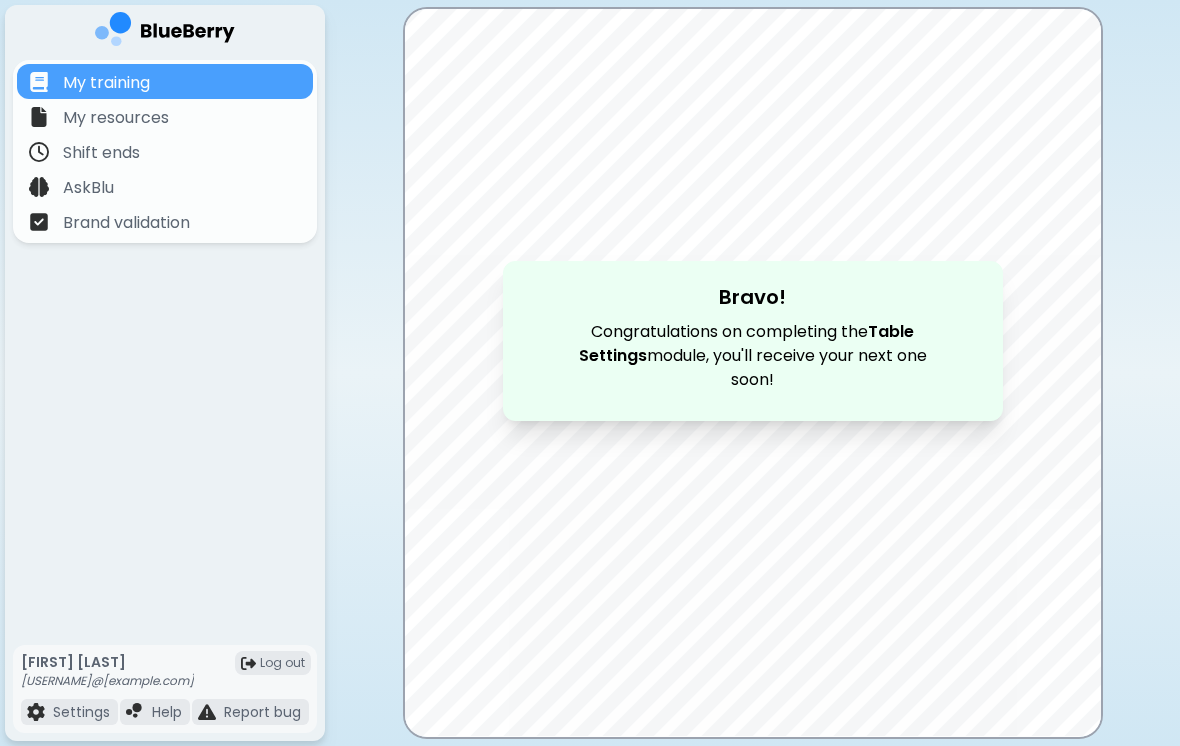 click at bounding box center [753, 372] 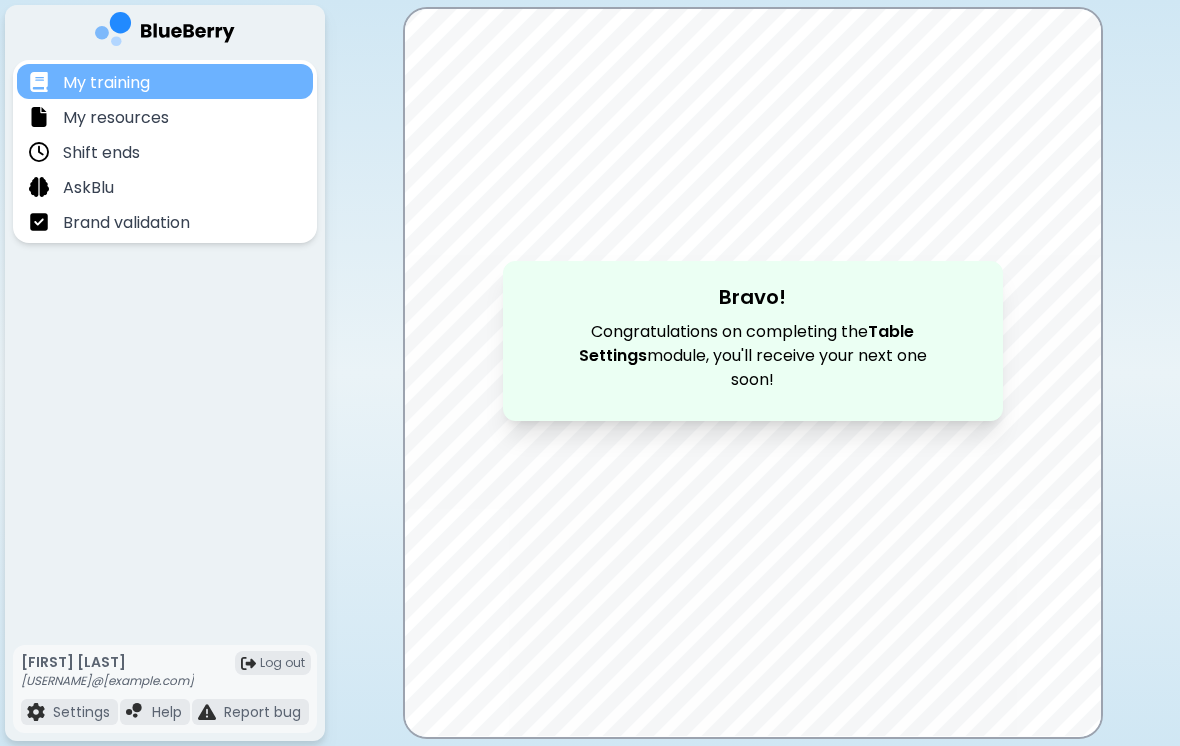 click on "My training" at bounding box center [165, 81] 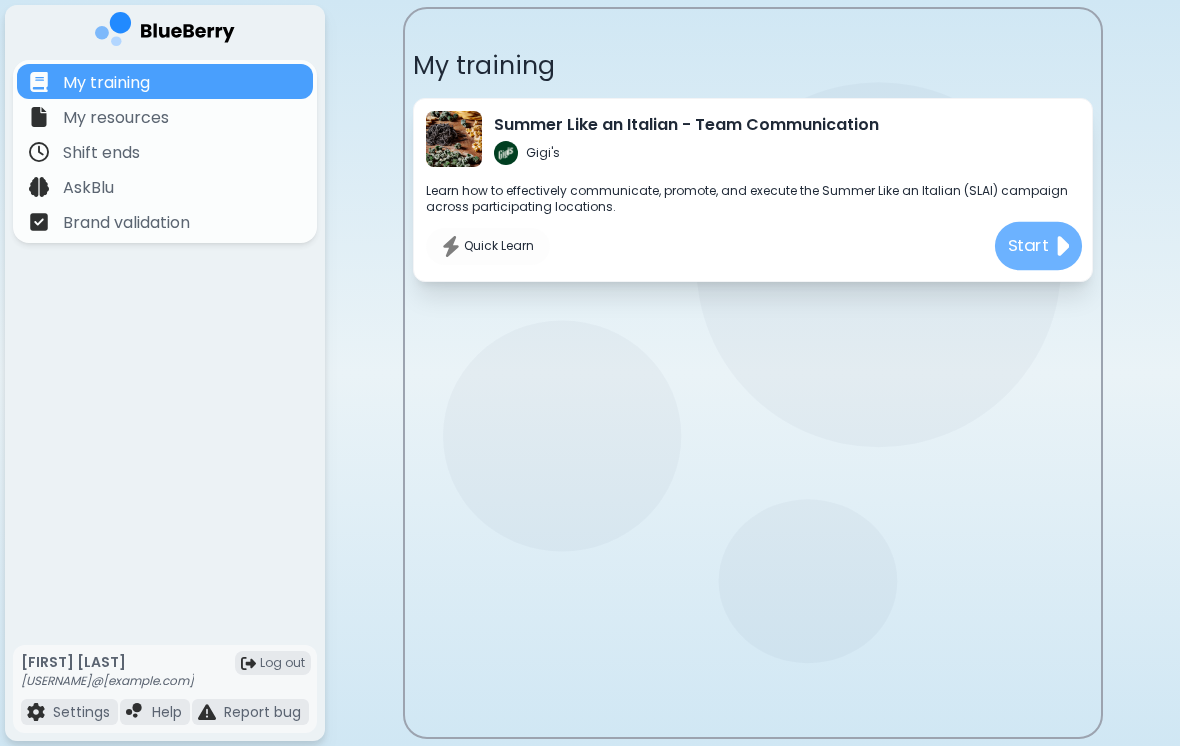 click on "Start" at bounding box center [1037, 246] 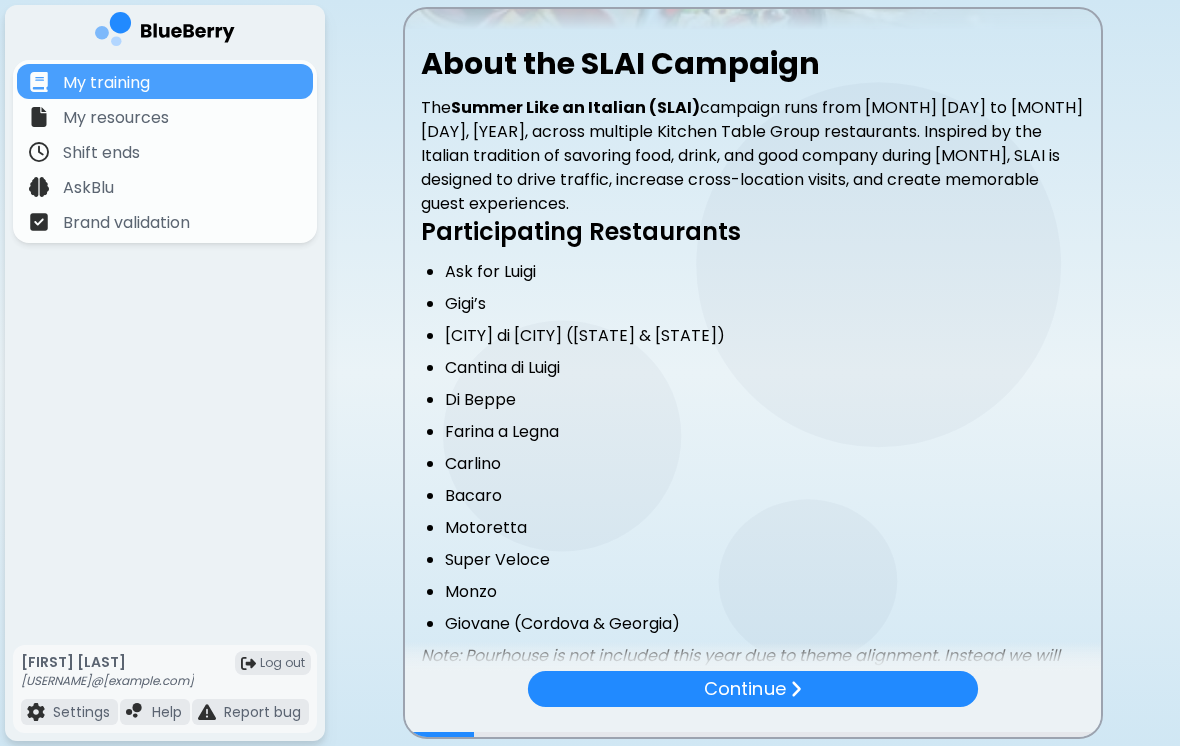 scroll, scrollTop: 325, scrollLeft: 0, axis: vertical 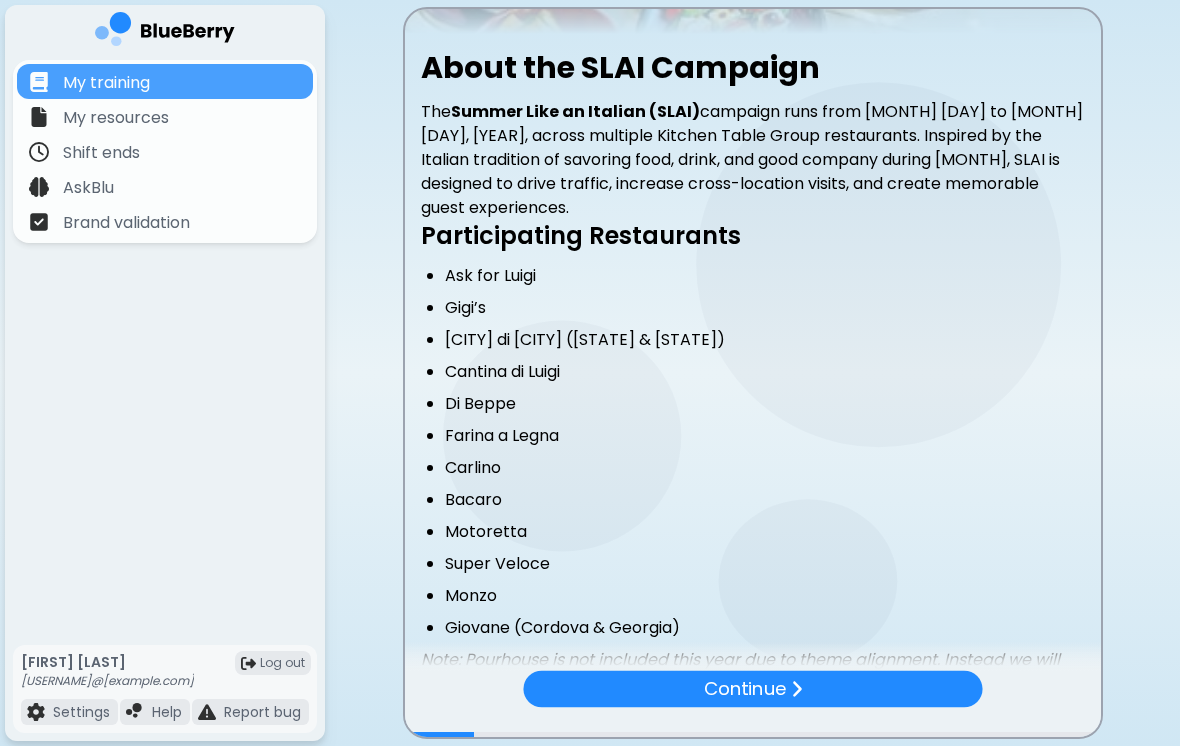 click at bounding box center [753, 657] 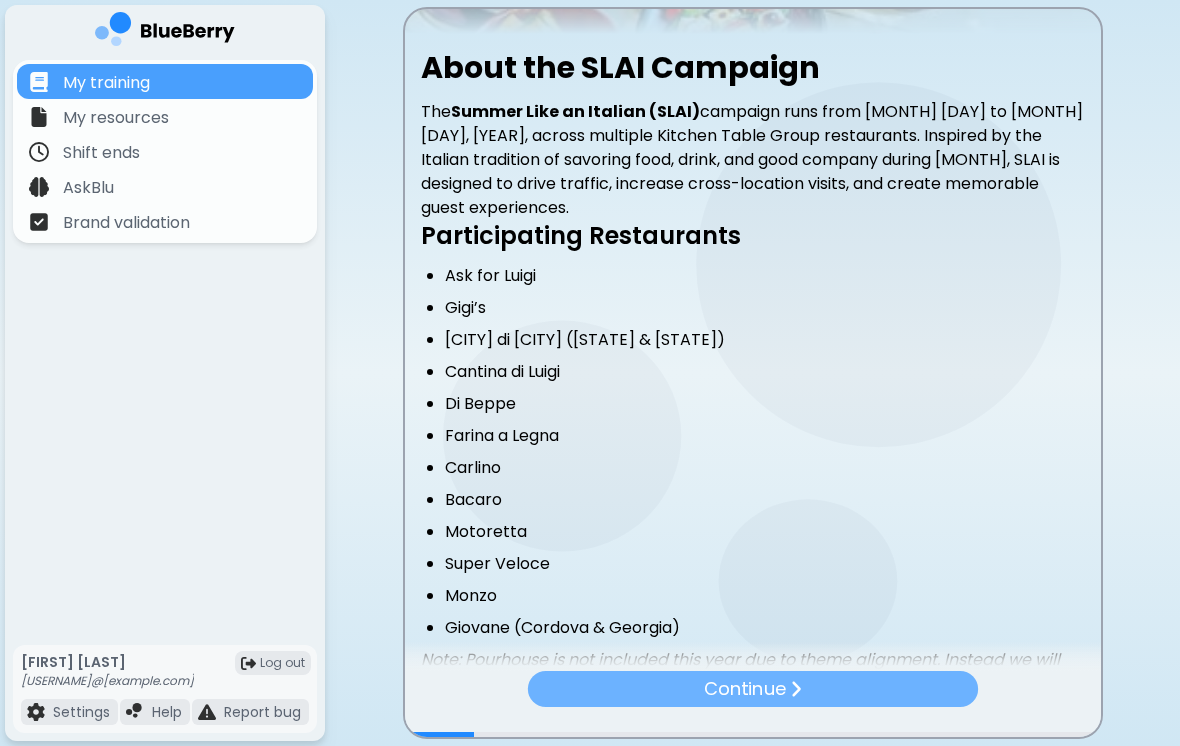 click on "Continue" at bounding box center (752, 689) 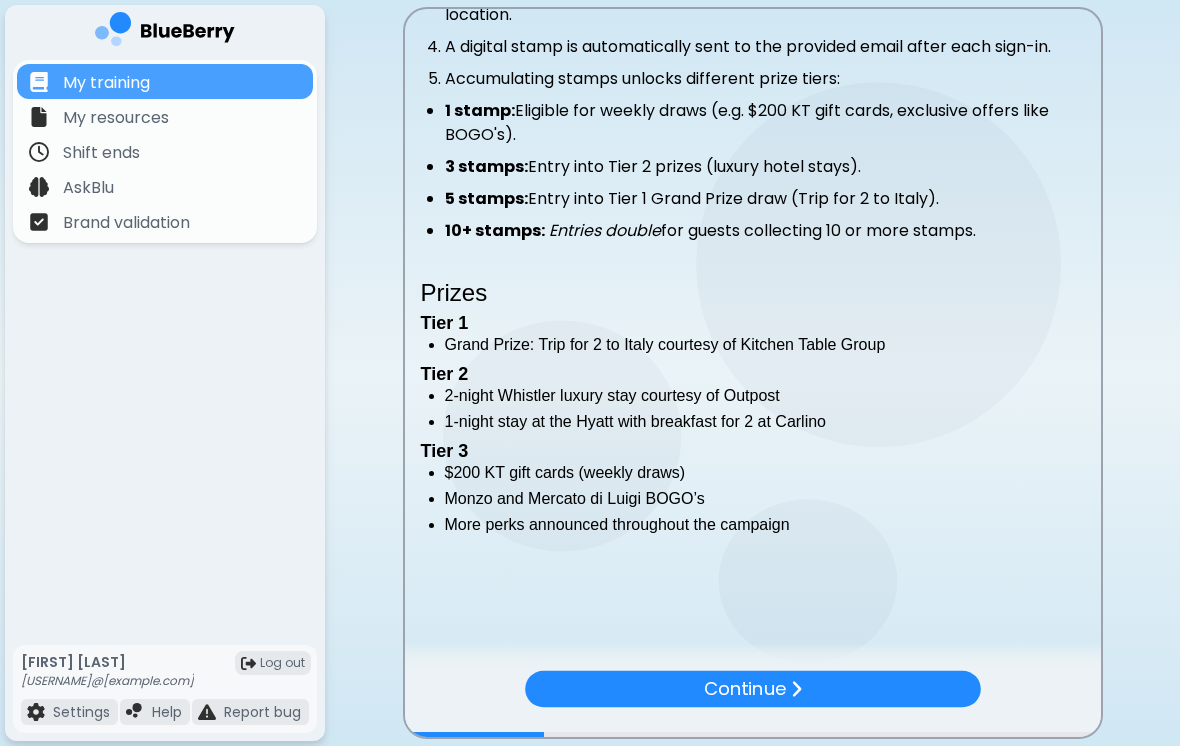 scroll, scrollTop: 546, scrollLeft: 0, axis: vertical 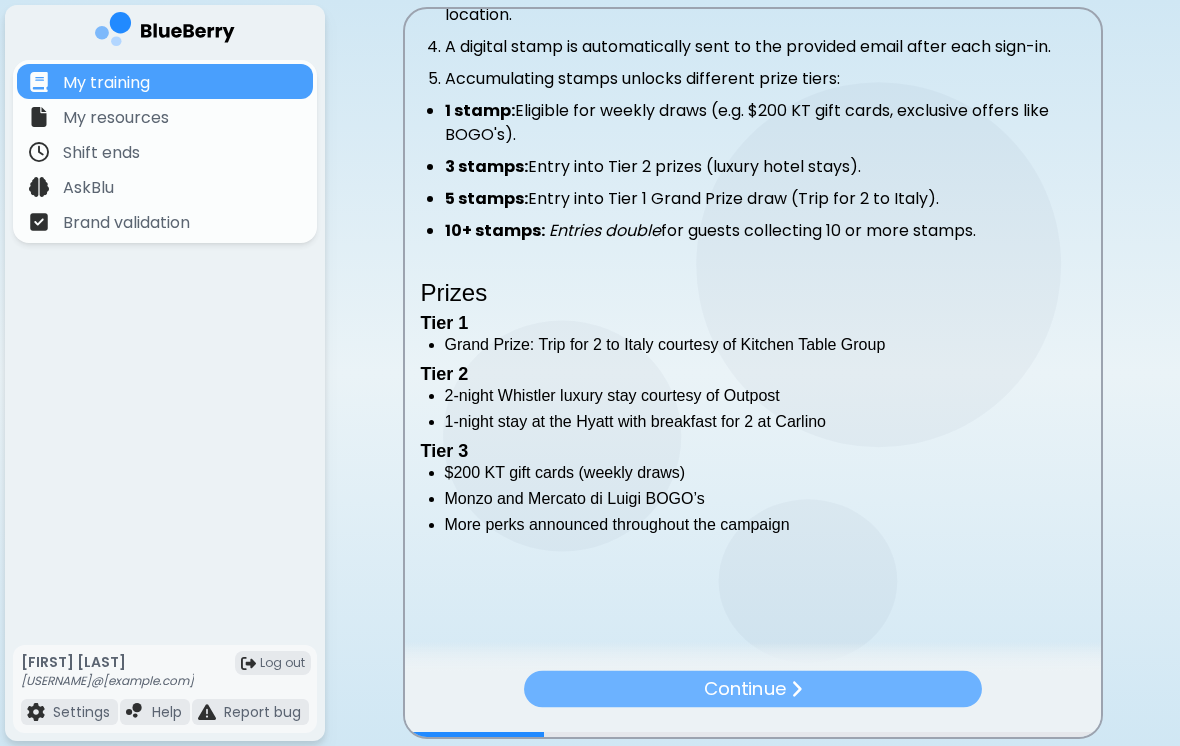 click on "Continue" at bounding box center (753, 688) 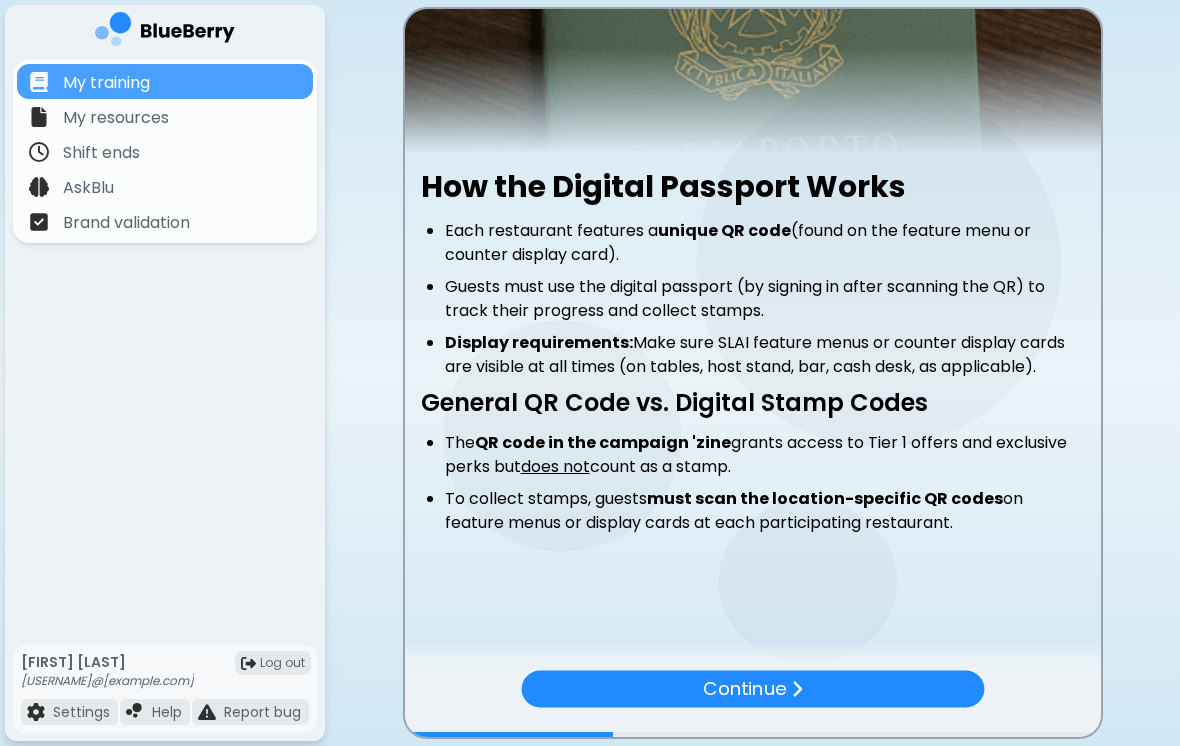 scroll, scrollTop: 206, scrollLeft: 0, axis: vertical 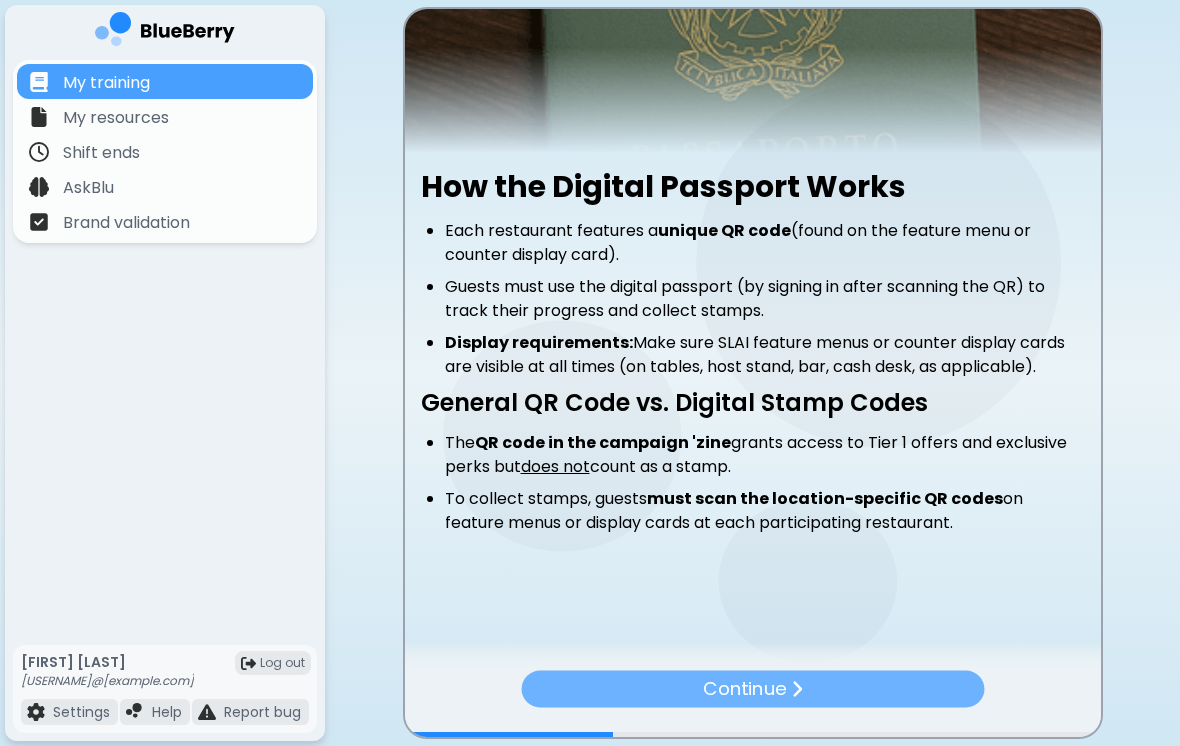 click on "Continue" at bounding box center [752, 688] 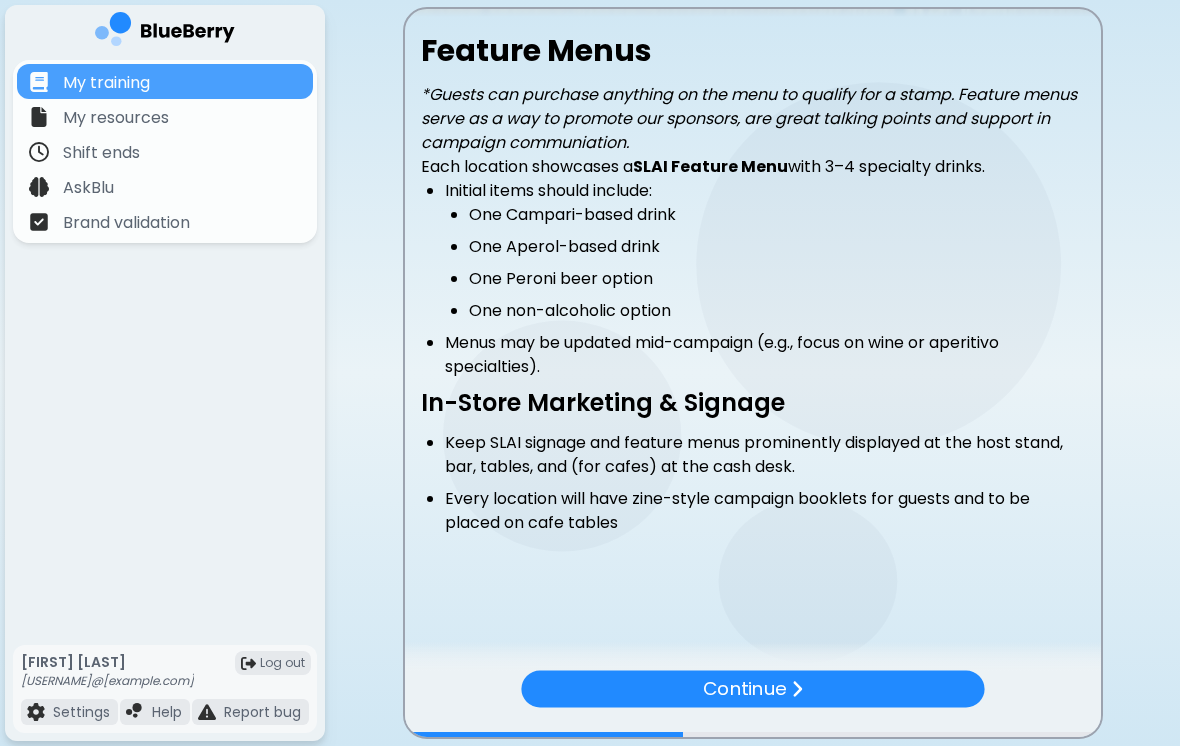 scroll, scrollTop: 343, scrollLeft: 0, axis: vertical 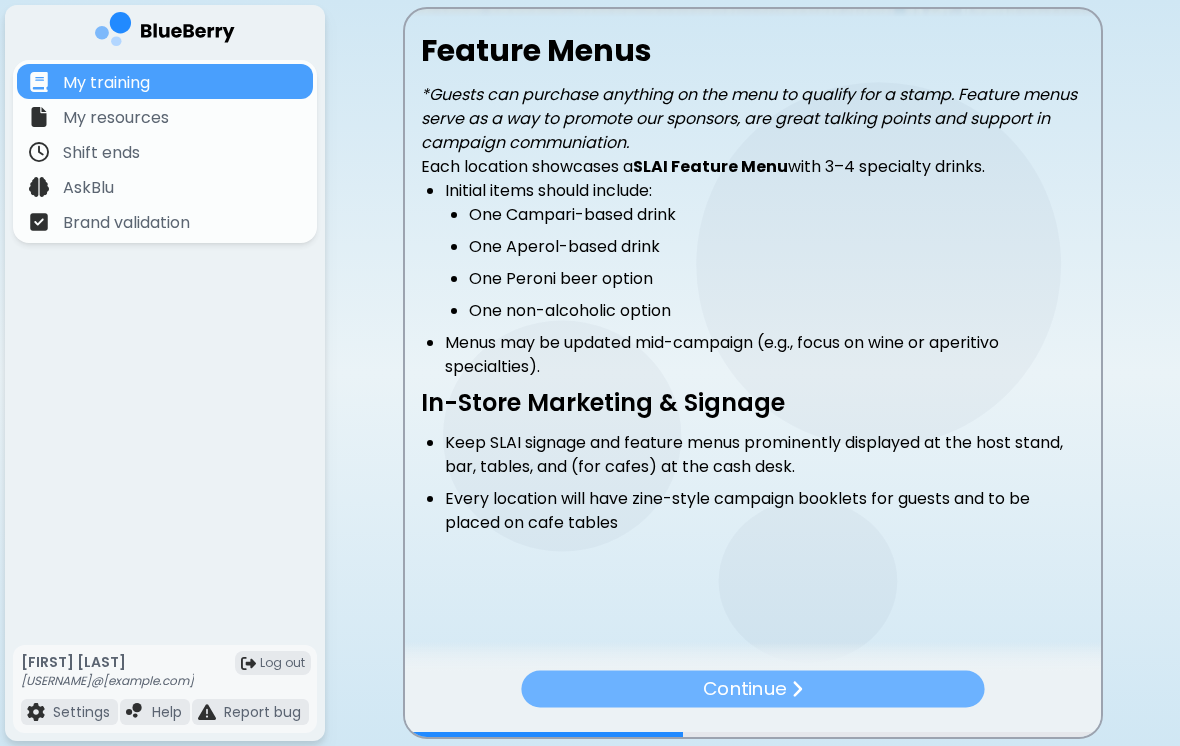 click on "Continue" at bounding box center (752, 688) 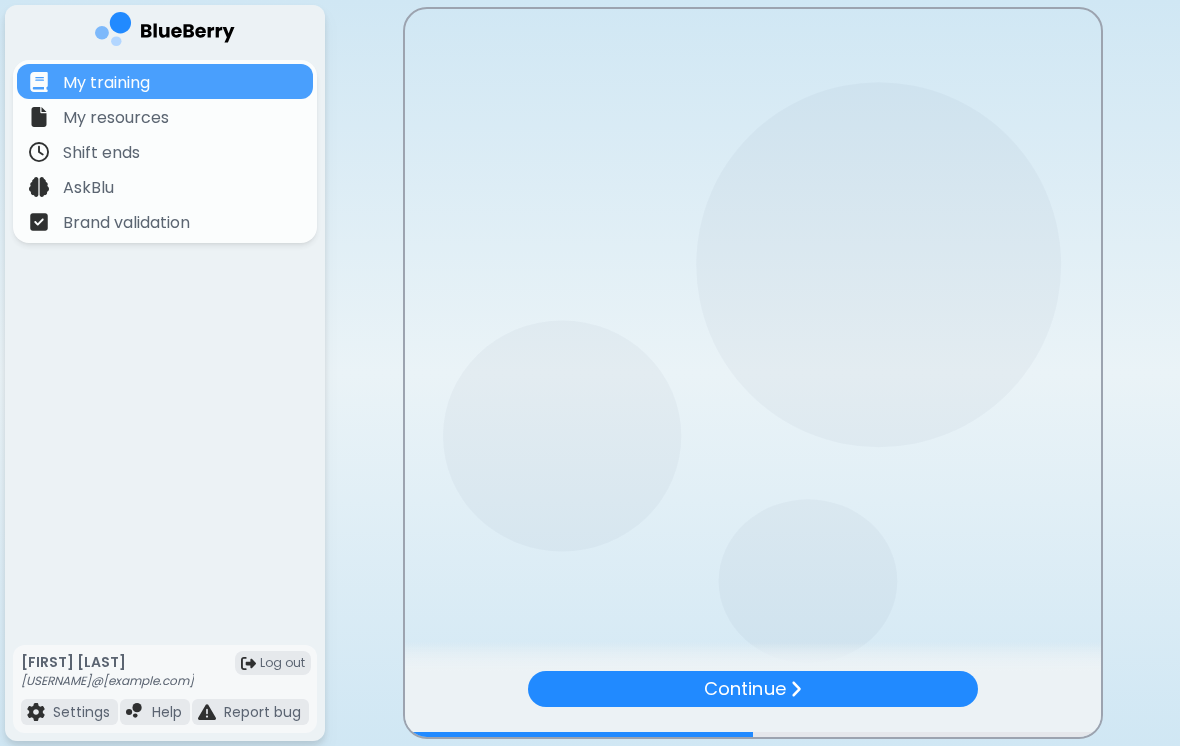 scroll, scrollTop: 0, scrollLeft: 0, axis: both 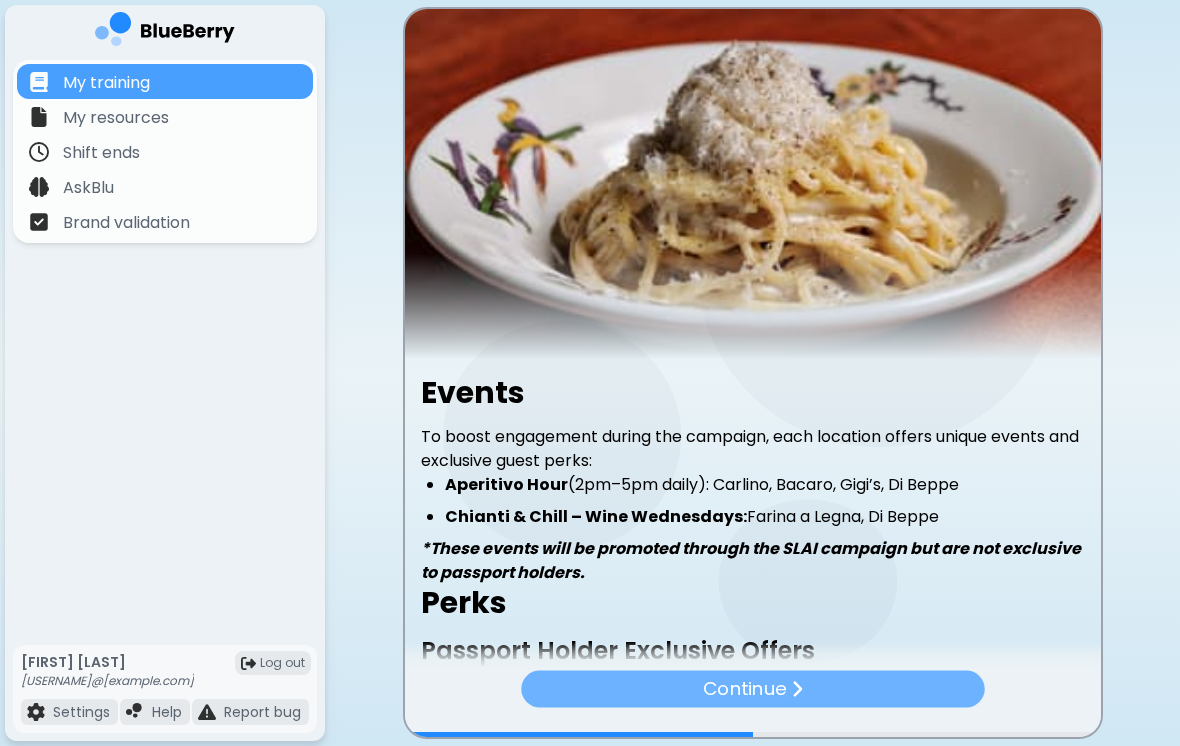 click on "Continue" at bounding box center (752, 688) 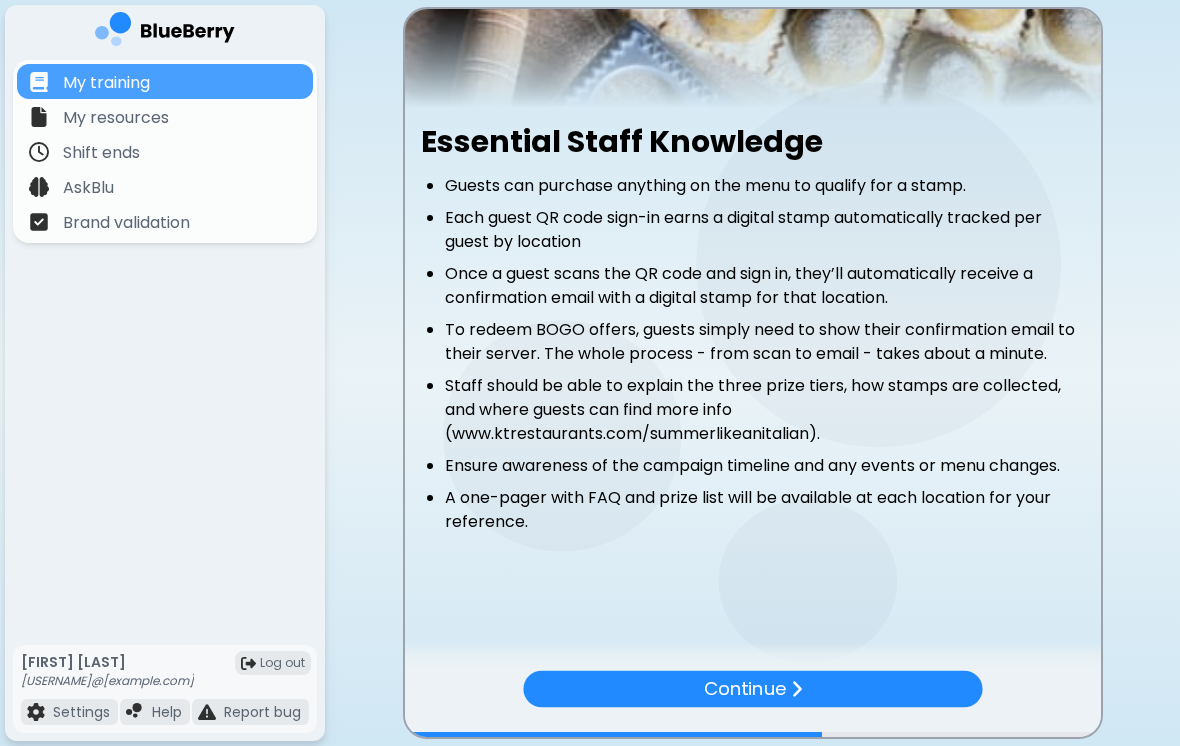 scroll, scrollTop: 251, scrollLeft: 0, axis: vertical 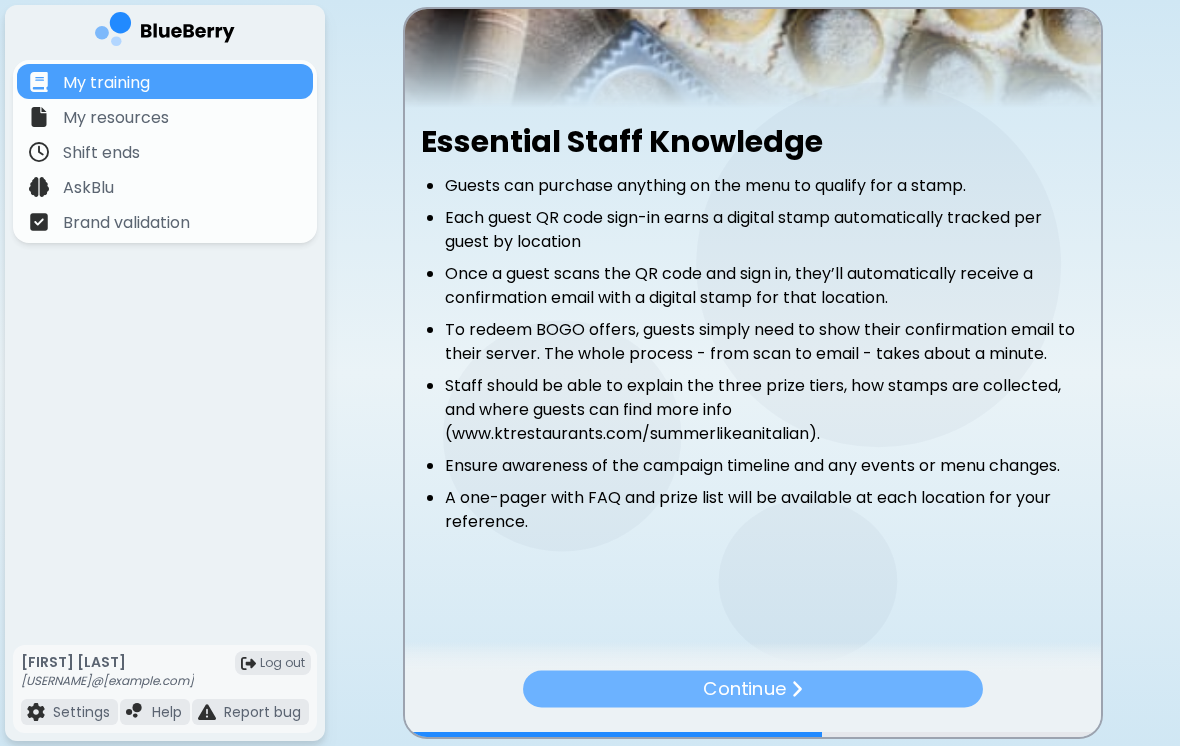 click on "Continue" at bounding box center [753, 688] 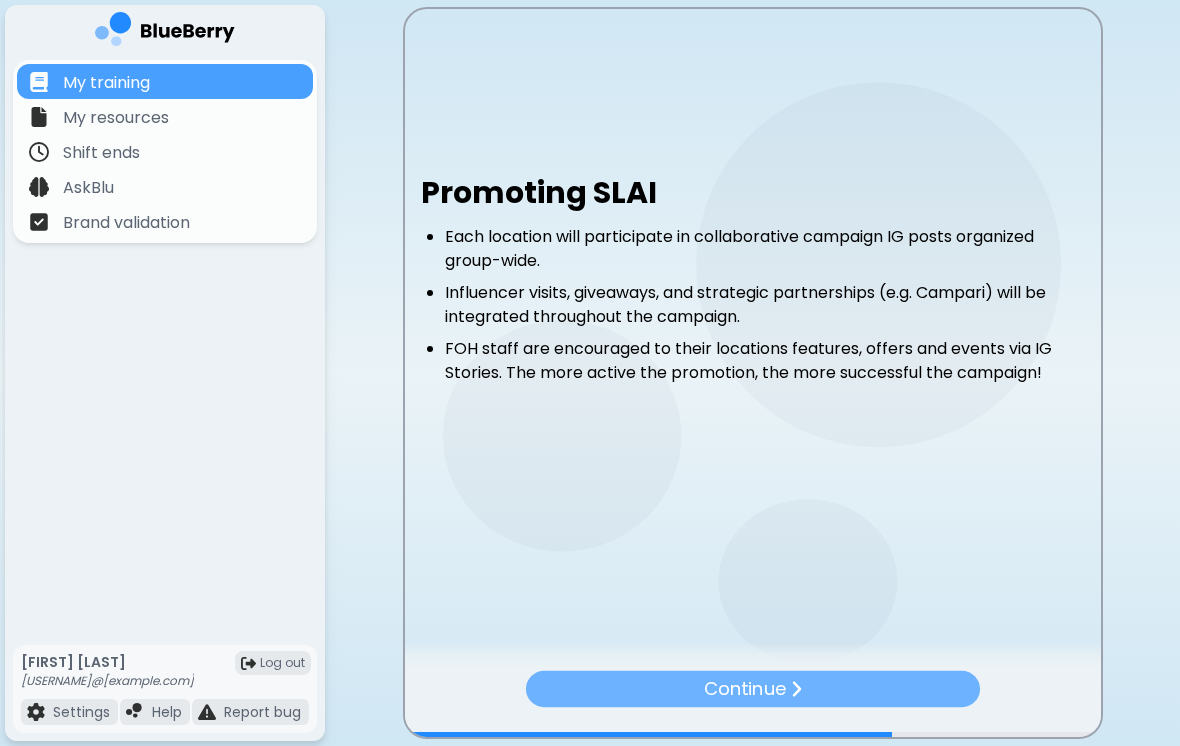 click on "Continue" at bounding box center (752, 688) 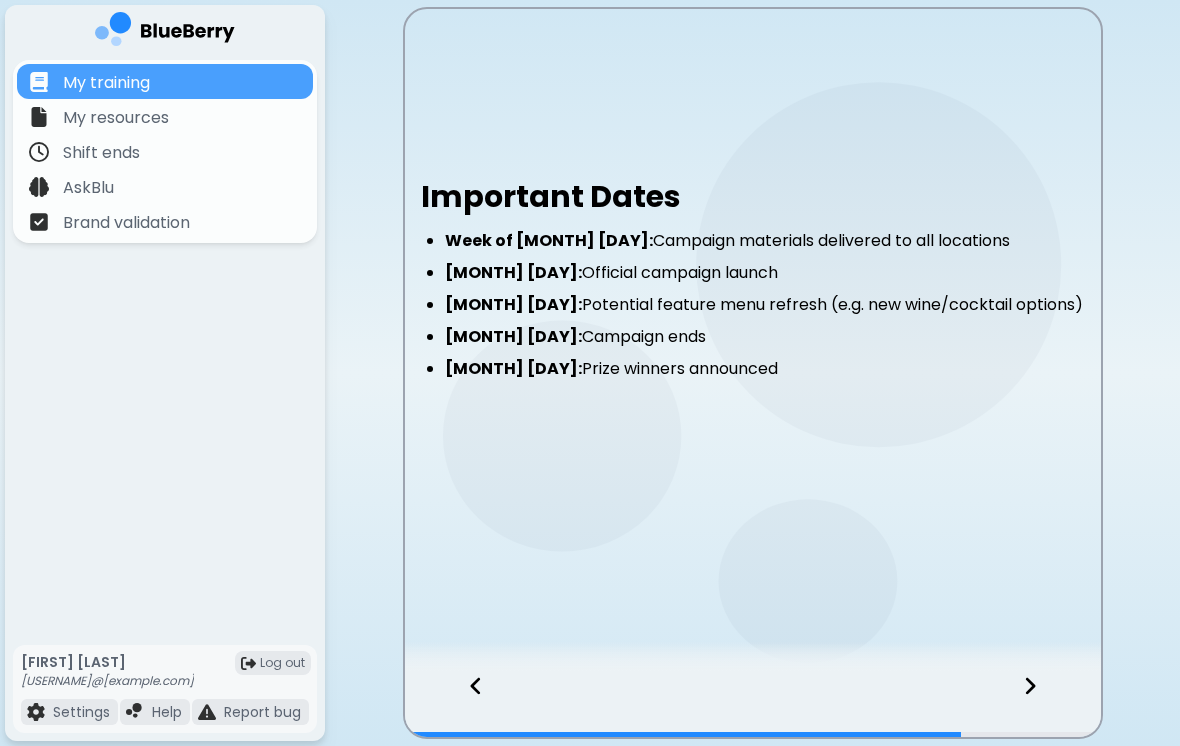 click at bounding box center [1042, 704] 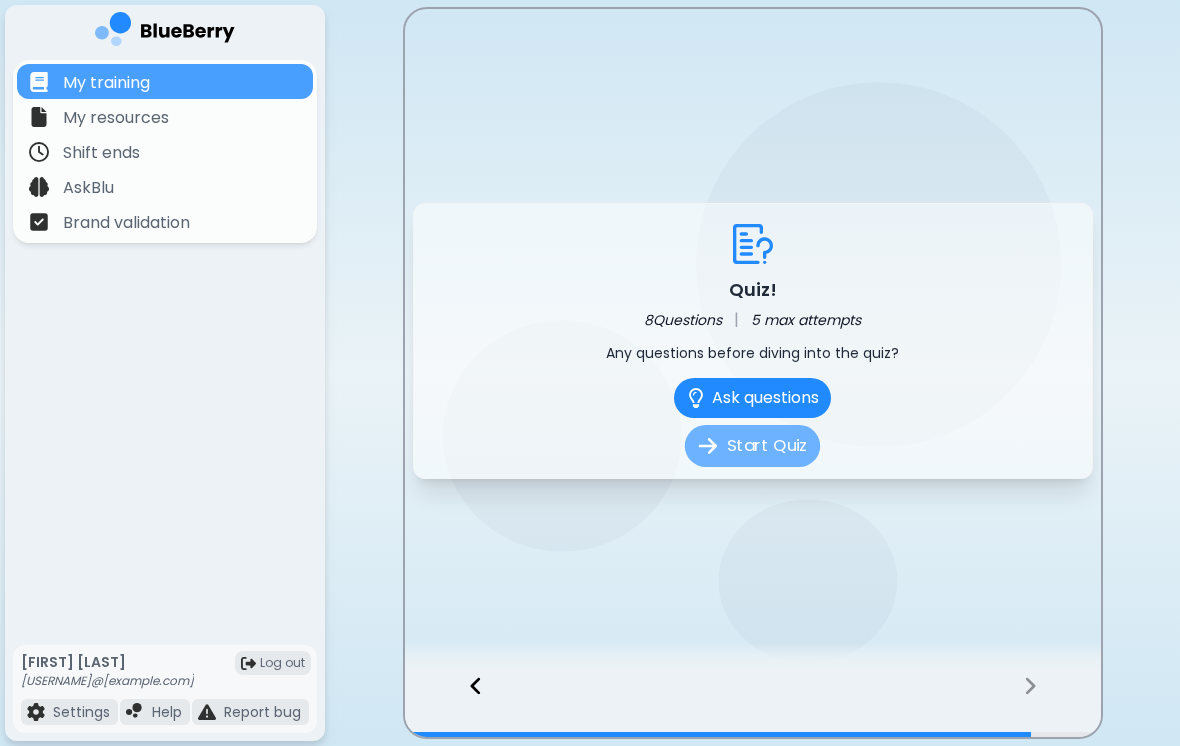 click on "Start Quiz" at bounding box center [752, 446] 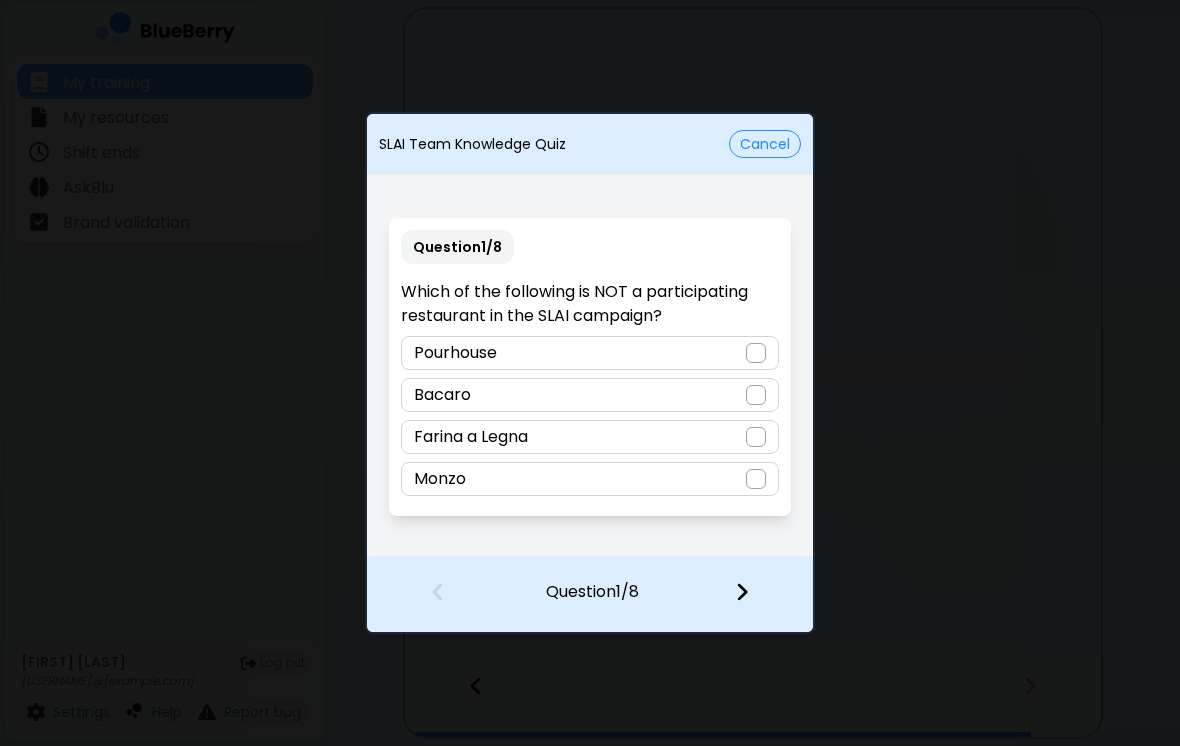 click at bounding box center [754, 594] 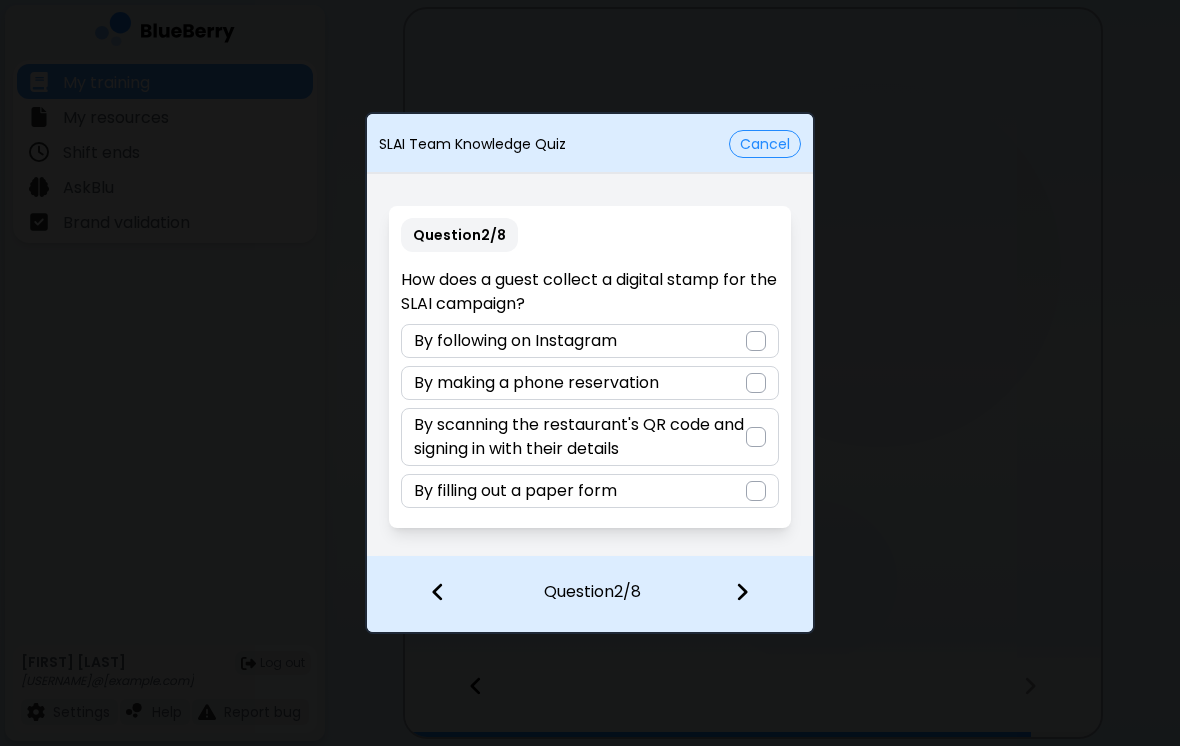 click on "By scanning the restaurant's QR code and signing in with their details" at bounding box center [579, 437] 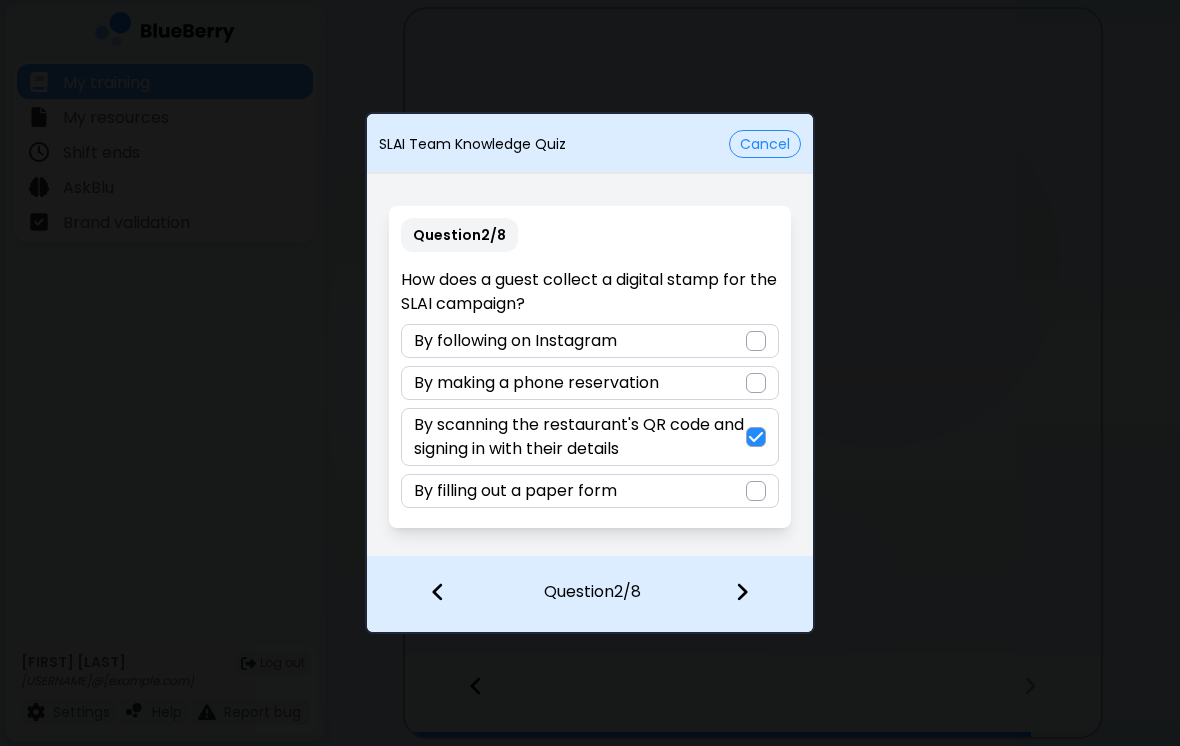 click at bounding box center (742, 592) 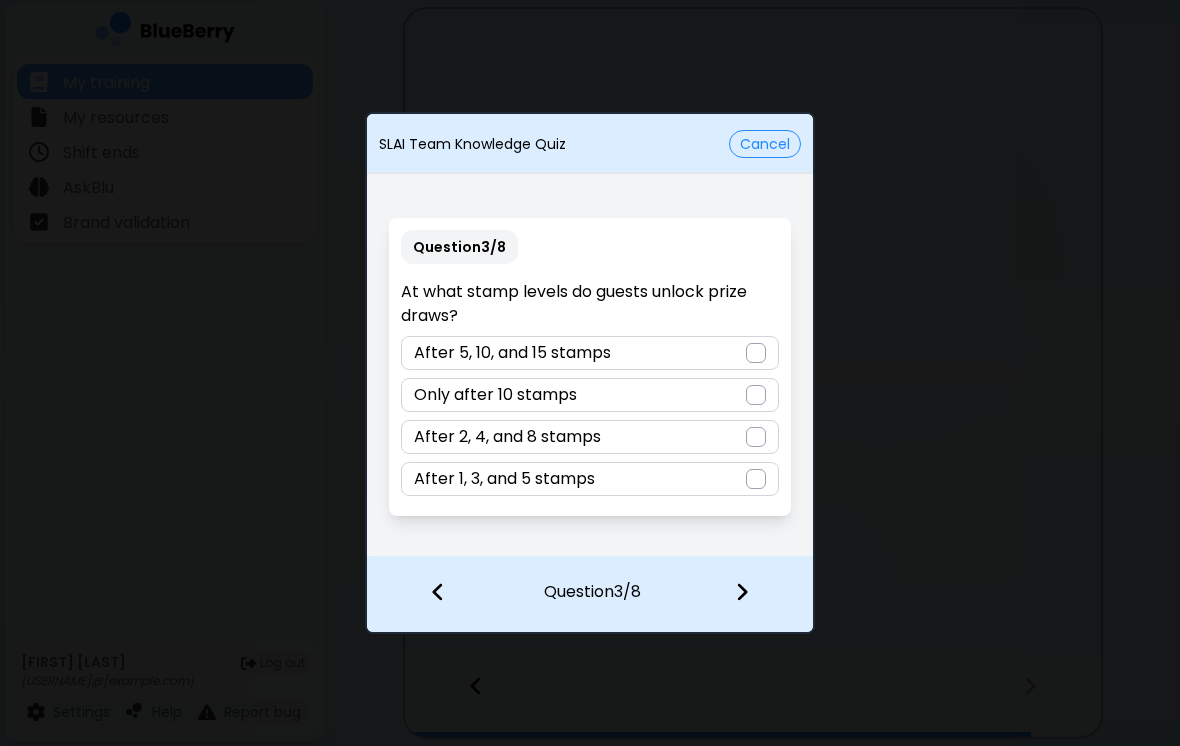 click at bounding box center (742, 592) 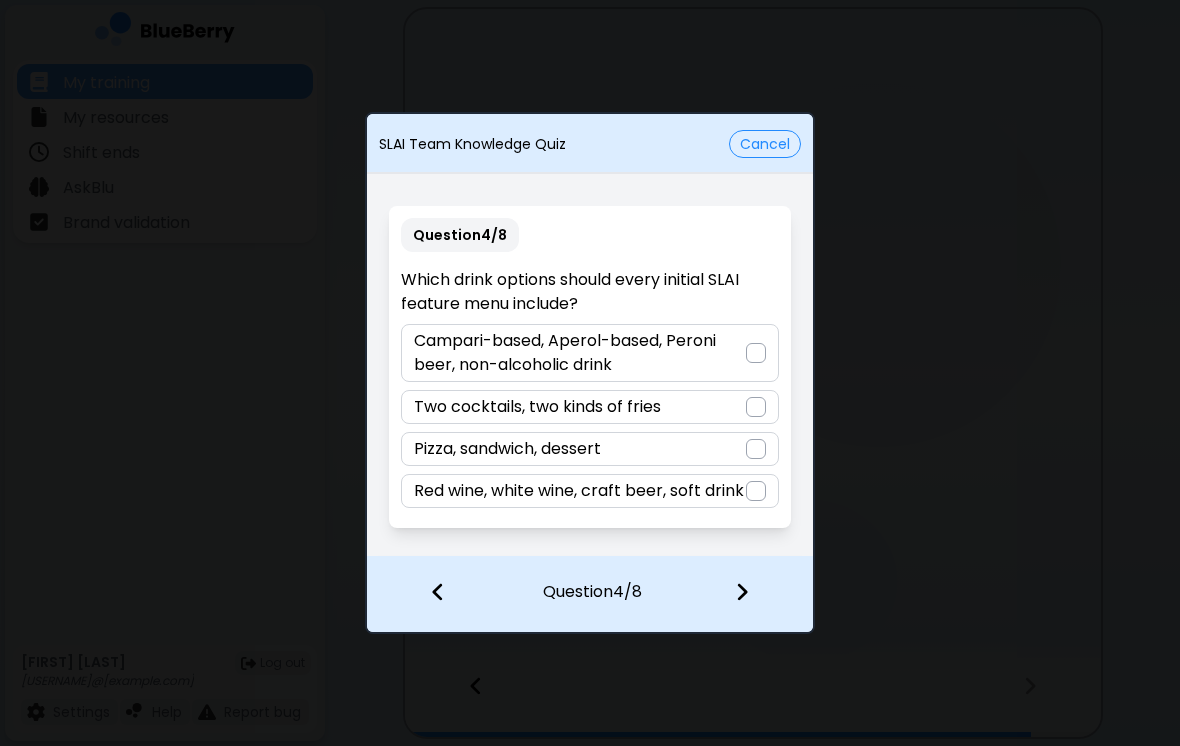 click on "Cancel" at bounding box center [765, 144] 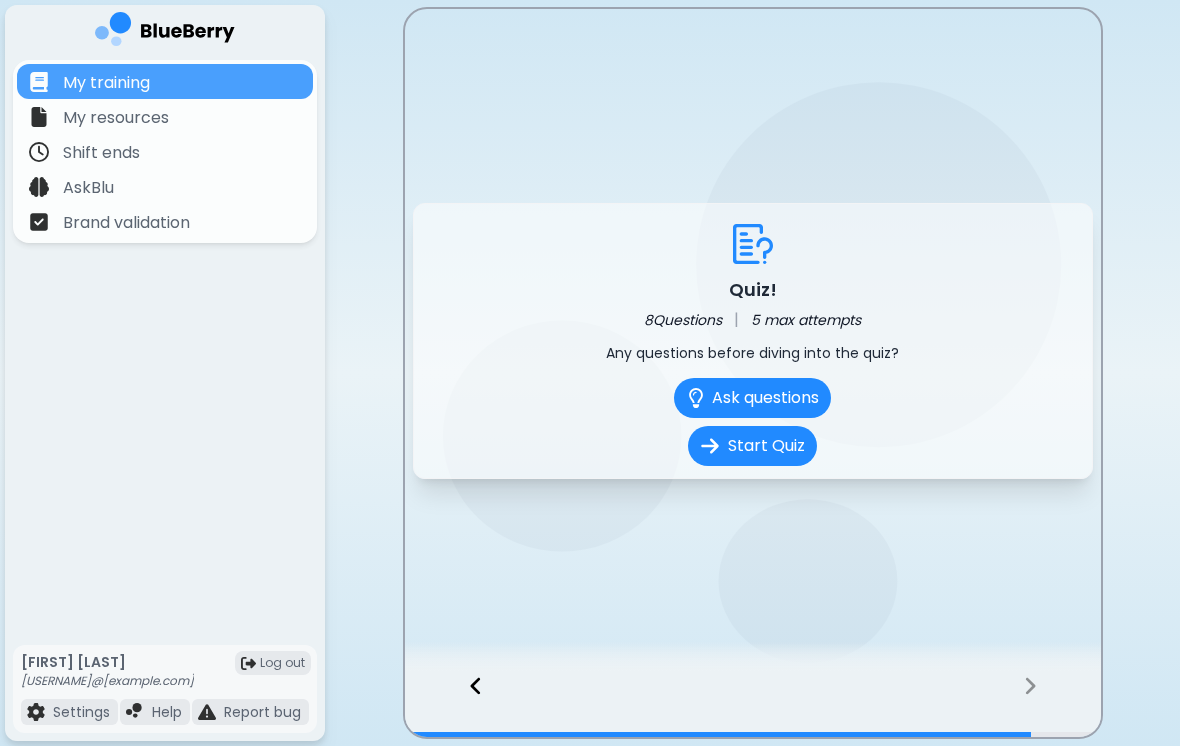 click 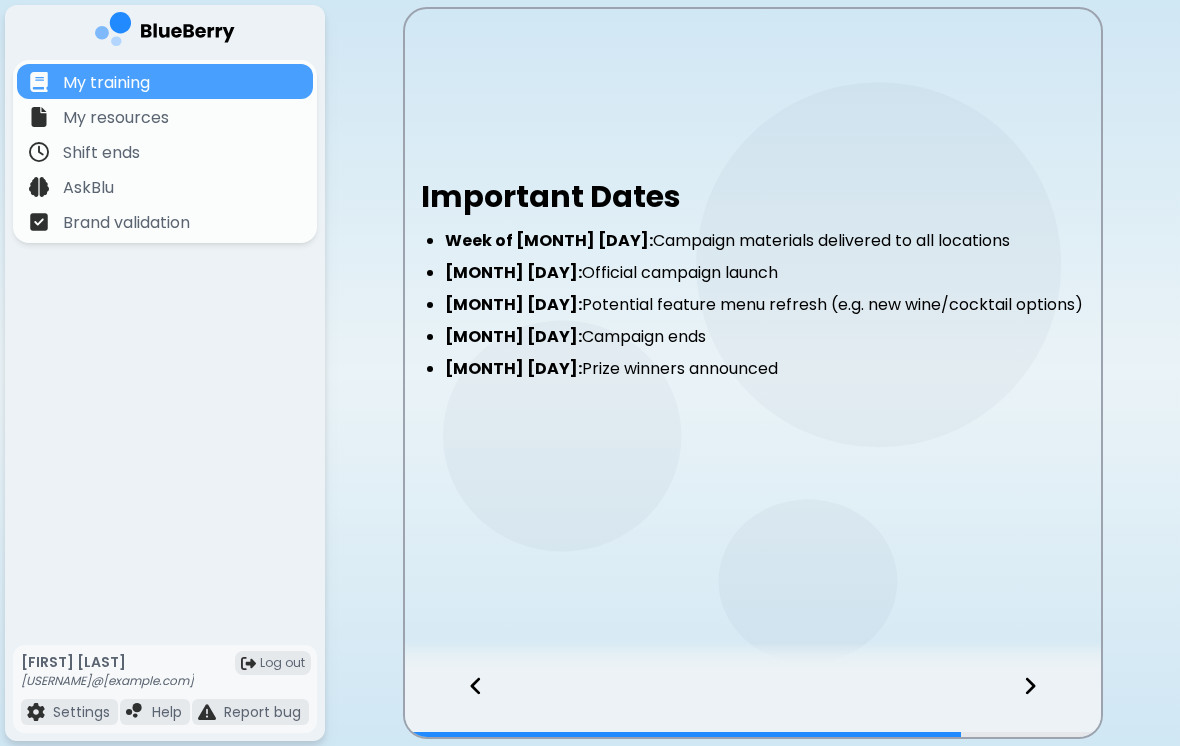 click at bounding box center (466, 704) 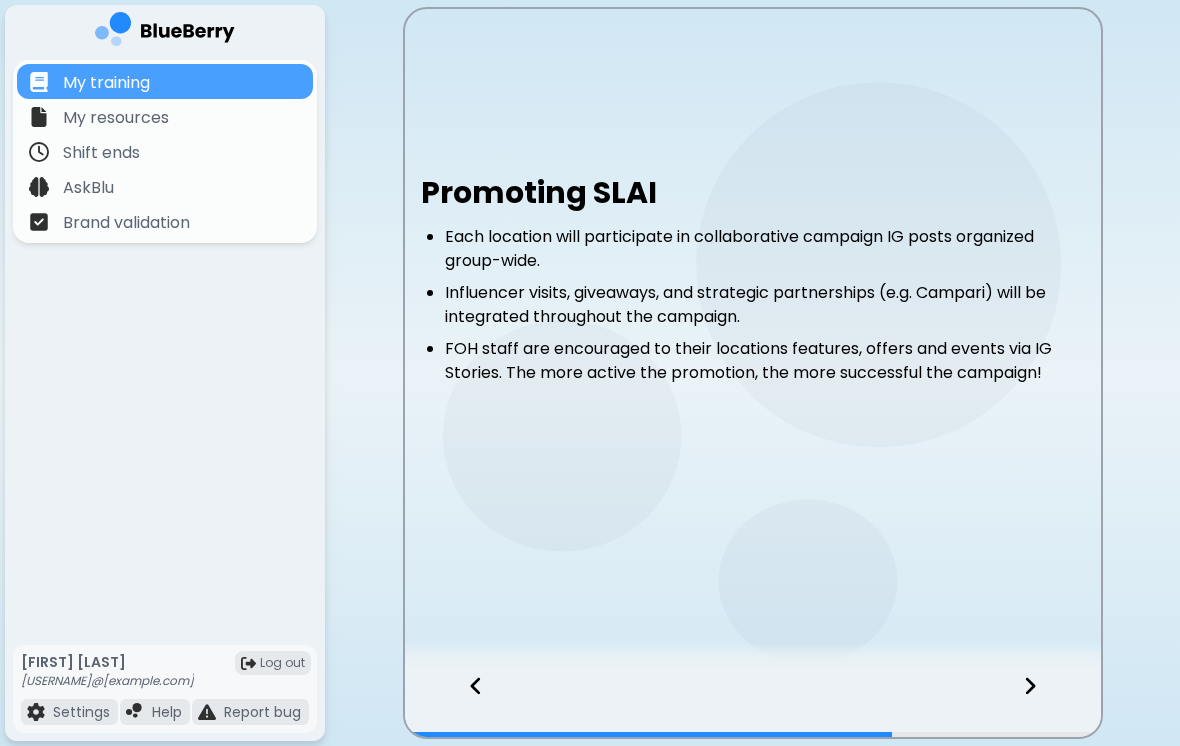 click 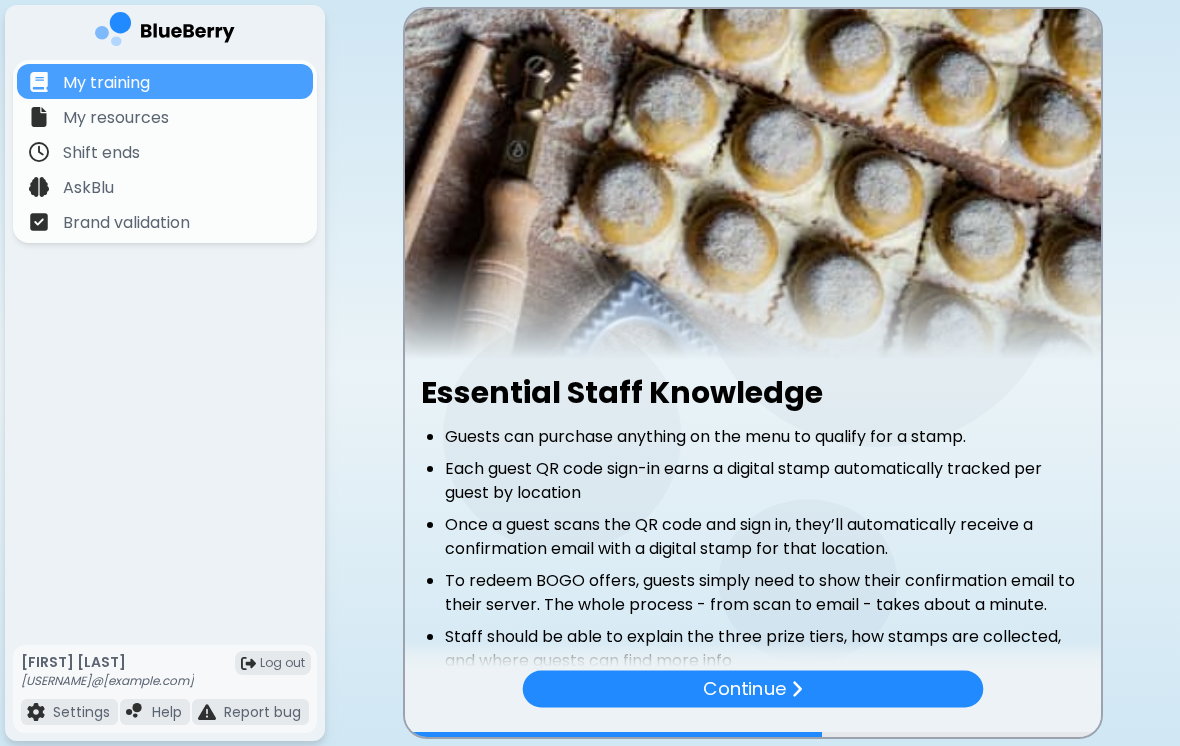 scroll, scrollTop: 0, scrollLeft: 0, axis: both 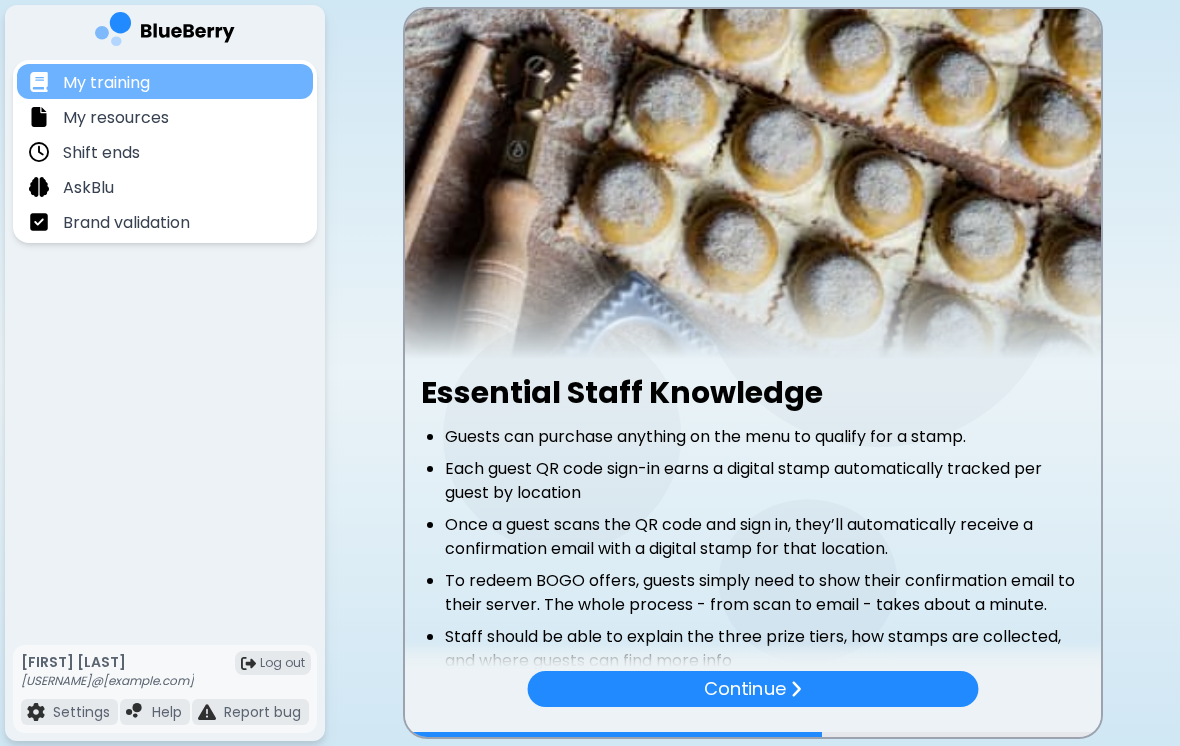 click on "My training" at bounding box center (165, 81) 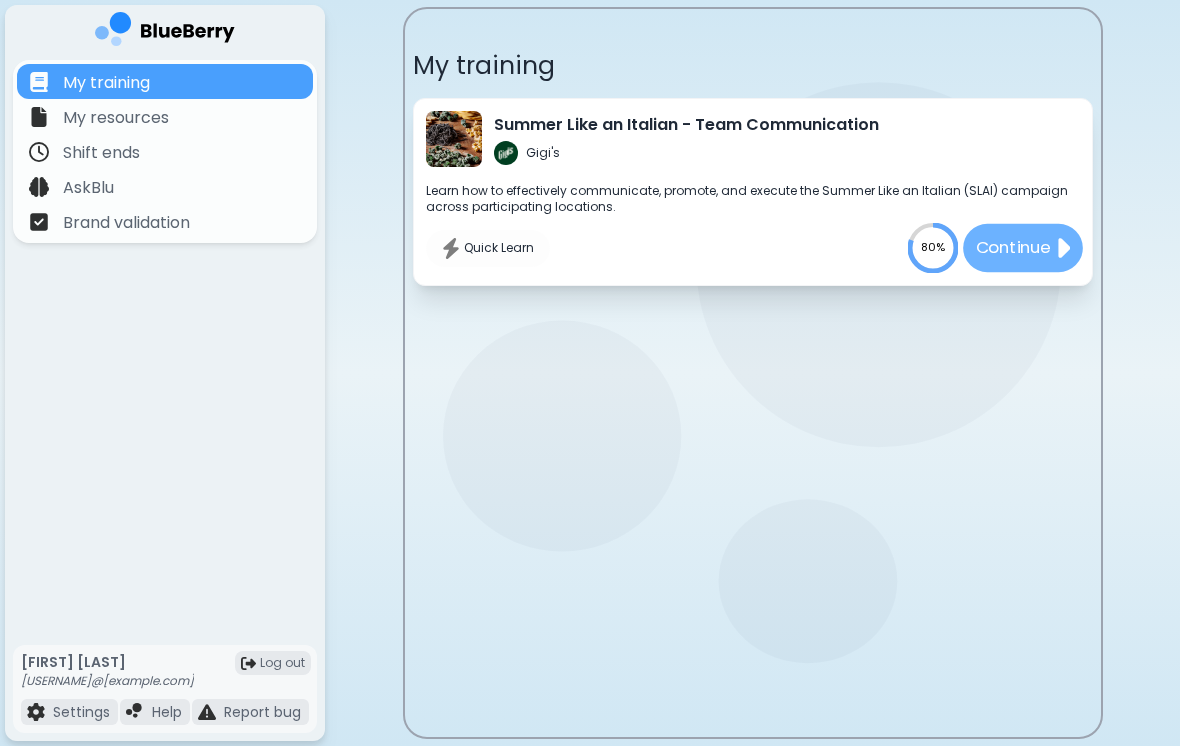 click on "Continue" at bounding box center (1023, 248) 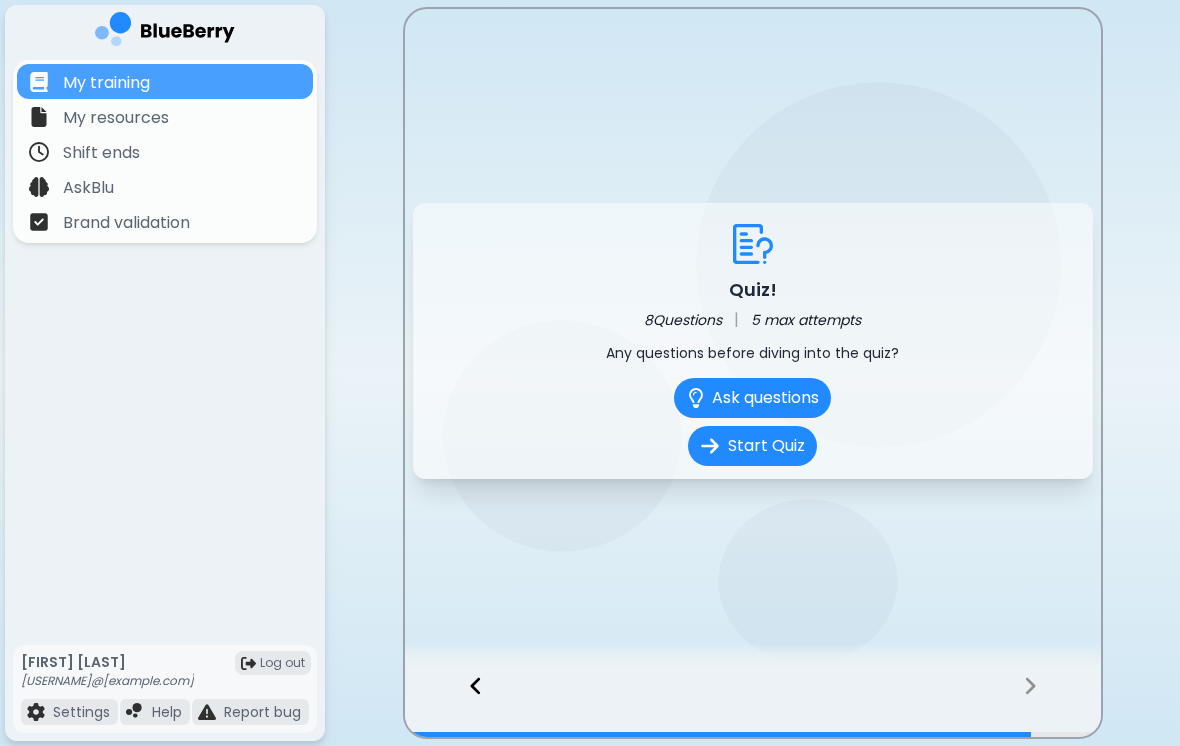 click 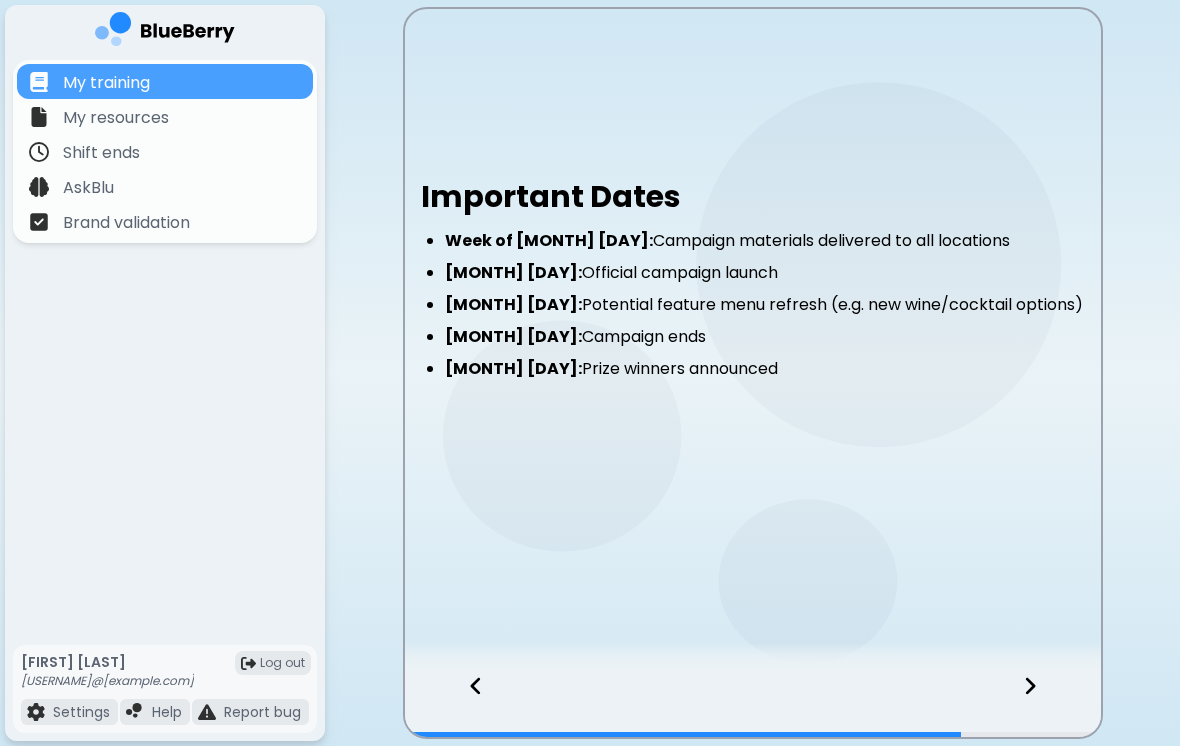 click 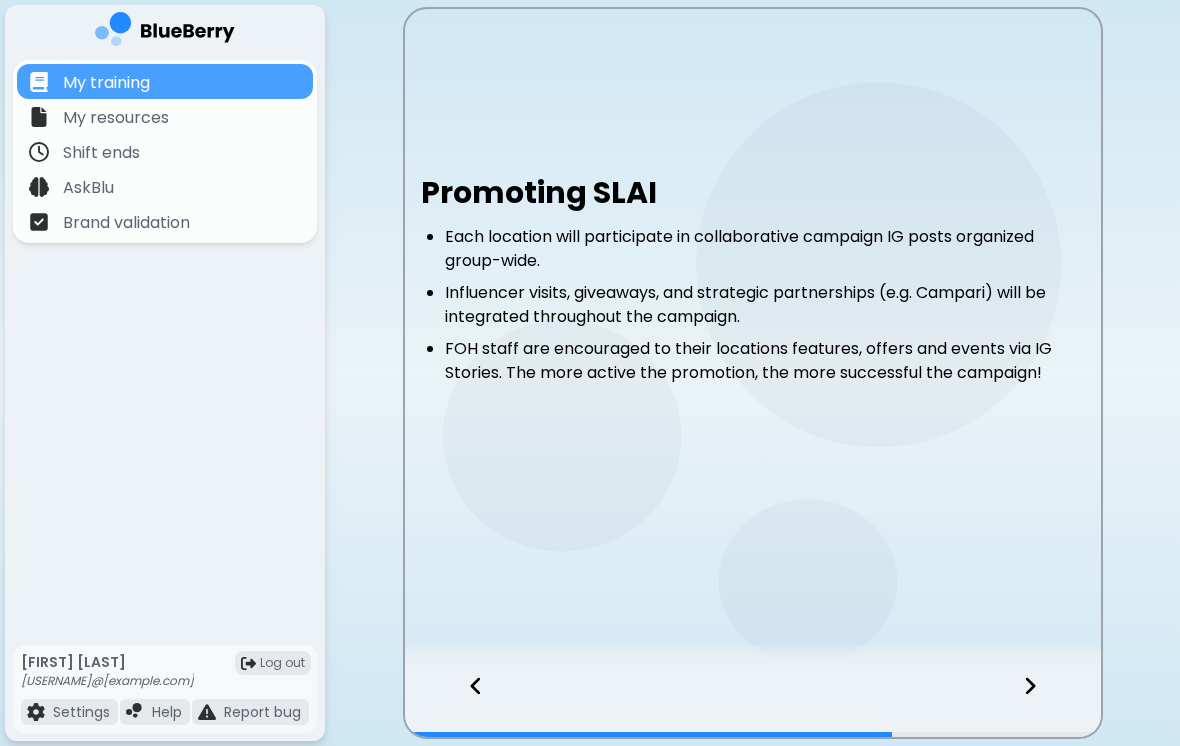 click 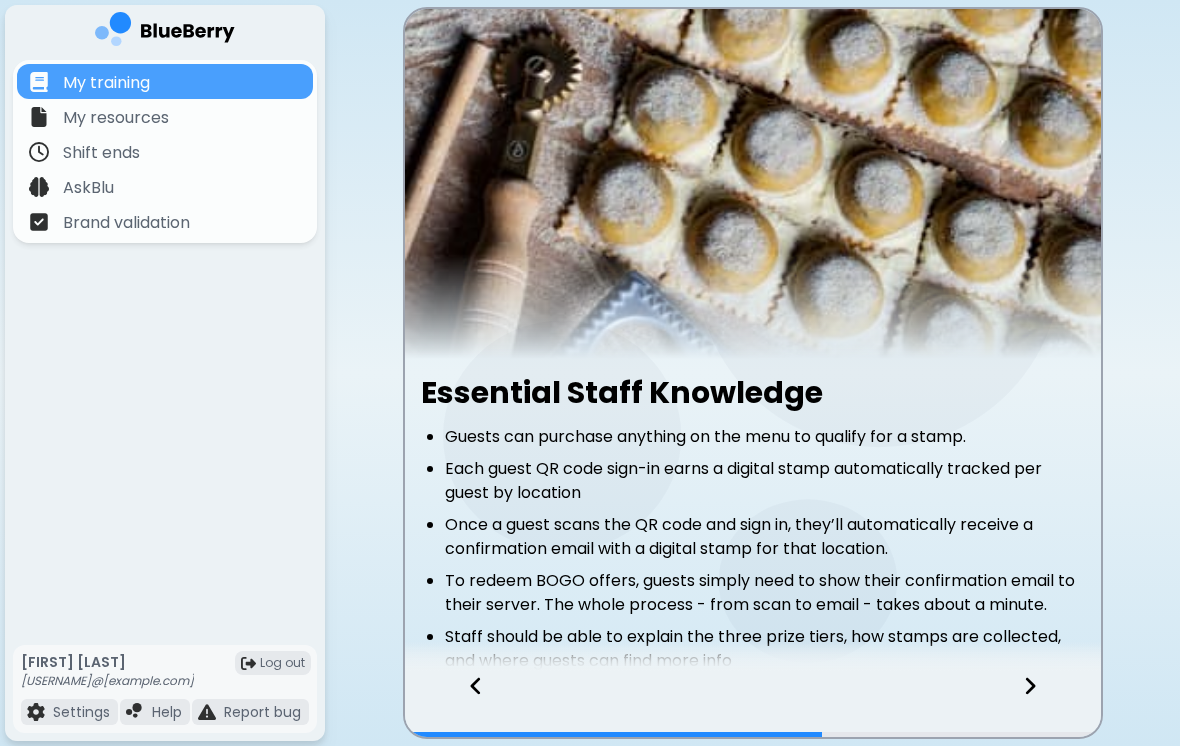 click 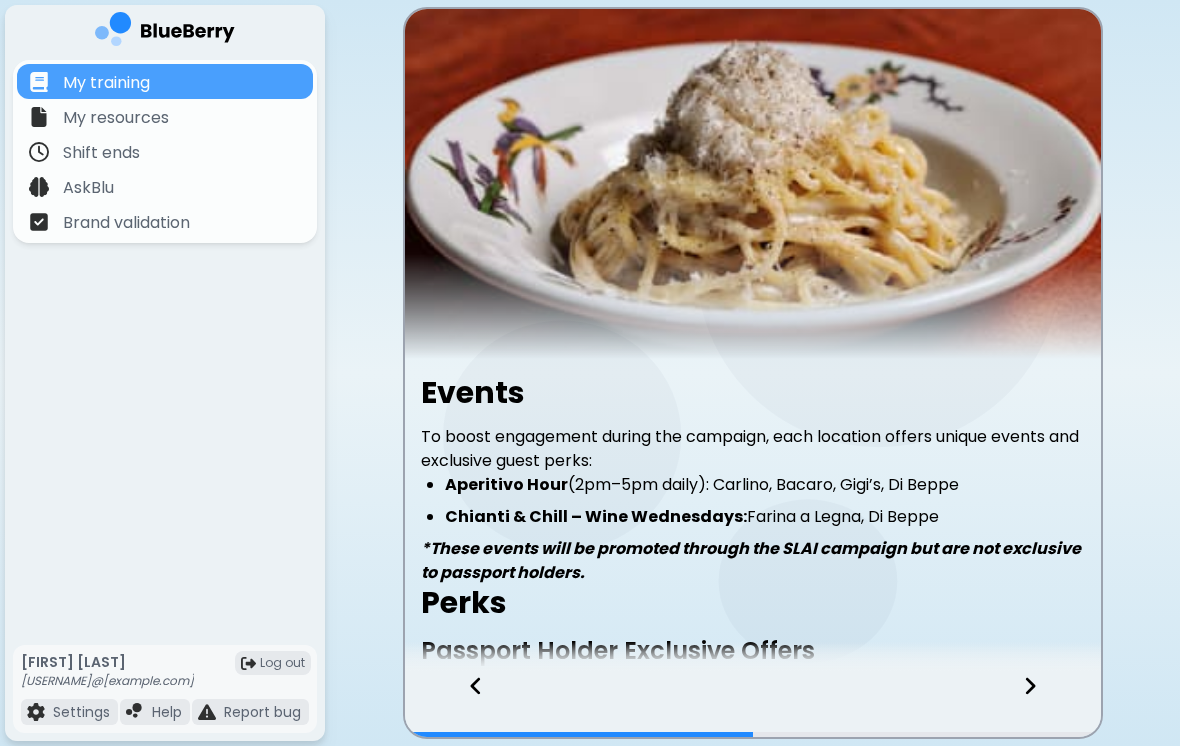 click at bounding box center [466, 704] 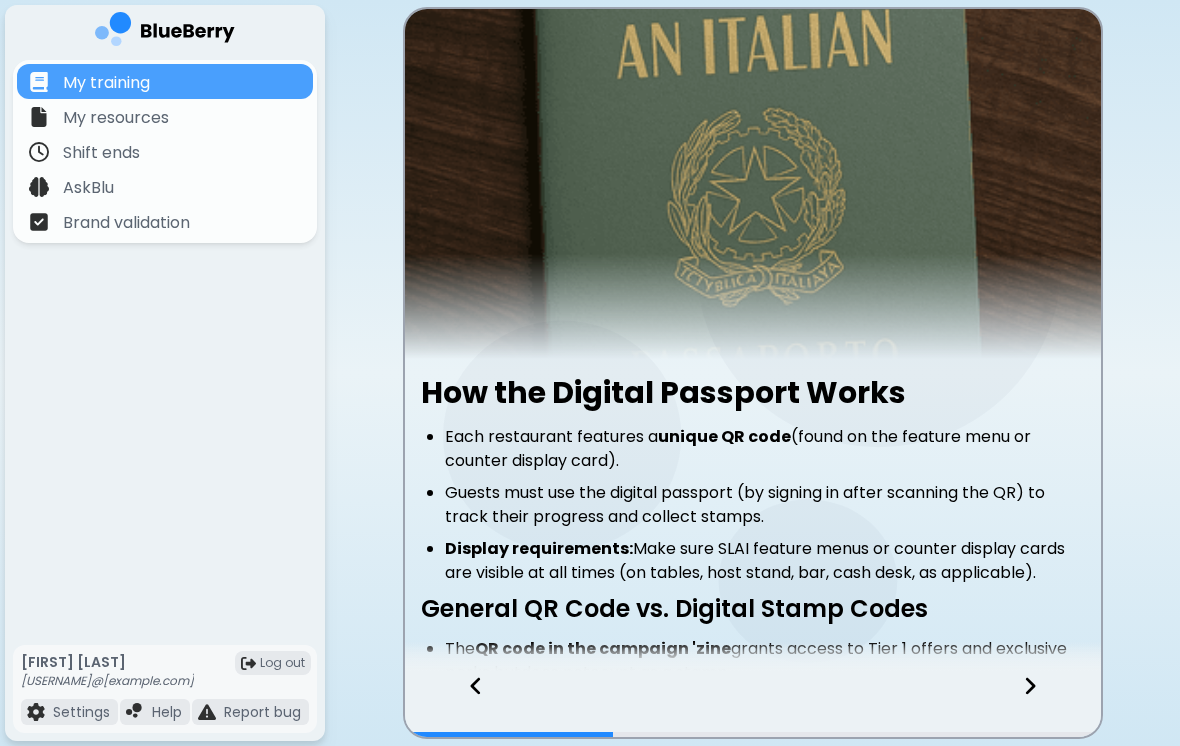 click at bounding box center [466, 704] 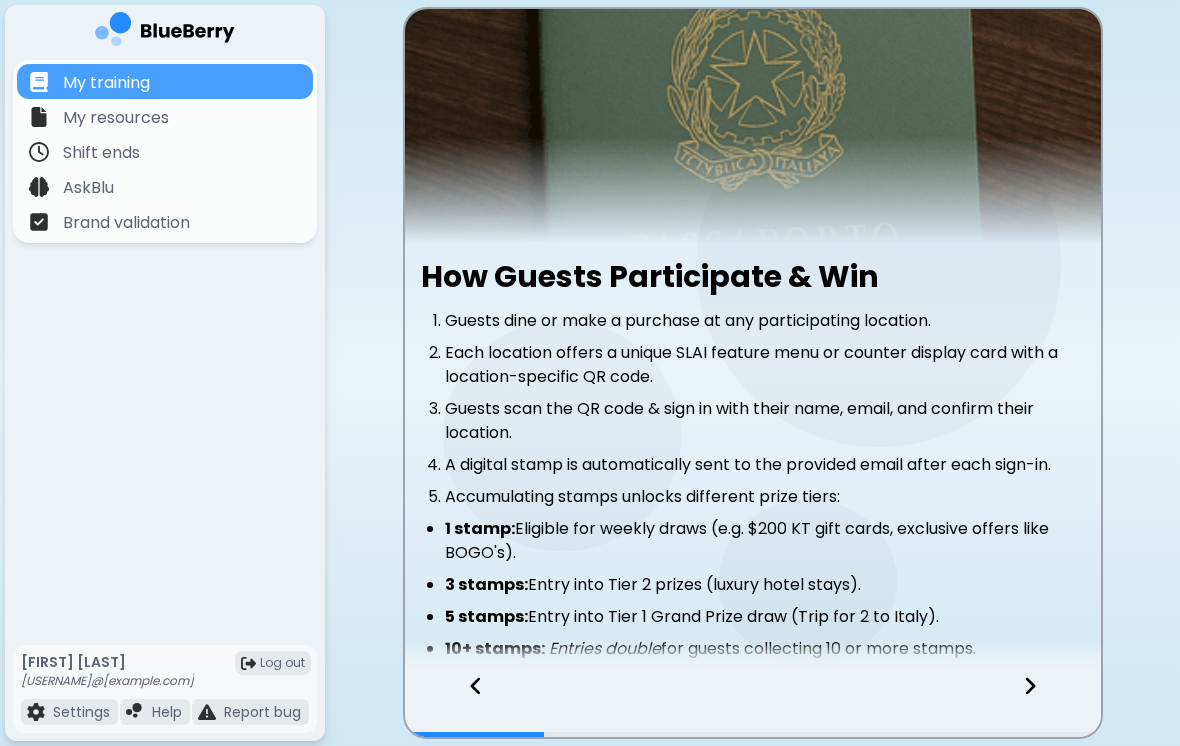 scroll, scrollTop: 124, scrollLeft: 0, axis: vertical 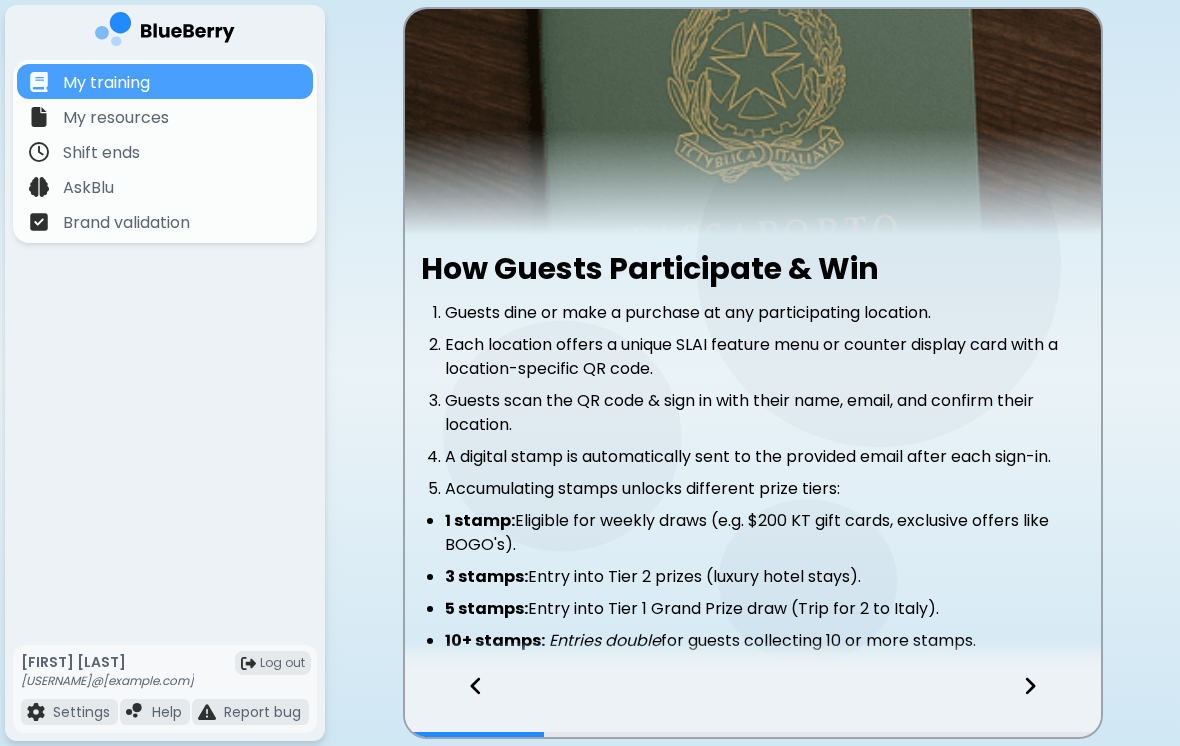 click at bounding box center (466, 704) 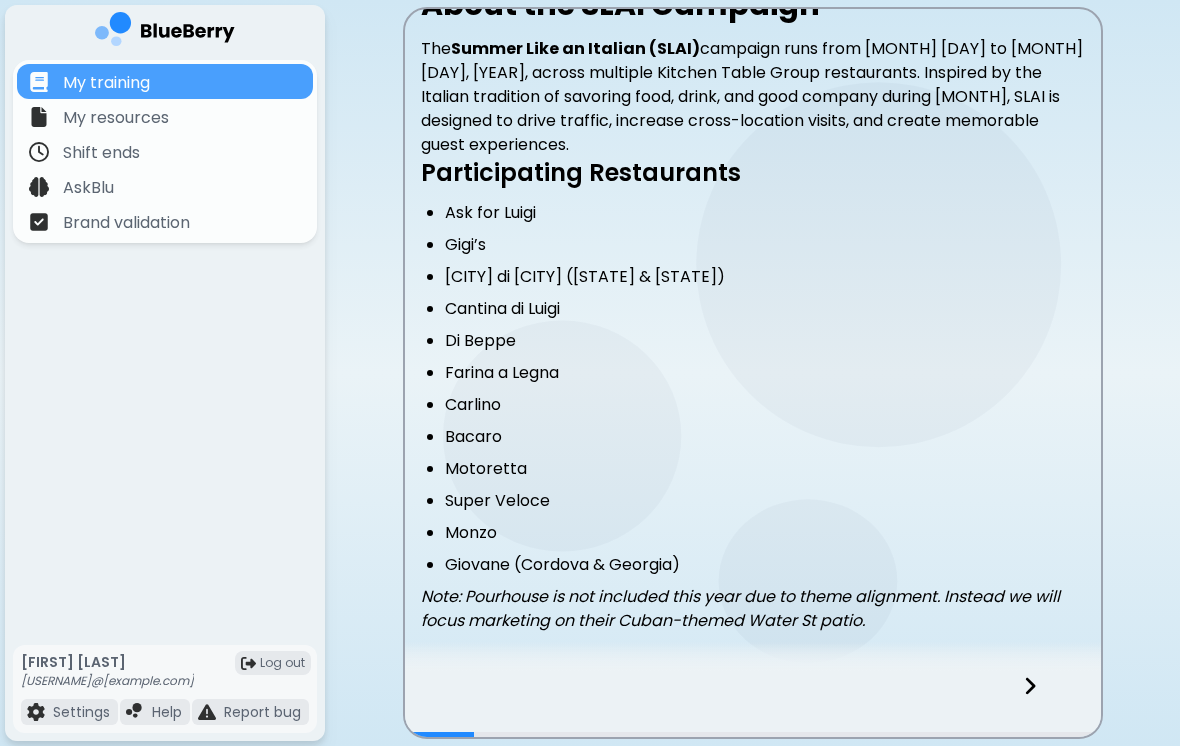 scroll, scrollTop: 390, scrollLeft: 0, axis: vertical 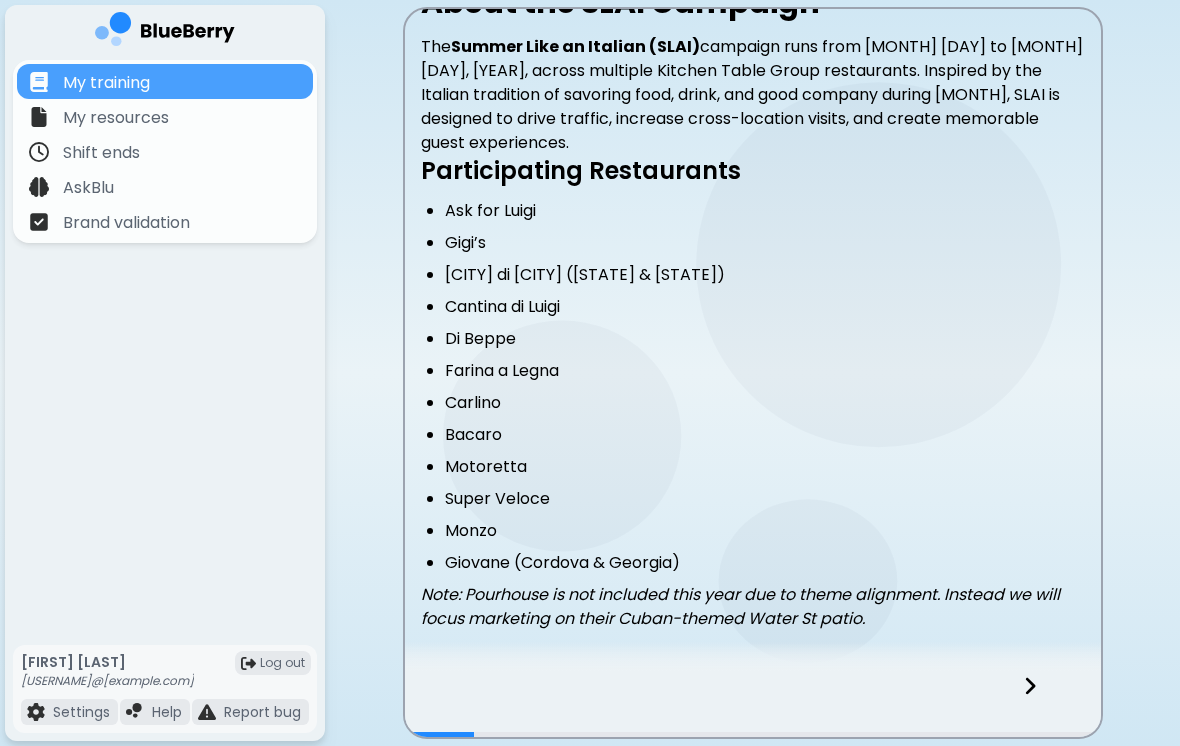click at bounding box center [1042, 704] 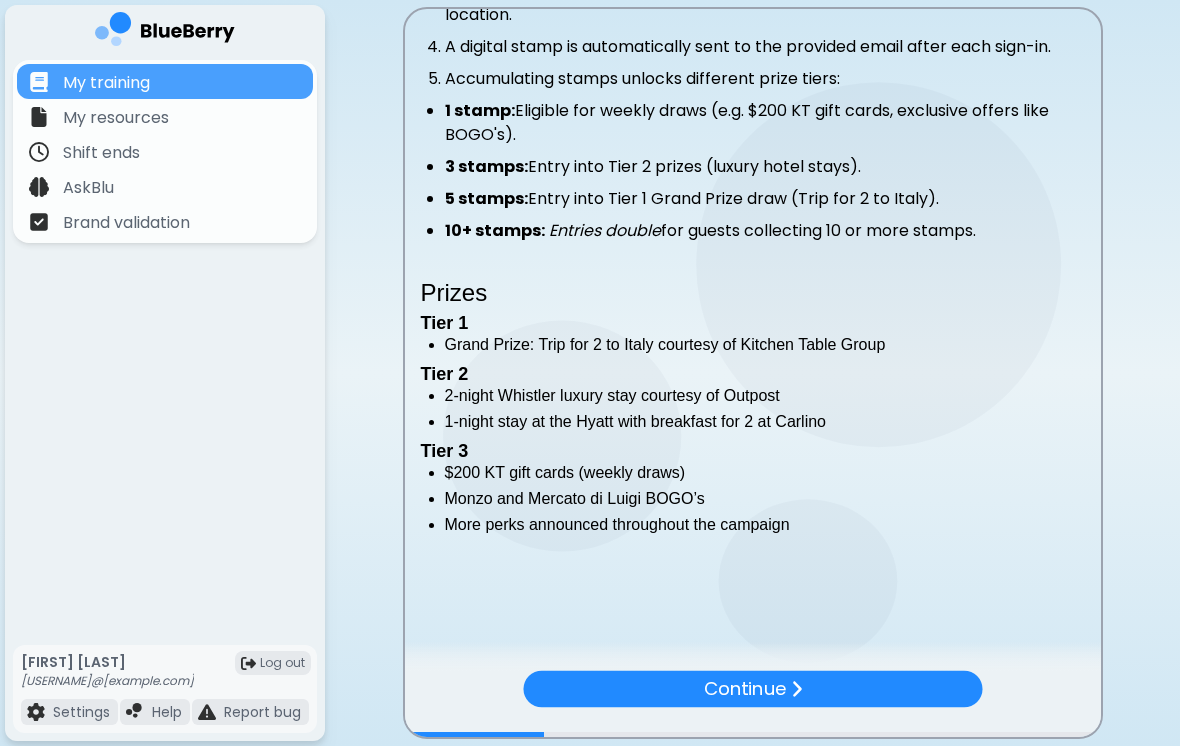 scroll, scrollTop: 546, scrollLeft: 0, axis: vertical 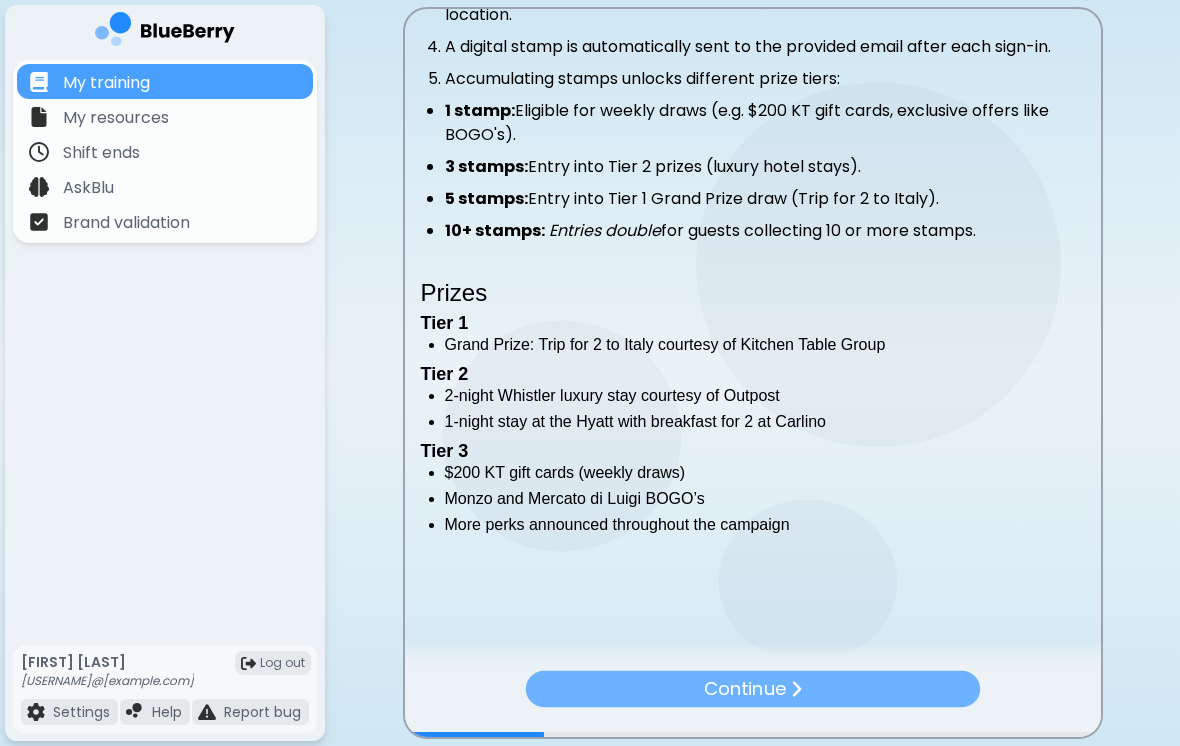 click on "Continue" at bounding box center [752, 688] 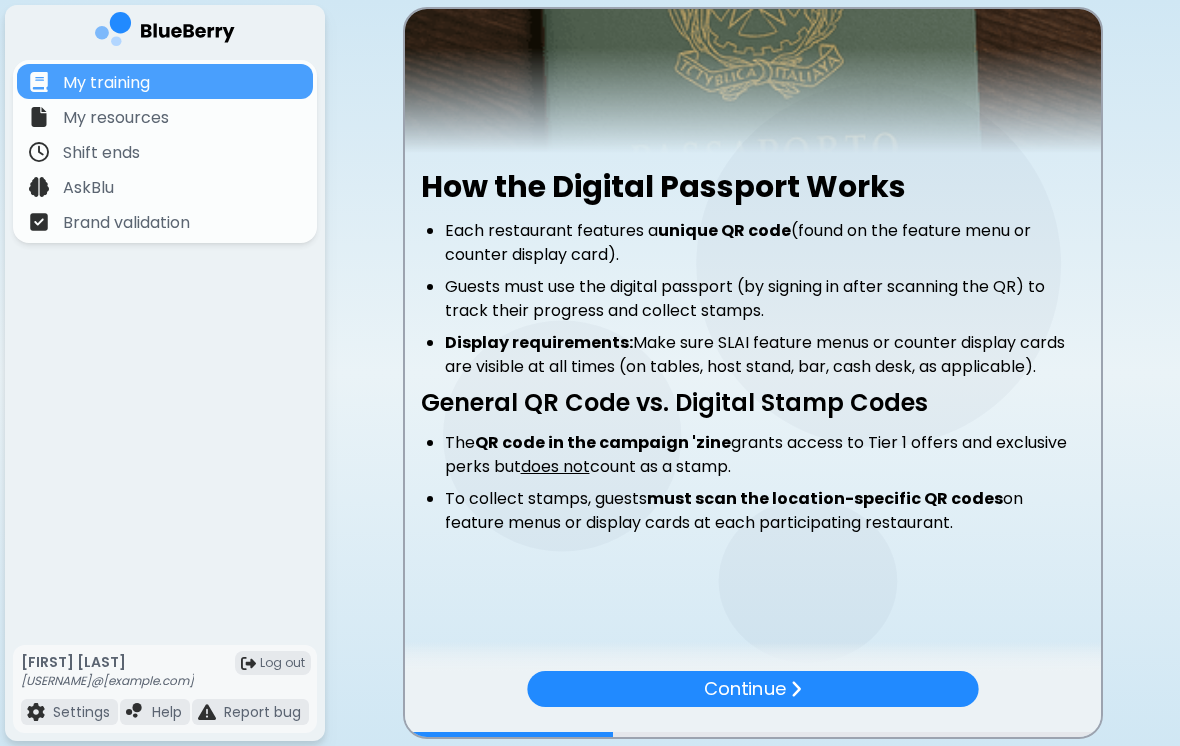 scroll, scrollTop: 206, scrollLeft: 0, axis: vertical 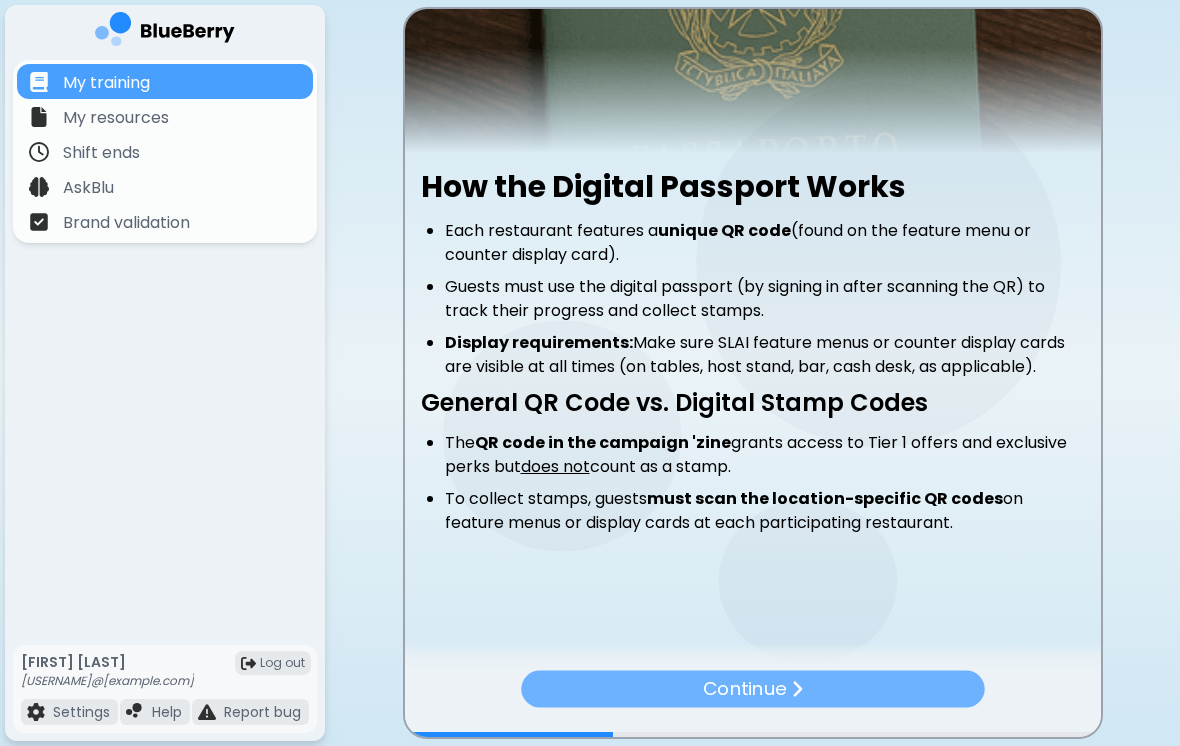 click on "Continue" at bounding box center (744, 688) 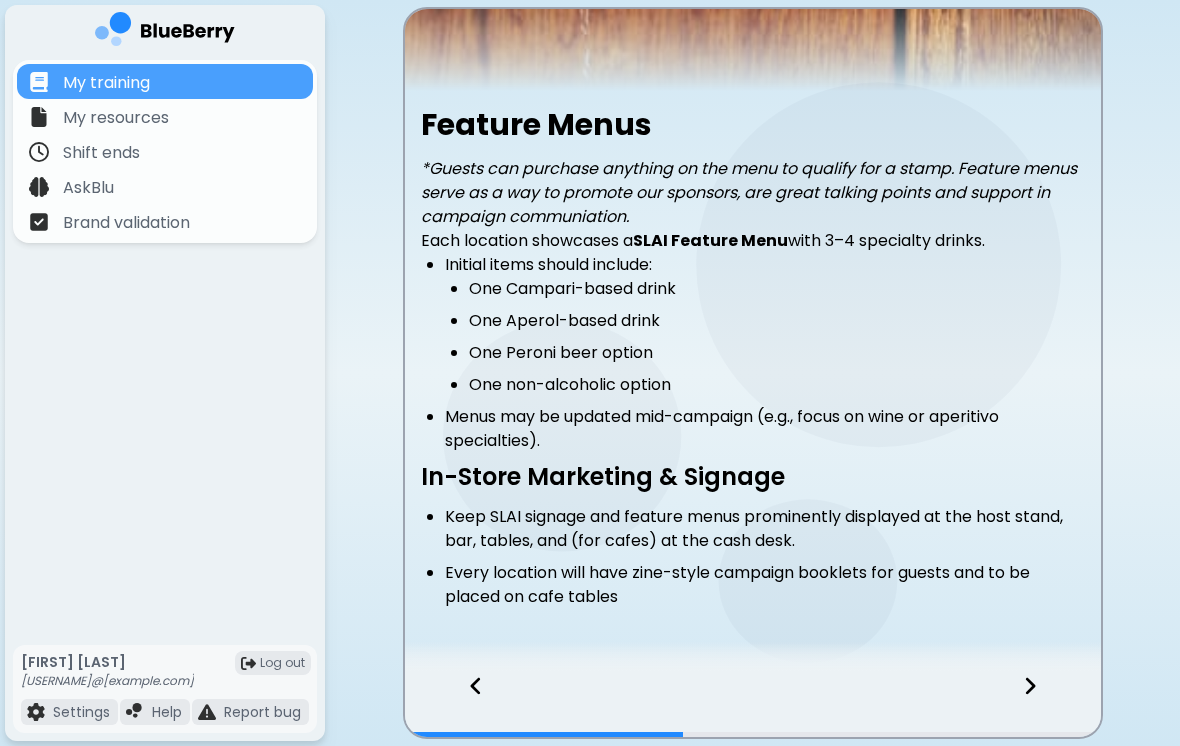 scroll, scrollTop: 266, scrollLeft: 0, axis: vertical 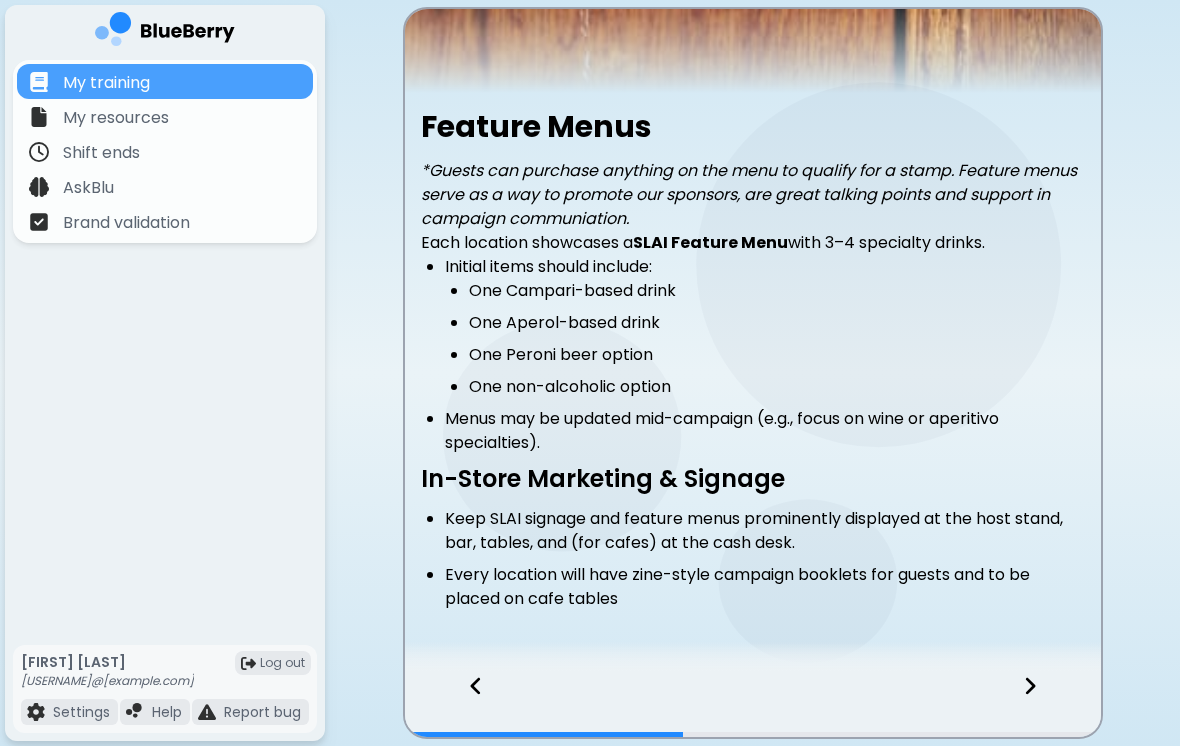 click at bounding box center (1042, 704) 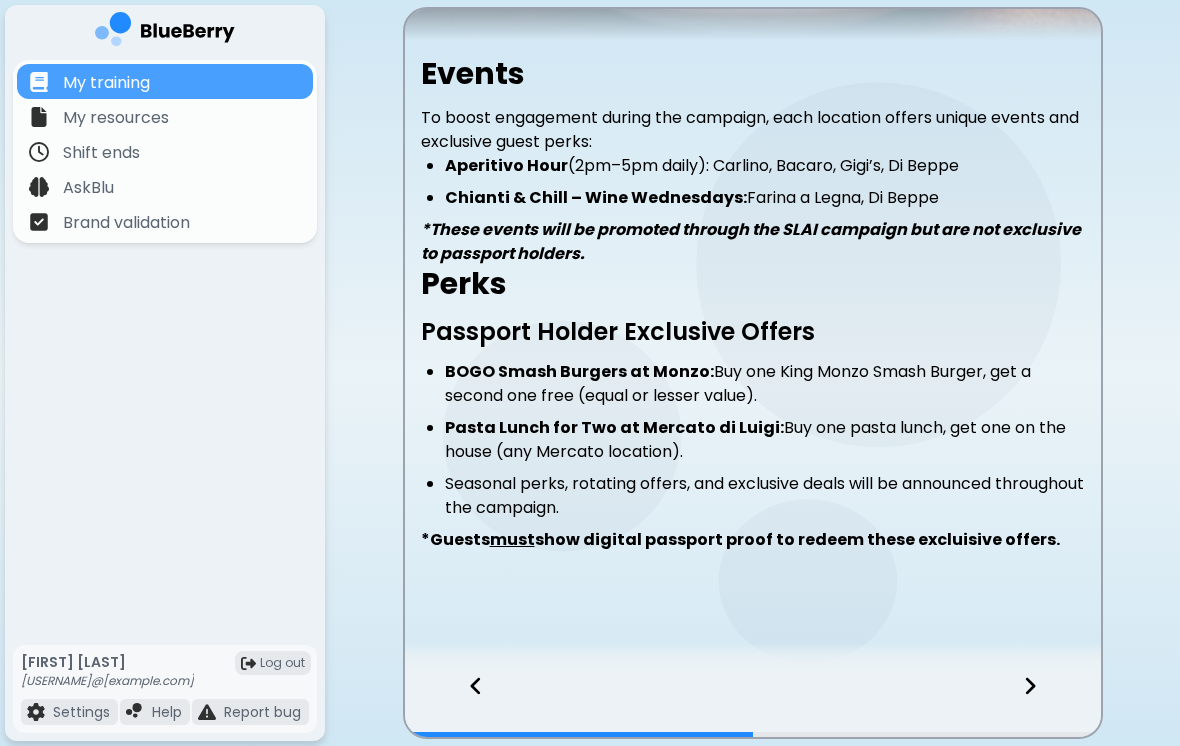 scroll, scrollTop: 328, scrollLeft: 0, axis: vertical 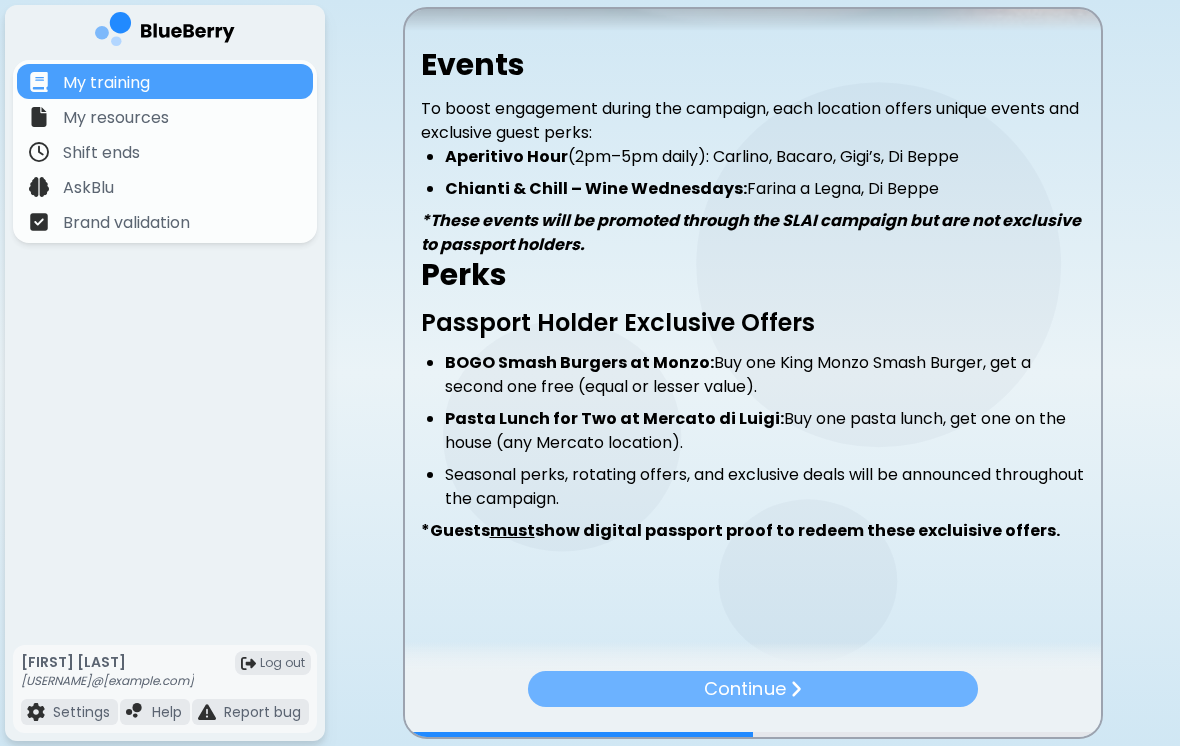 click on "Continue" at bounding box center (752, 689) 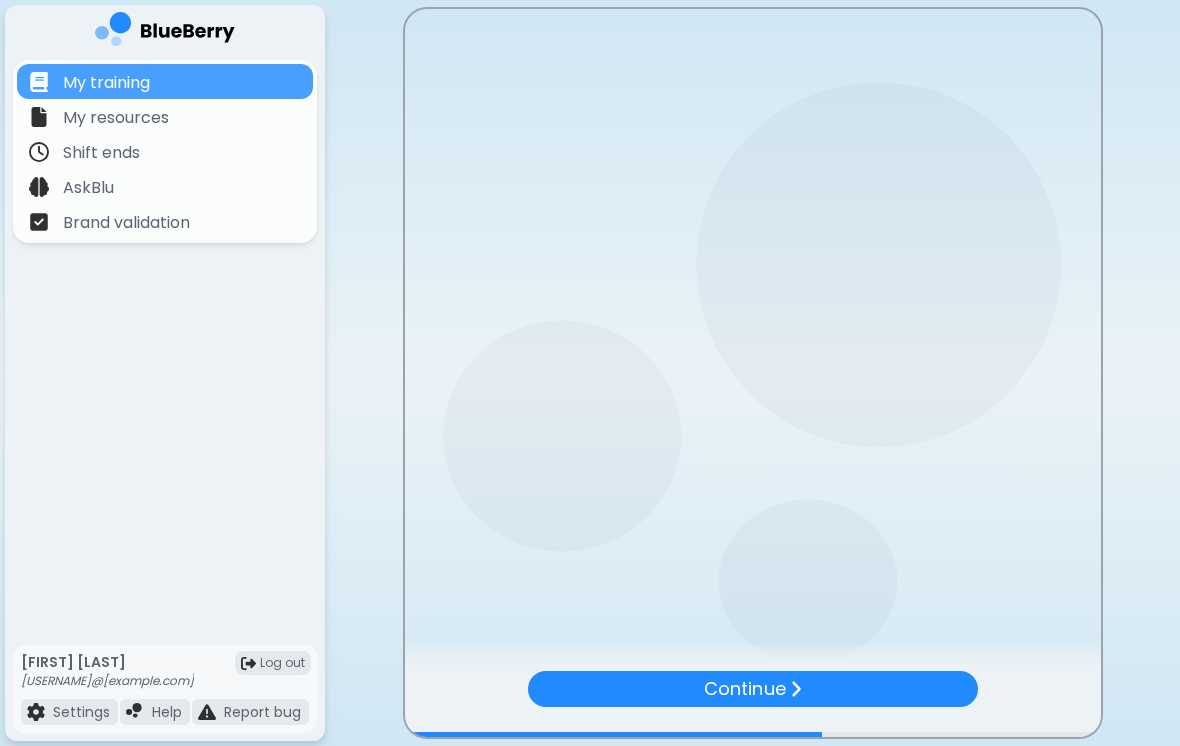 scroll, scrollTop: 0, scrollLeft: 0, axis: both 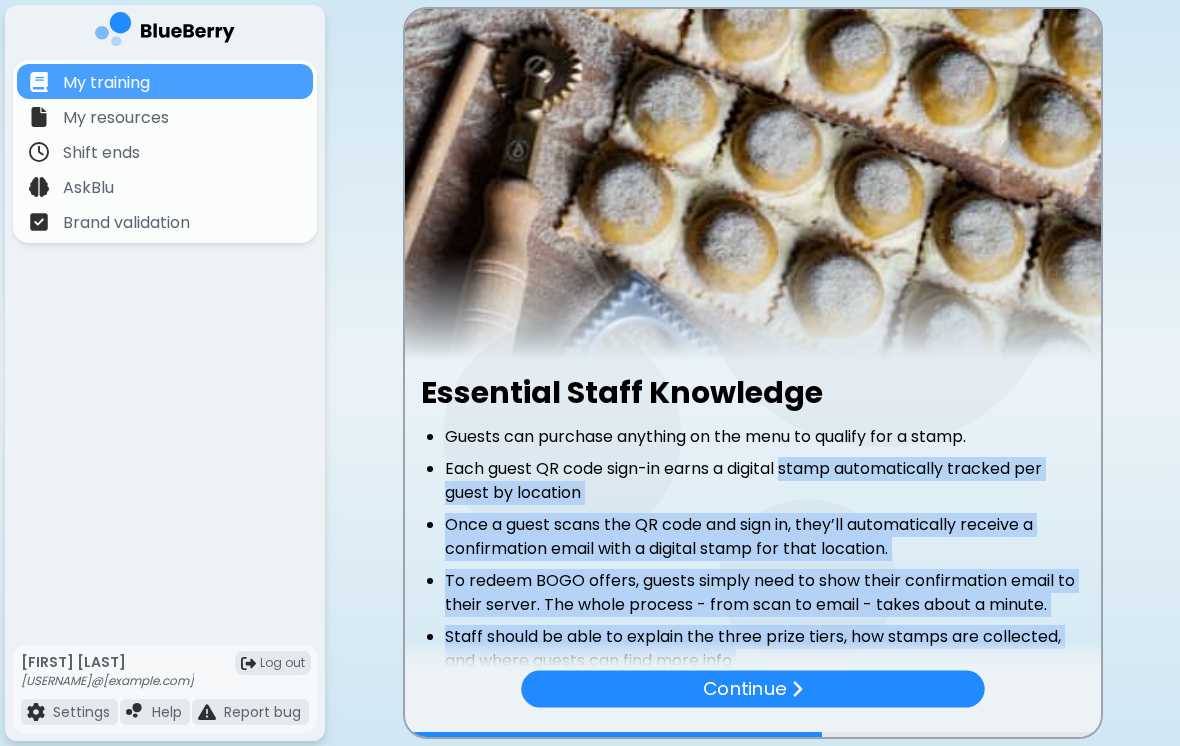 click at bounding box center (753, 184) 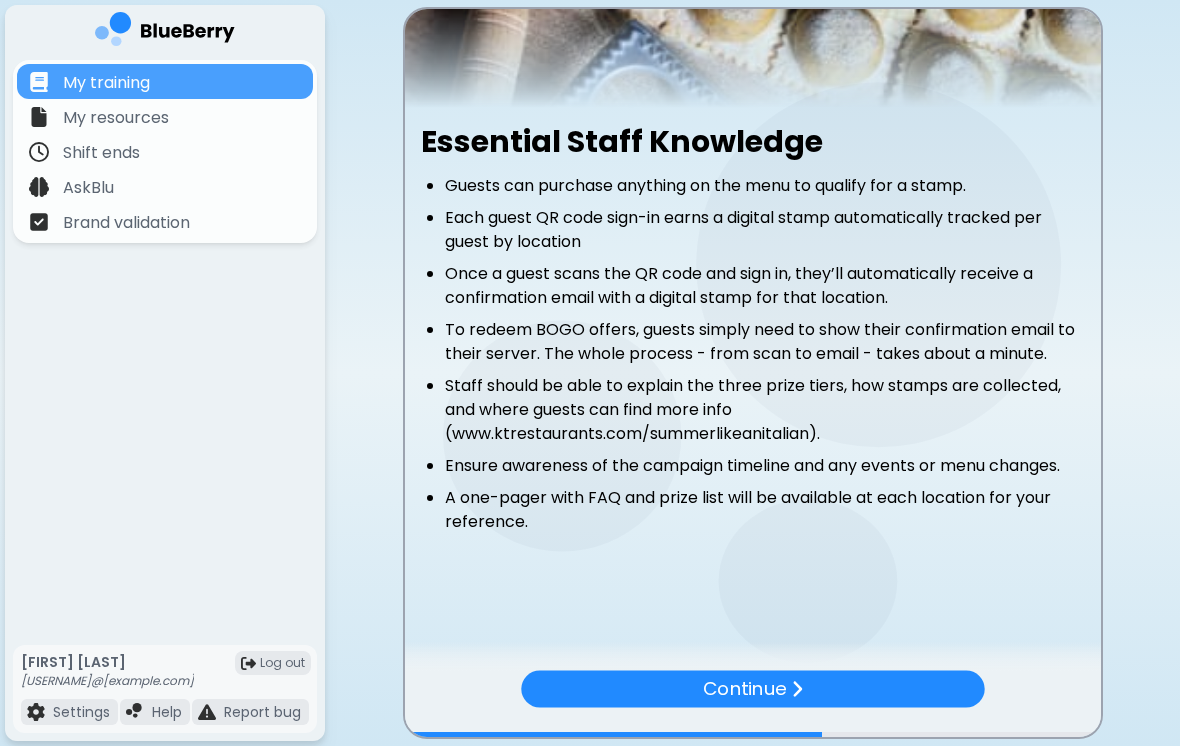 scroll, scrollTop: 251, scrollLeft: 0, axis: vertical 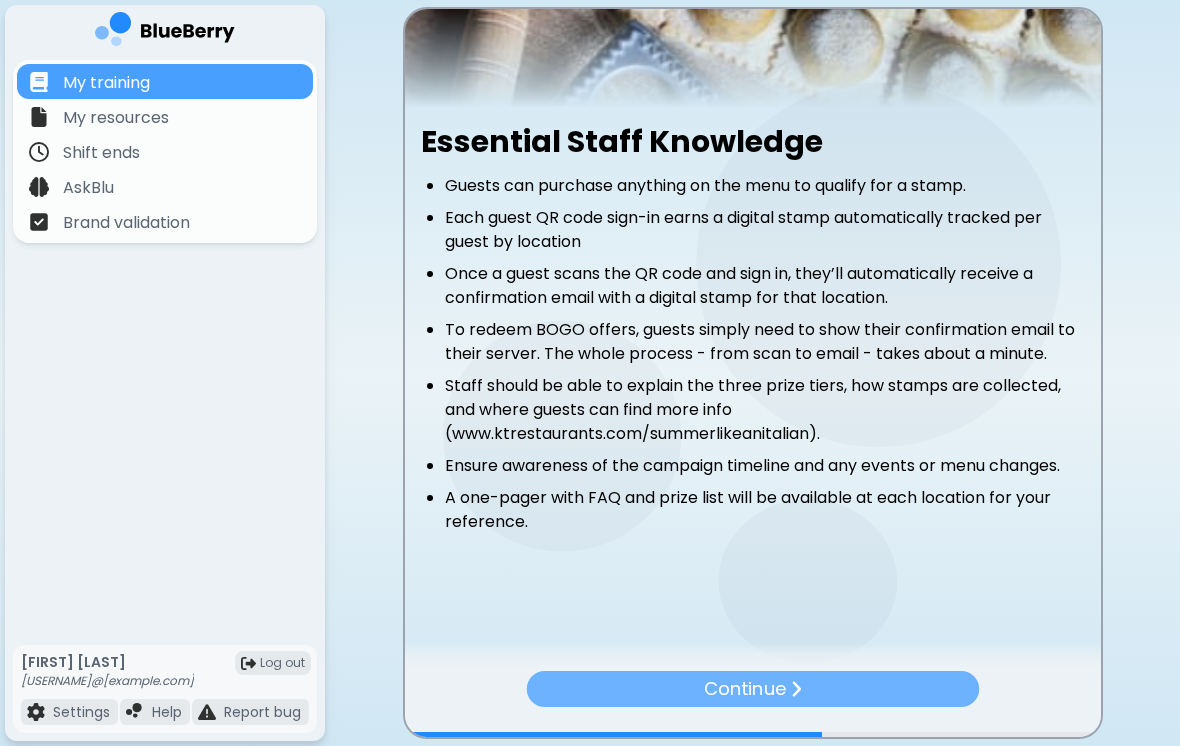 click on "Continue" at bounding box center [752, 688] 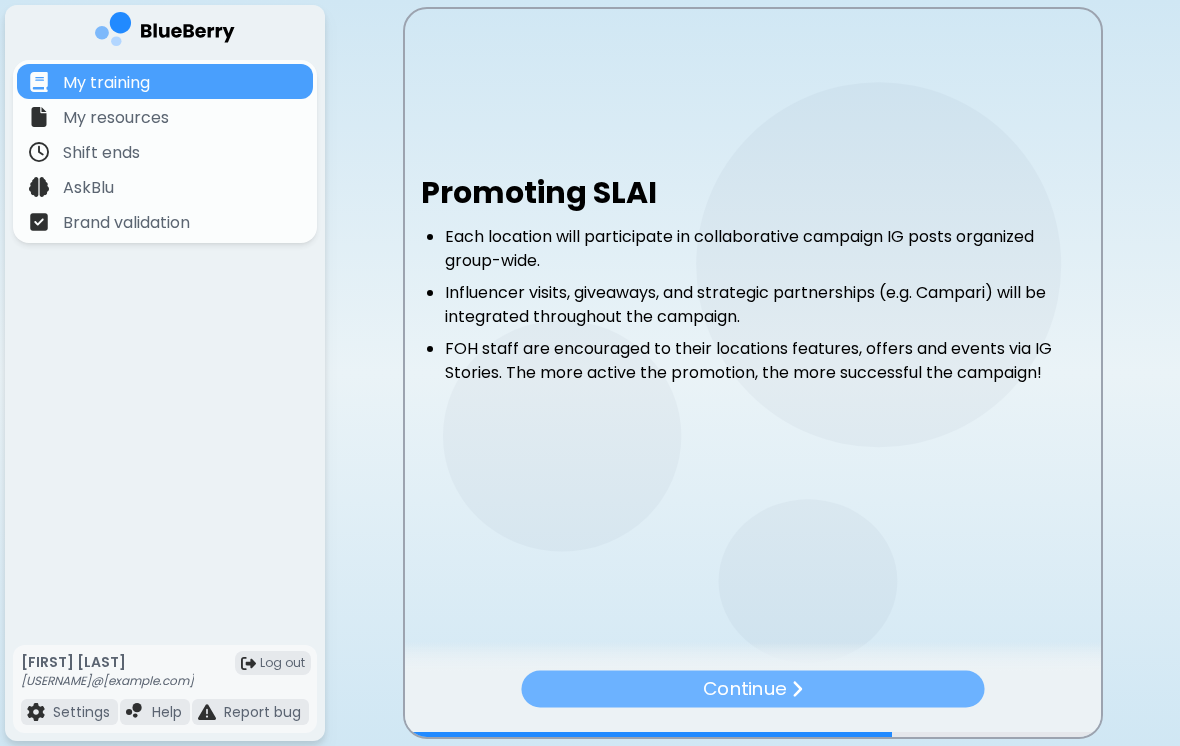 click on "Continue" at bounding box center (752, 688) 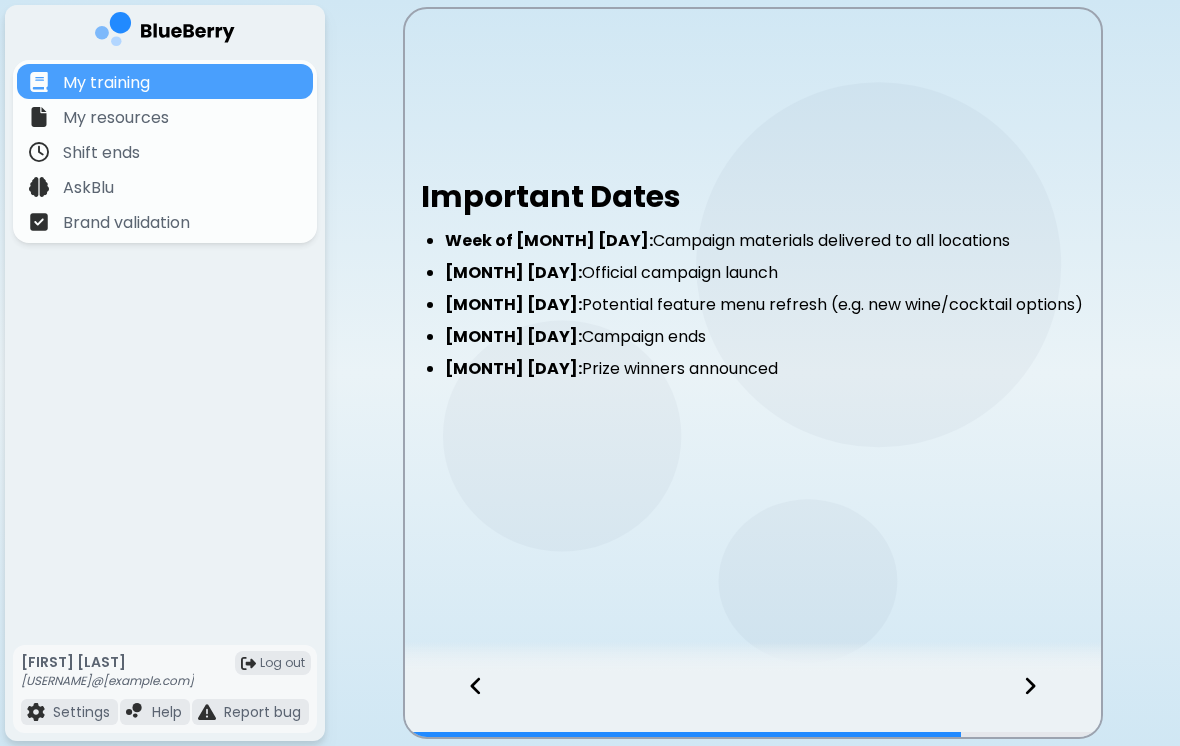 click at bounding box center (1042, 704) 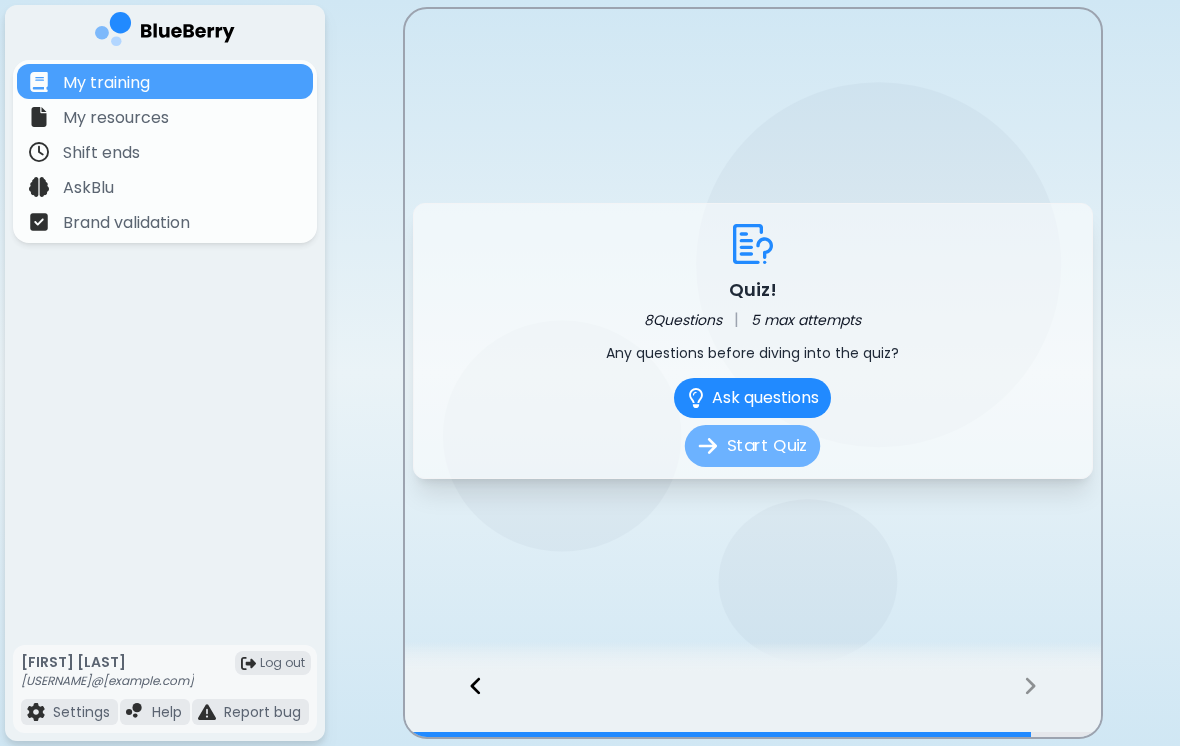 click on "Start Quiz" at bounding box center (752, 446) 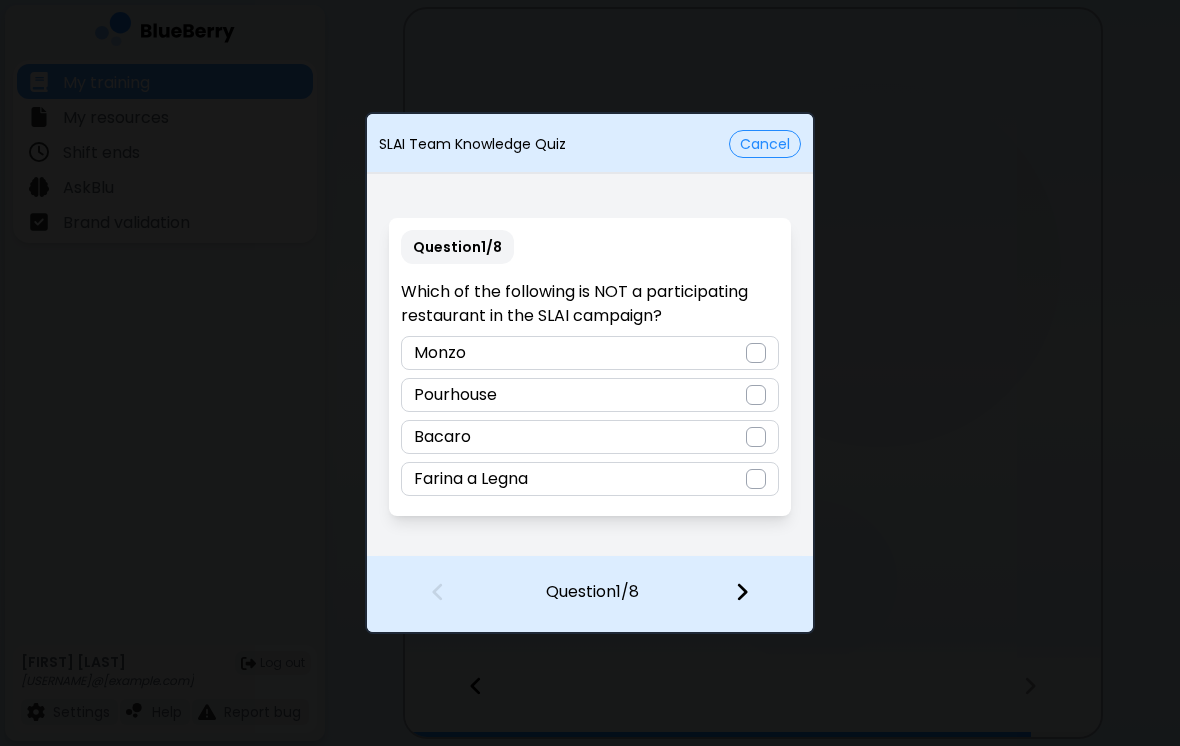 click at bounding box center [756, 395] 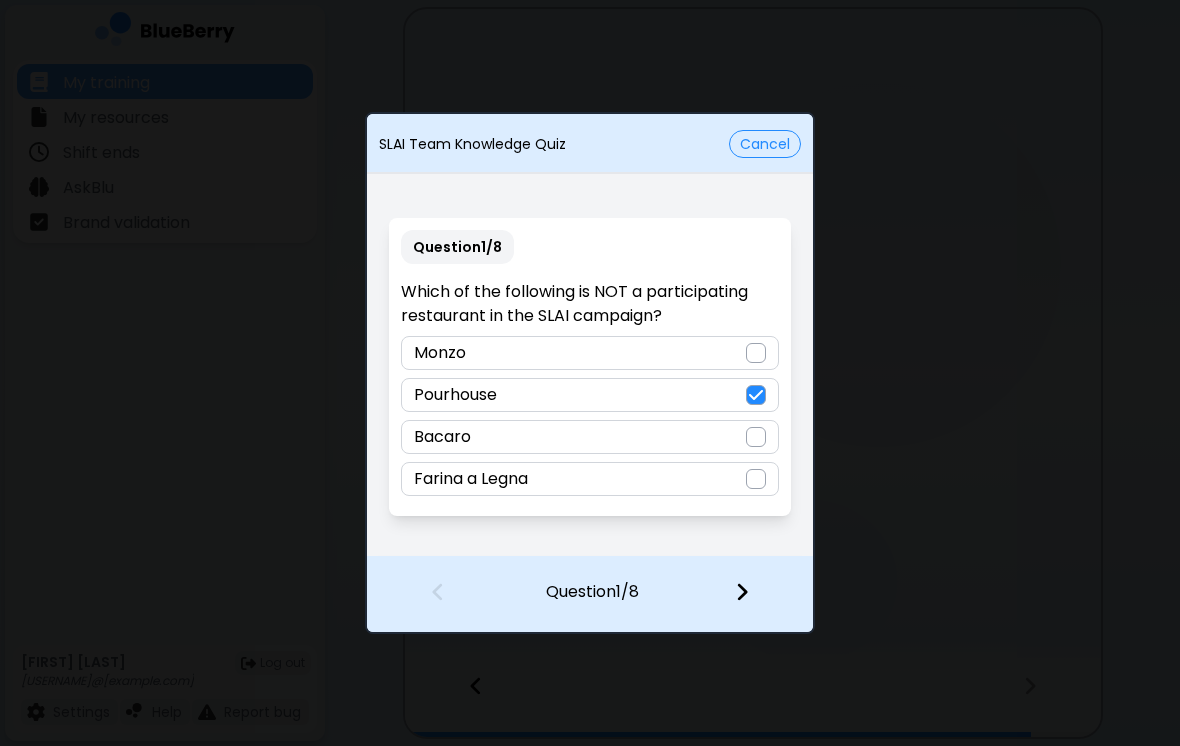 click at bounding box center (742, 592) 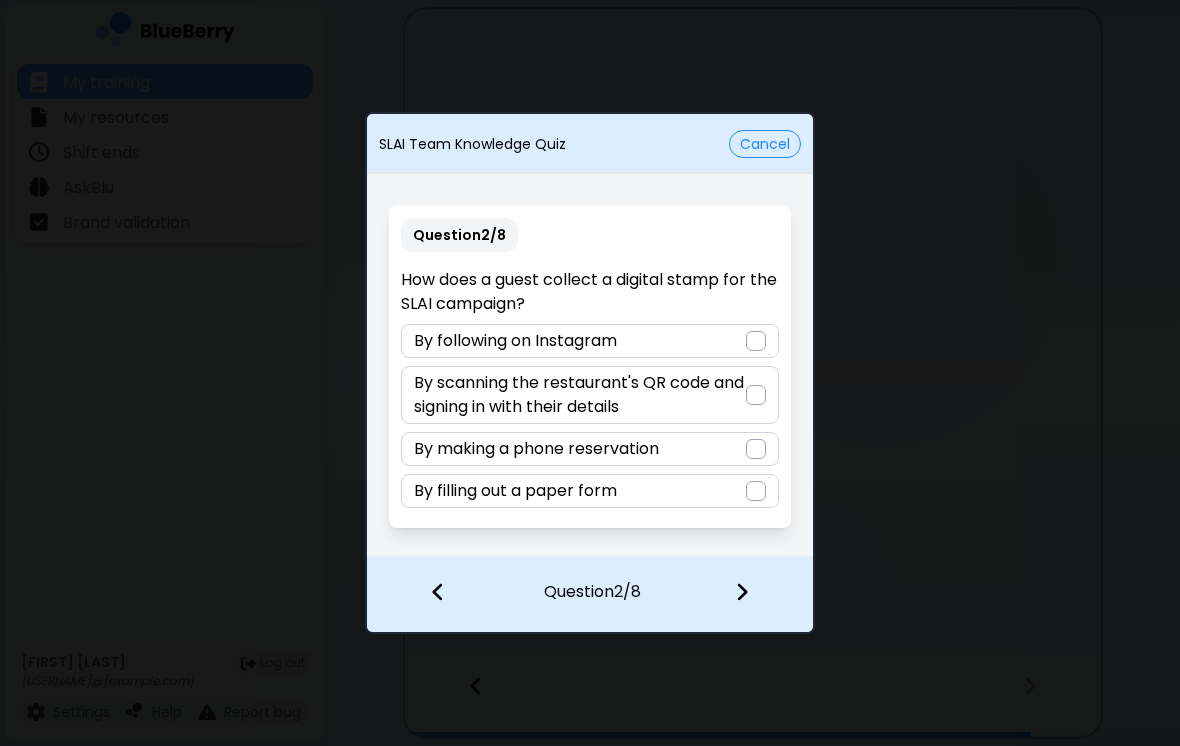 click at bounding box center [756, 395] 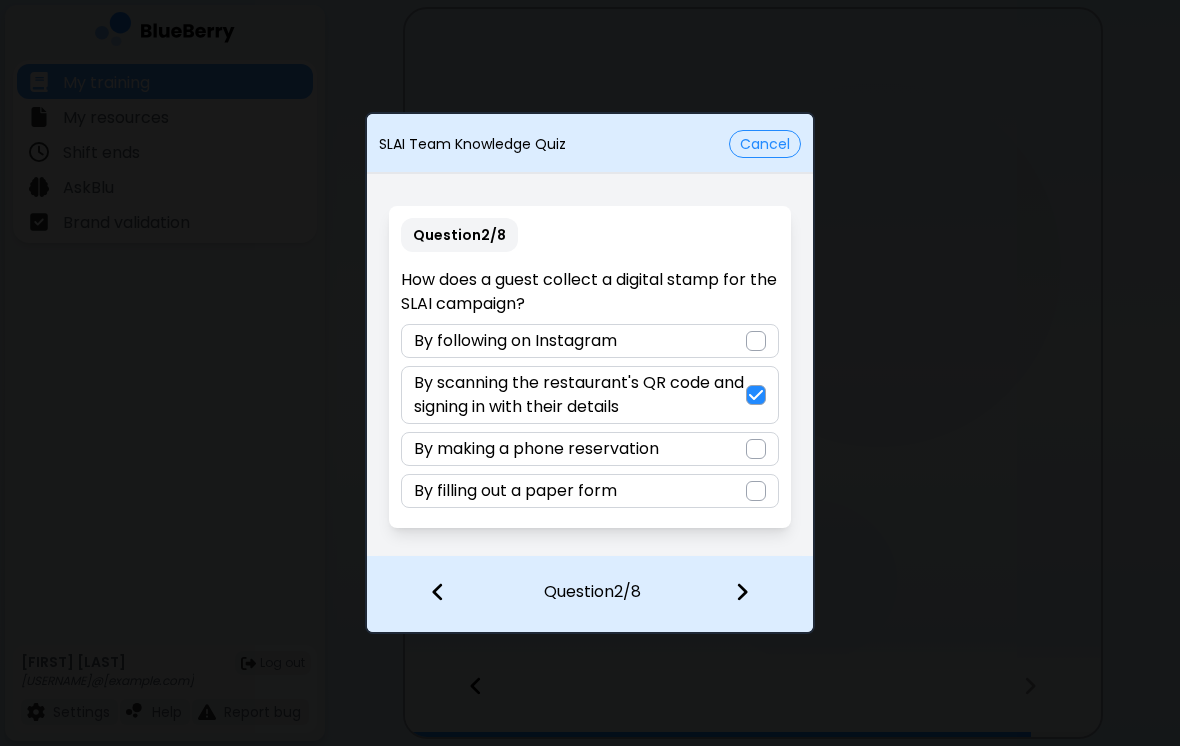 click at bounding box center [754, 594] 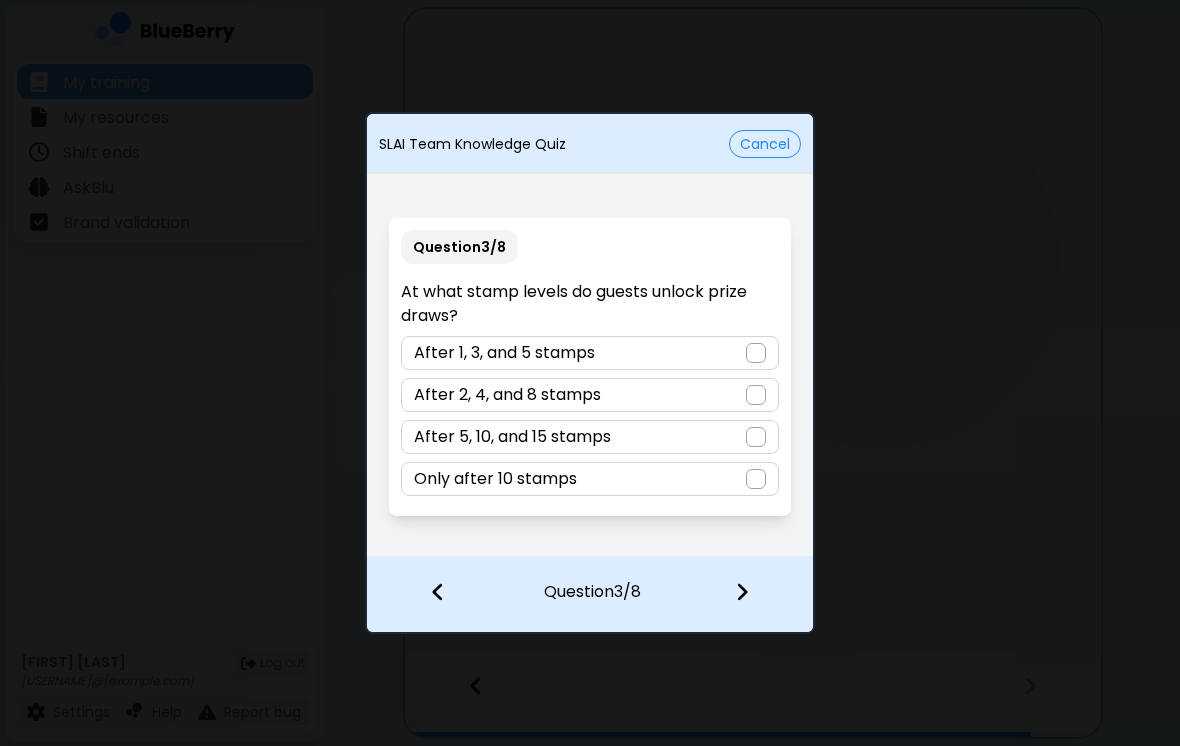 click on "After 5, 10, and 15 stamps" at bounding box center (589, 437) 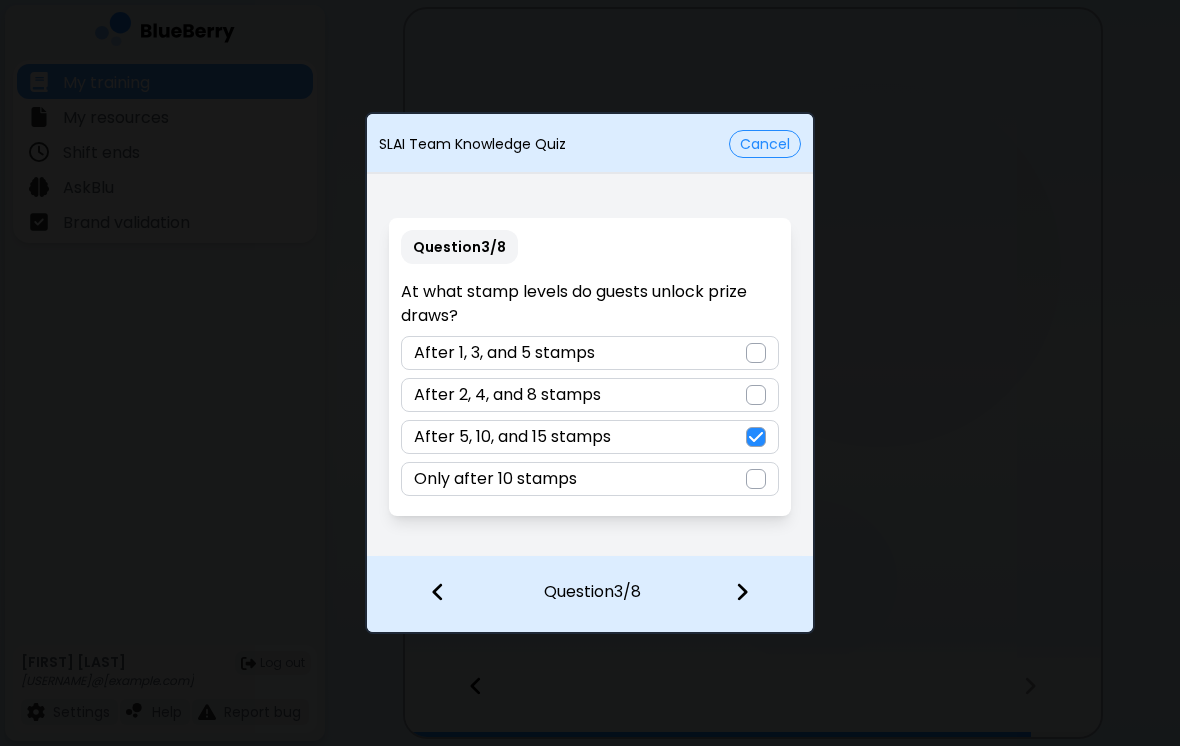 click on "After 5, 10, and 15 stamps" at bounding box center [589, 437] 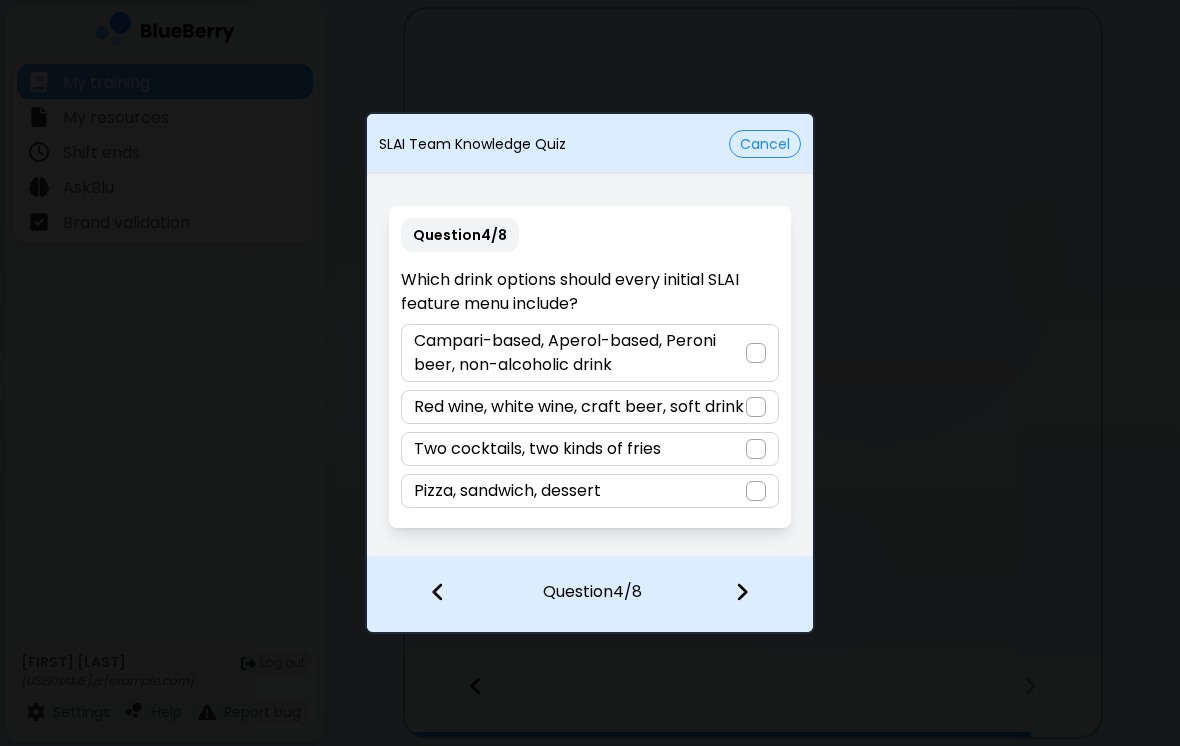 click at bounding box center [756, 353] 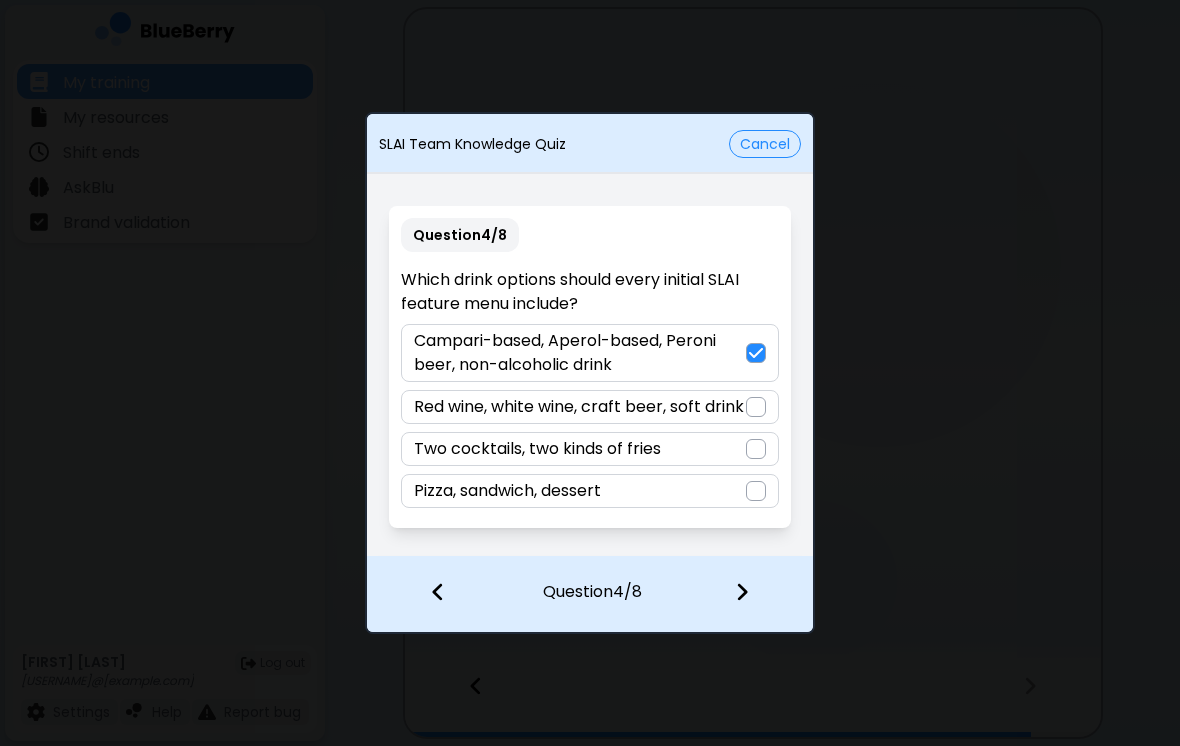click at bounding box center (742, 592) 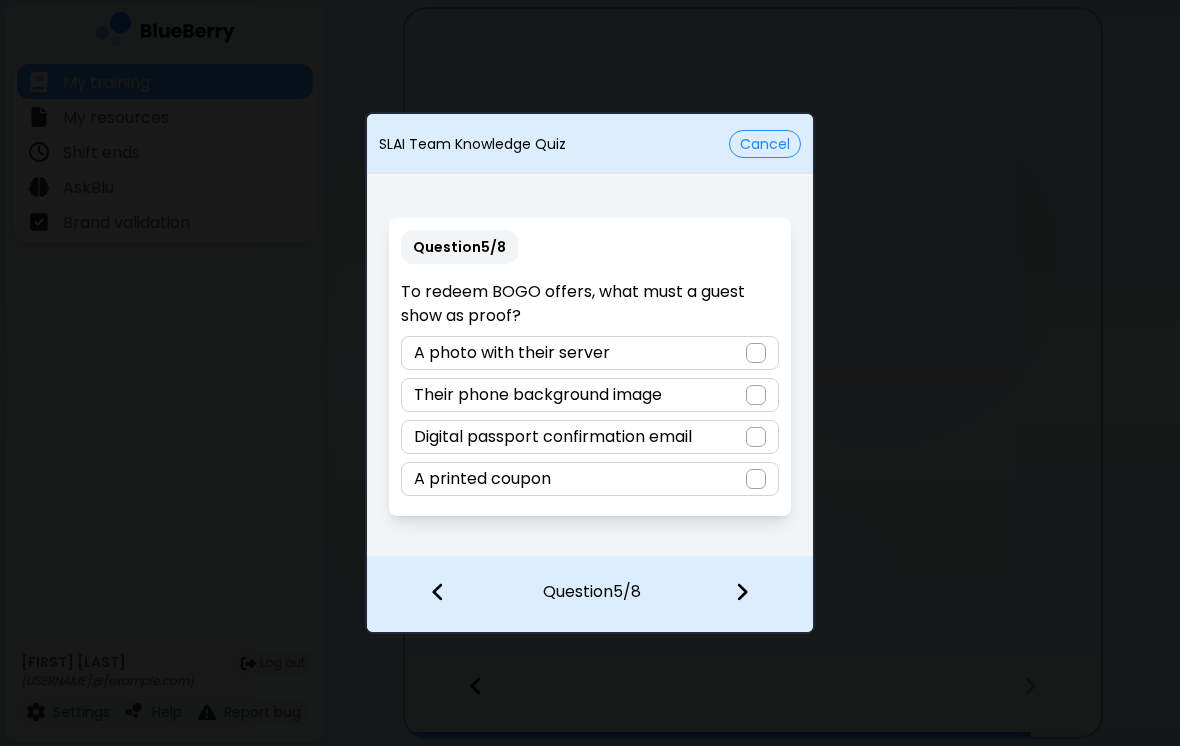 click on "Digital passport confirmation email" at bounding box center [589, 437] 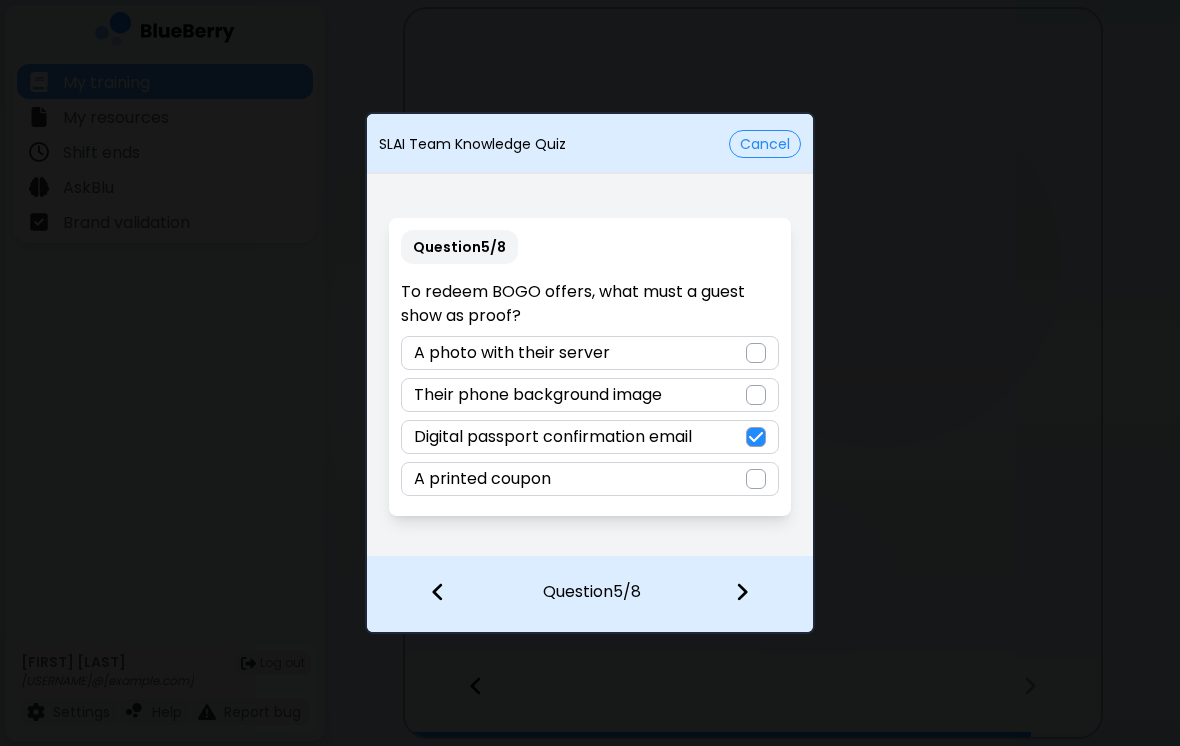 click at bounding box center (754, 594) 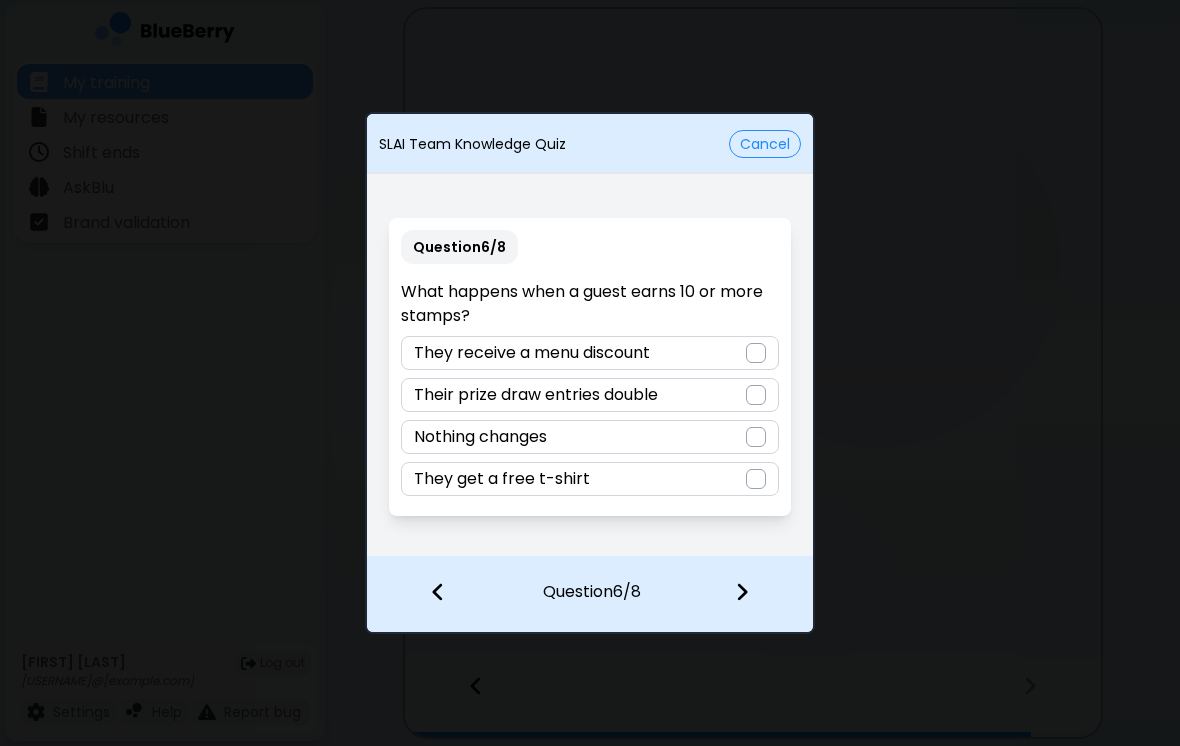 click on "Their prize draw entries double" at bounding box center (589, 395) 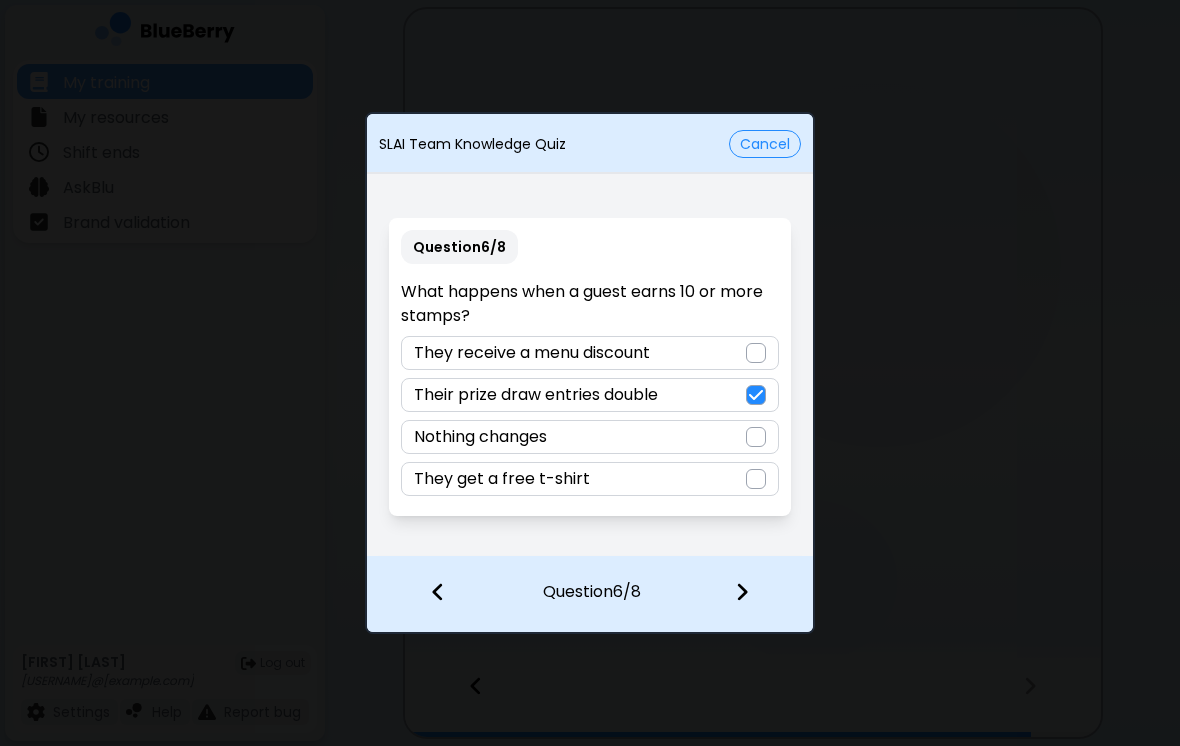 click at bounding box center (754, 594) 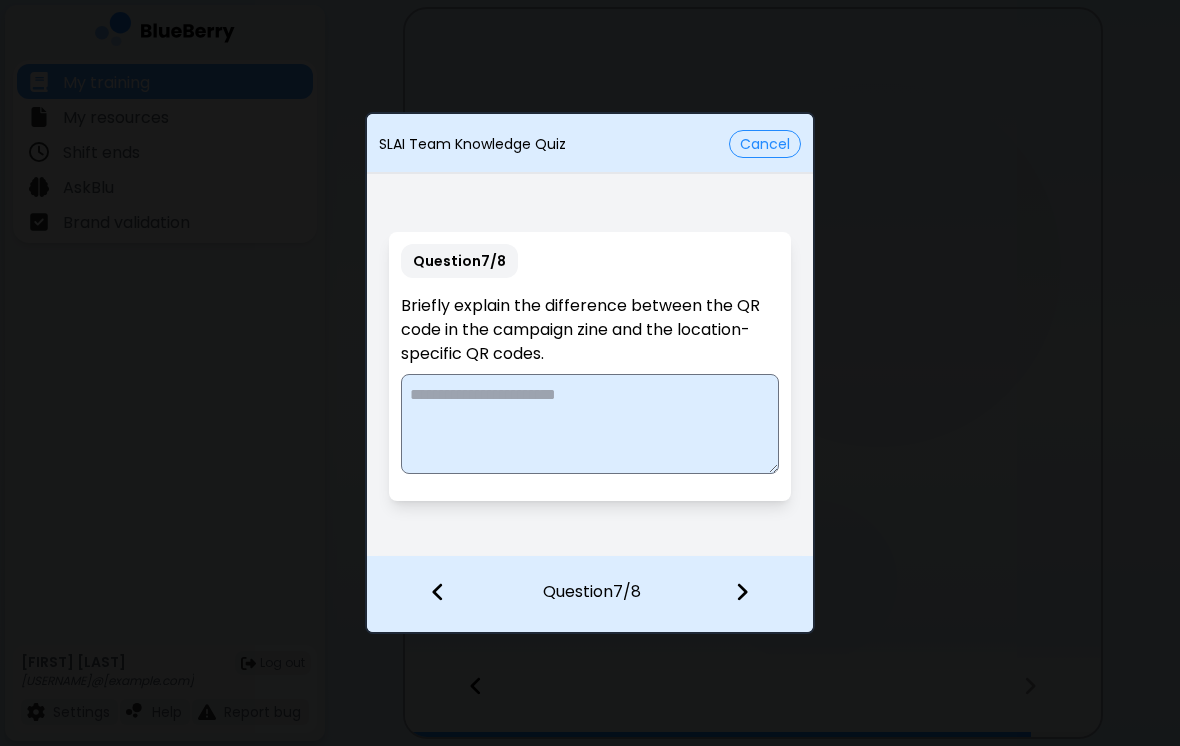 click at bounding box center [754, 594] 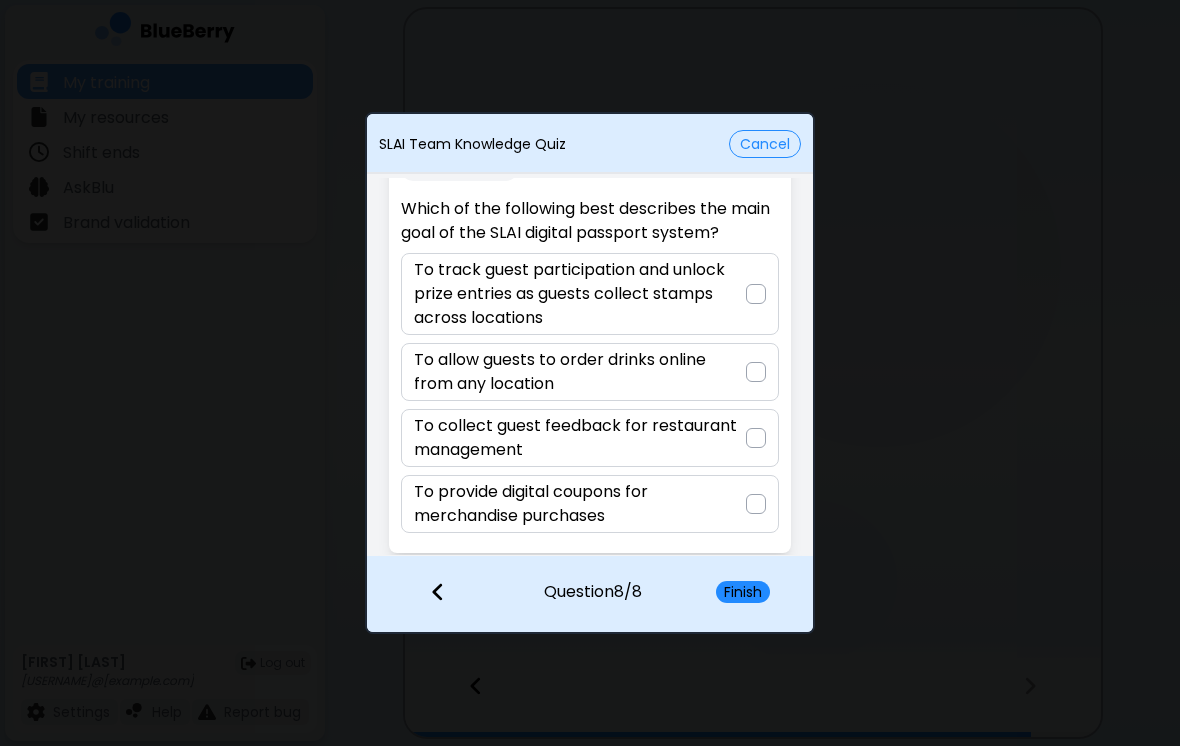 scroll, scrollTop: 49, scrollLeft: 0, axis: vertical 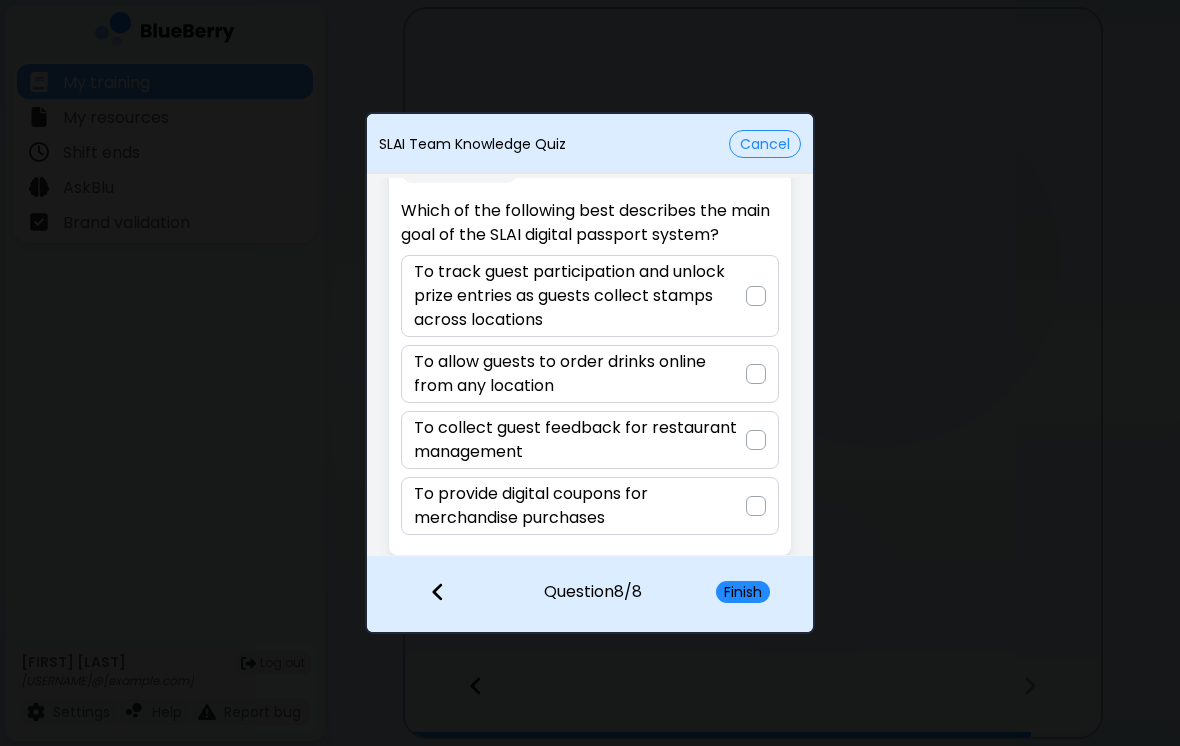 click at bounding box center [756, 296] 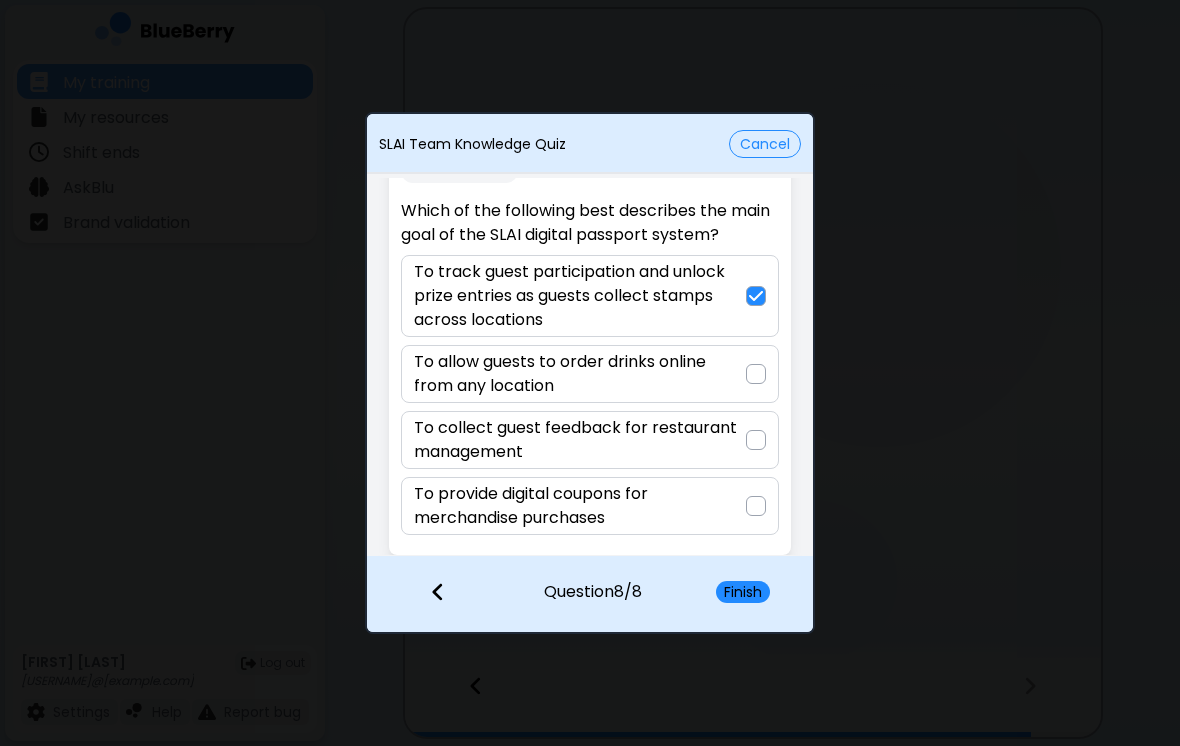 click at bounding box center [438, 592] 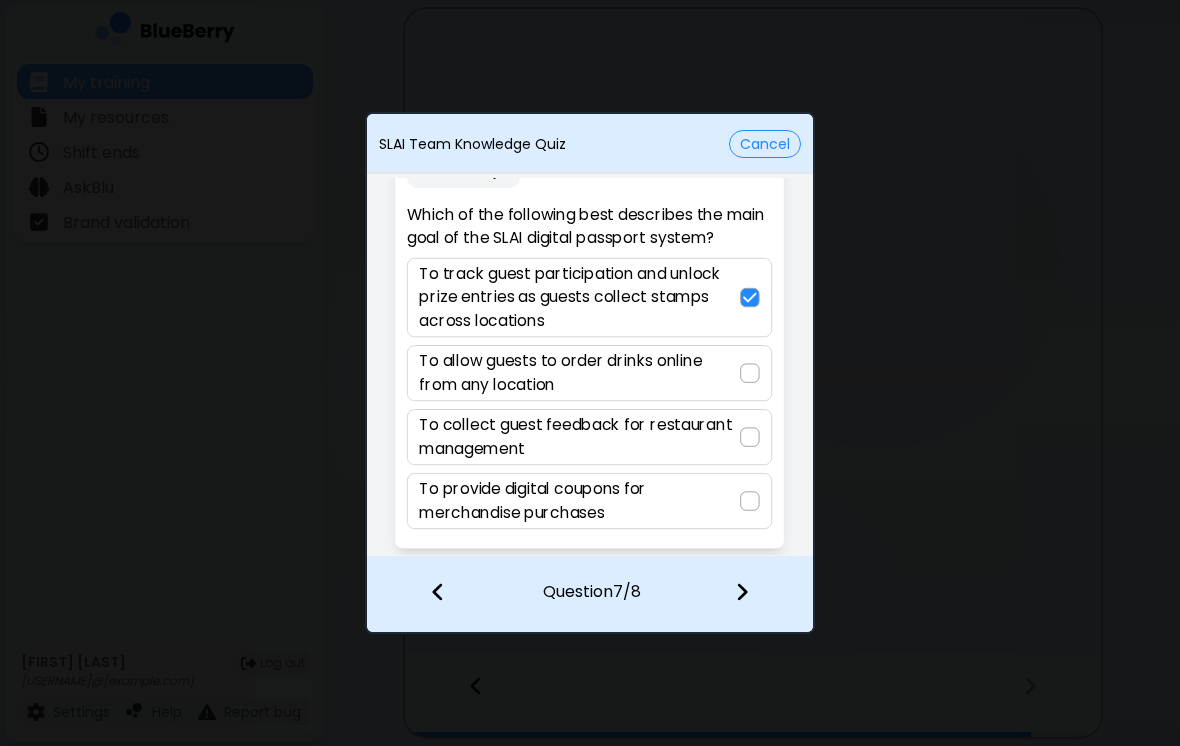 scroll, scrollTop: 0, scrollLeft: 0, axis: both 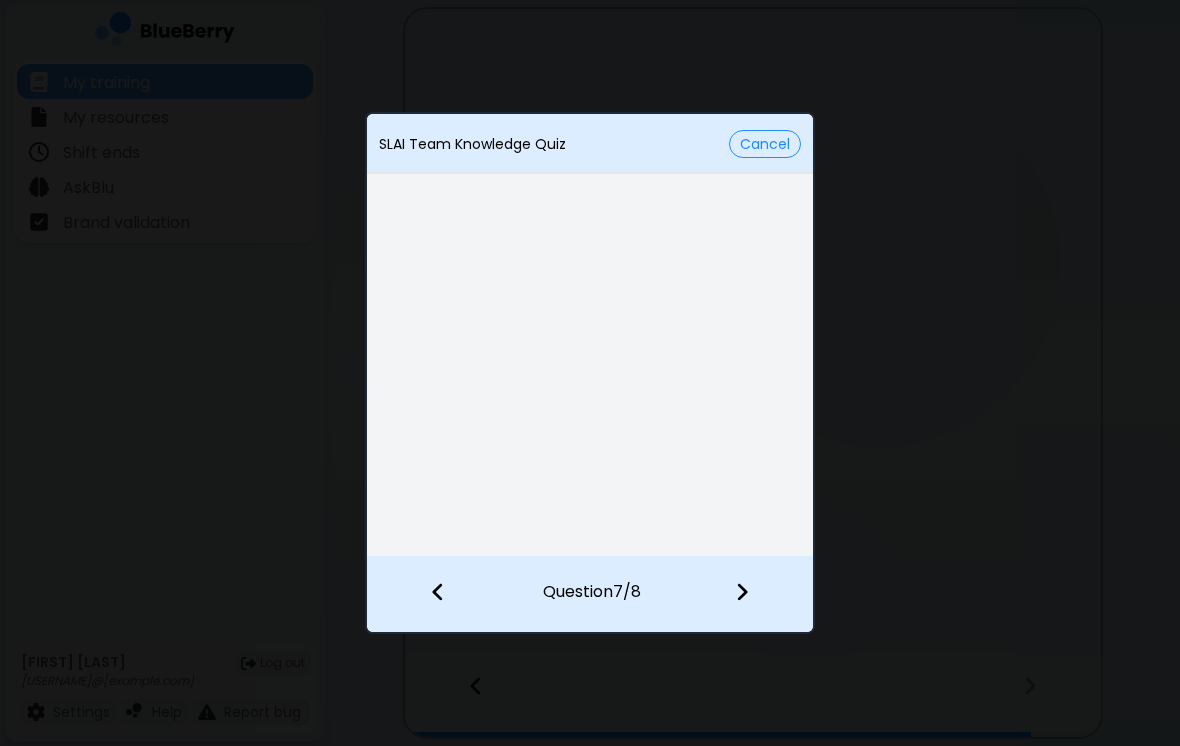 click at bounding box center [438, 592] 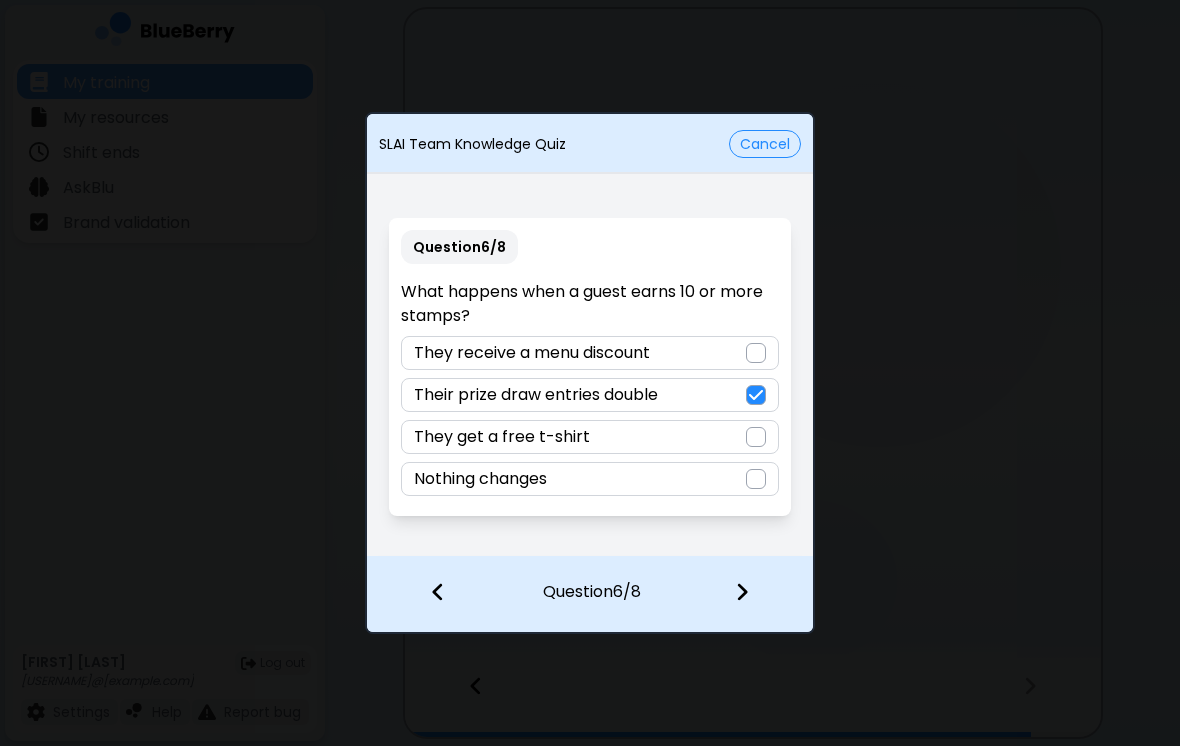 click at bounding box center (438, 592) 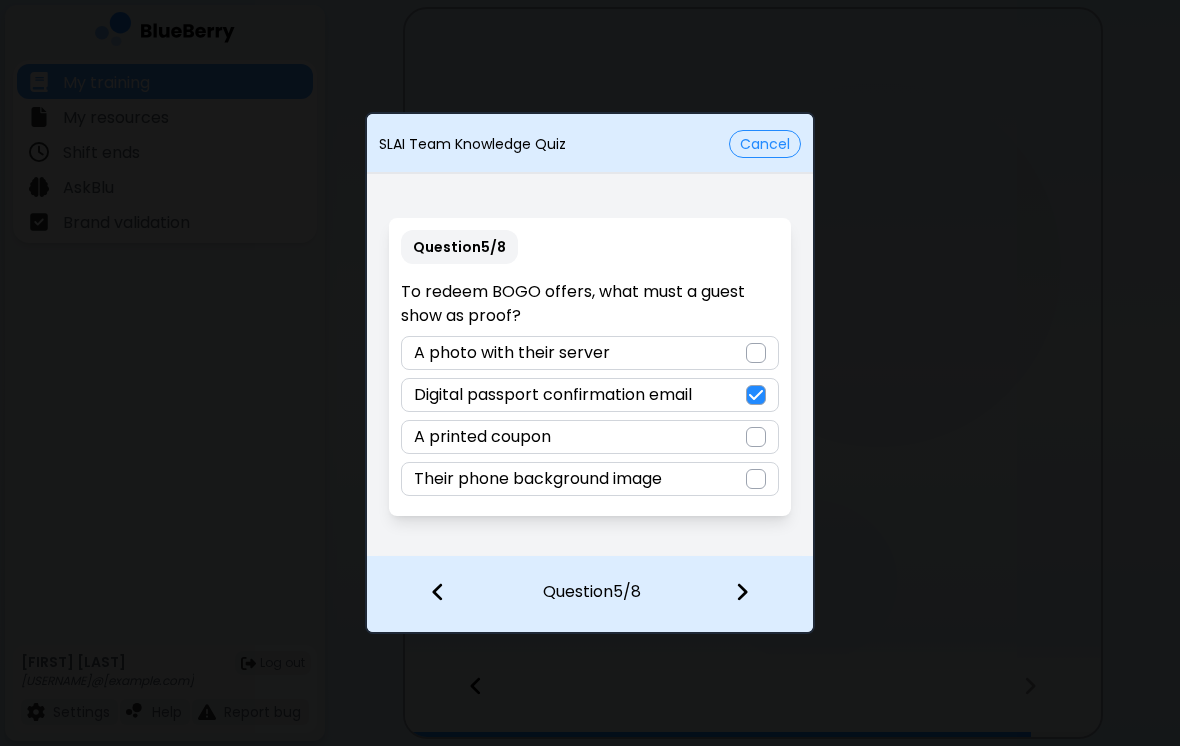 click at bounding box center [438, 592] 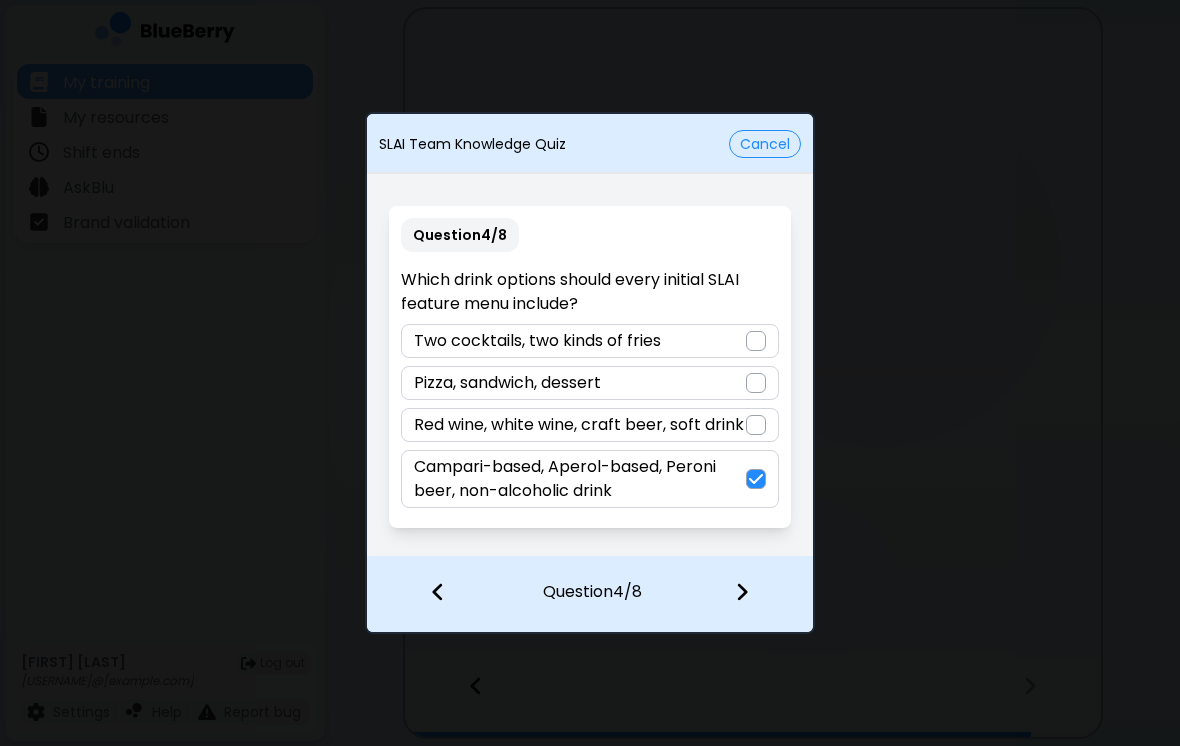 click at bounding box center (438, 592) 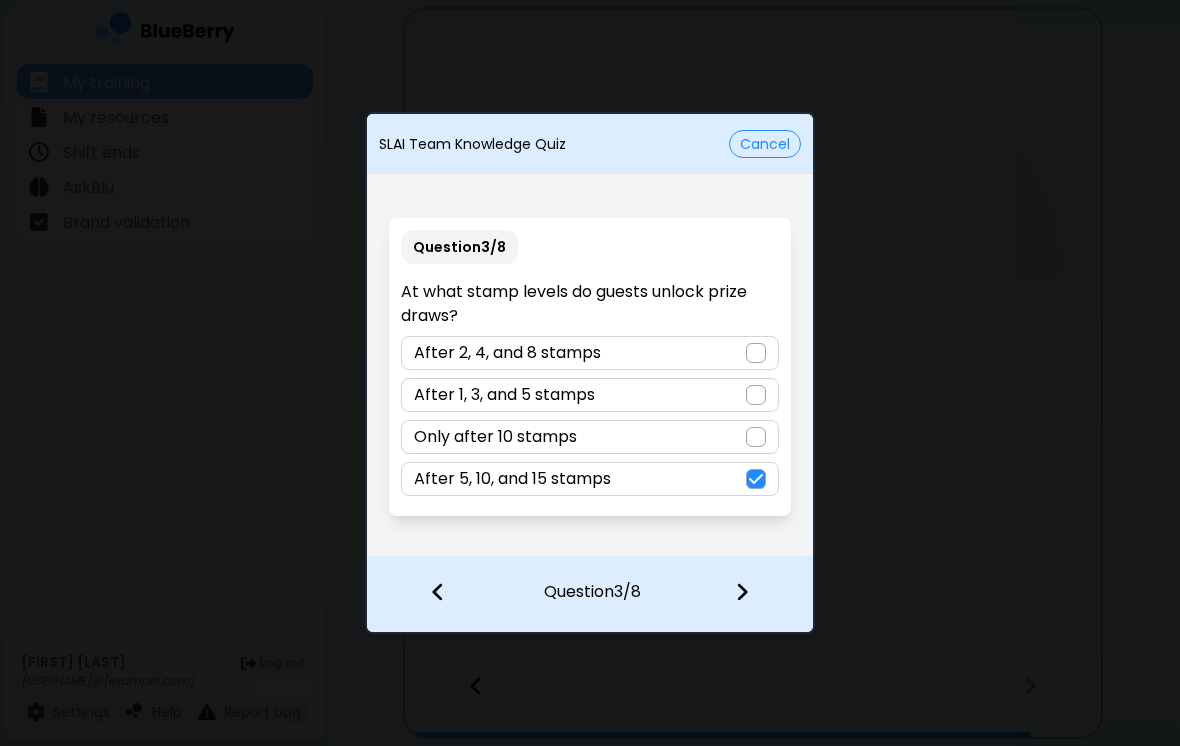click at bounding box center [754, 594] 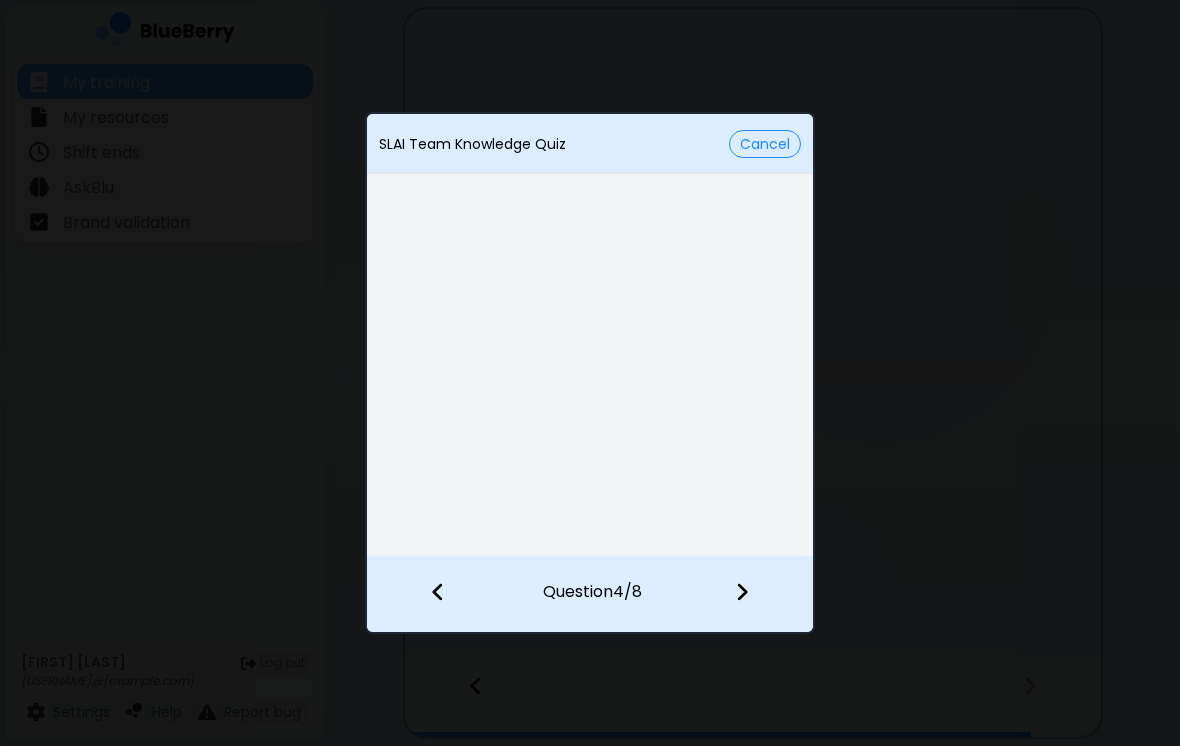 click at bounding box center (742, 592) 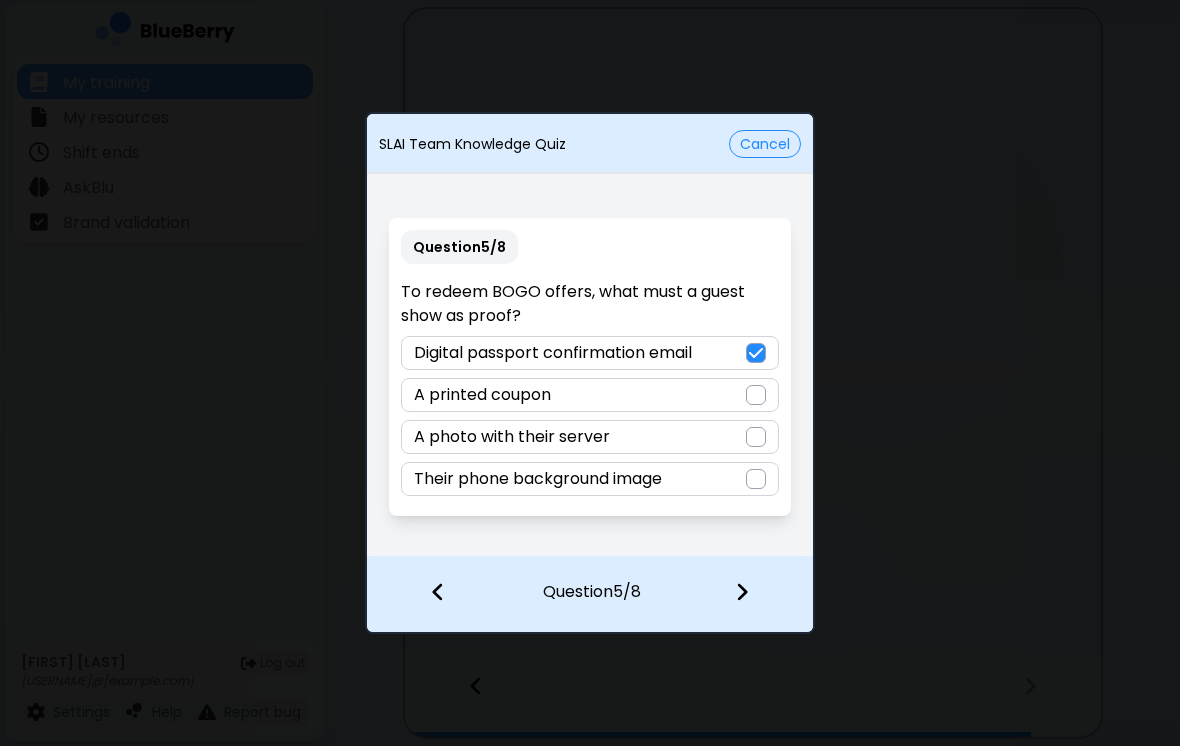 click at bounding box center [742, 592] 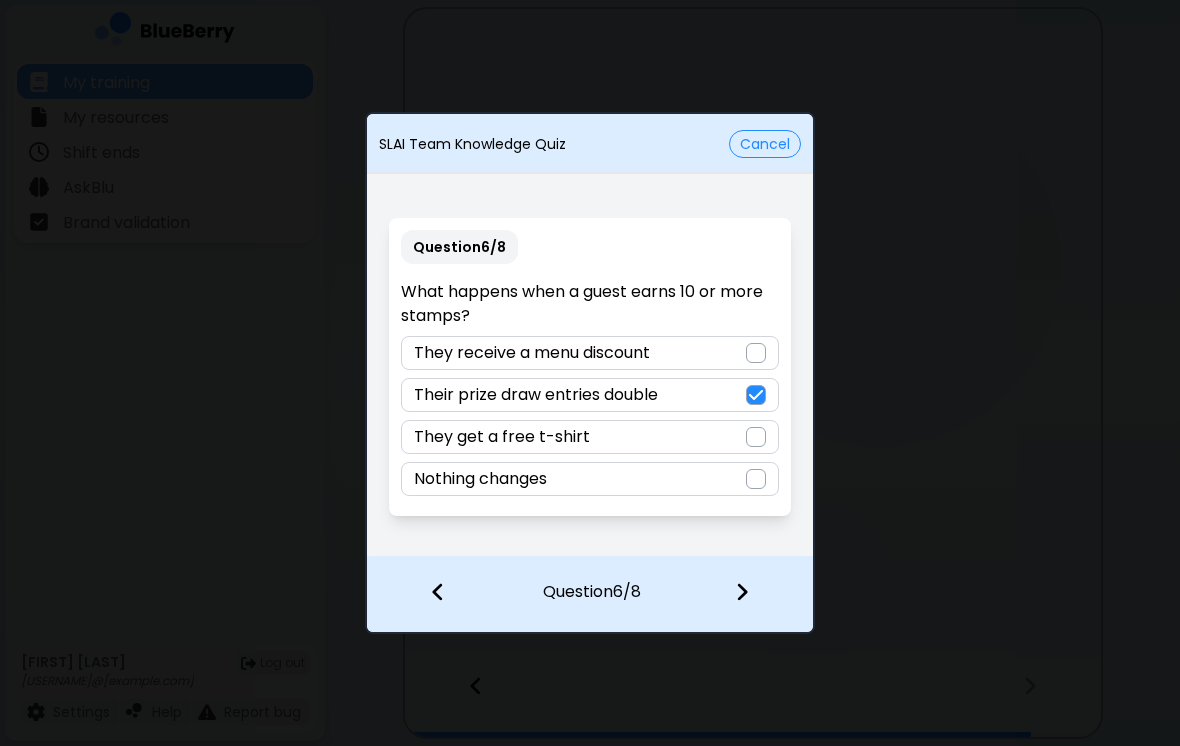 click at bounding box center (742, 592) 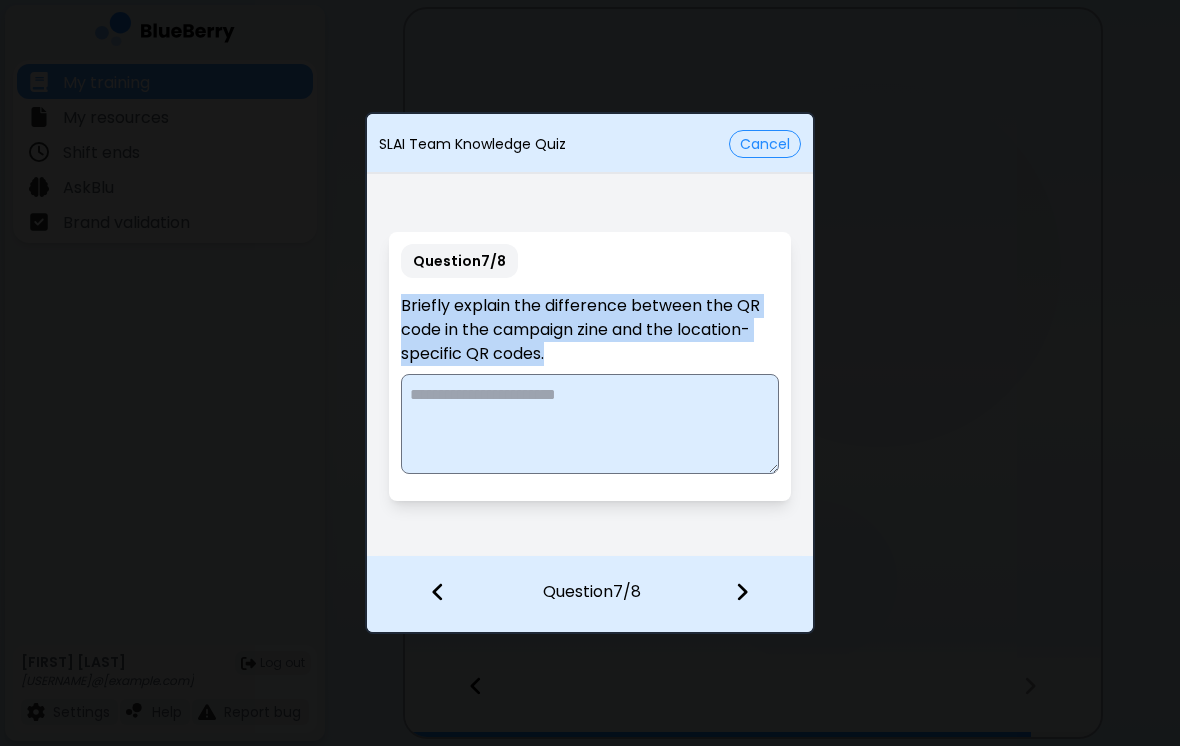 click on "SLAI Team Knowledge Quiz Cancel Question  7  /  8 Briefly explain the difference between the QR code in the campaign zine and the location-specific QR codes. Question  7 / 8" at bounding box center (590, 373) 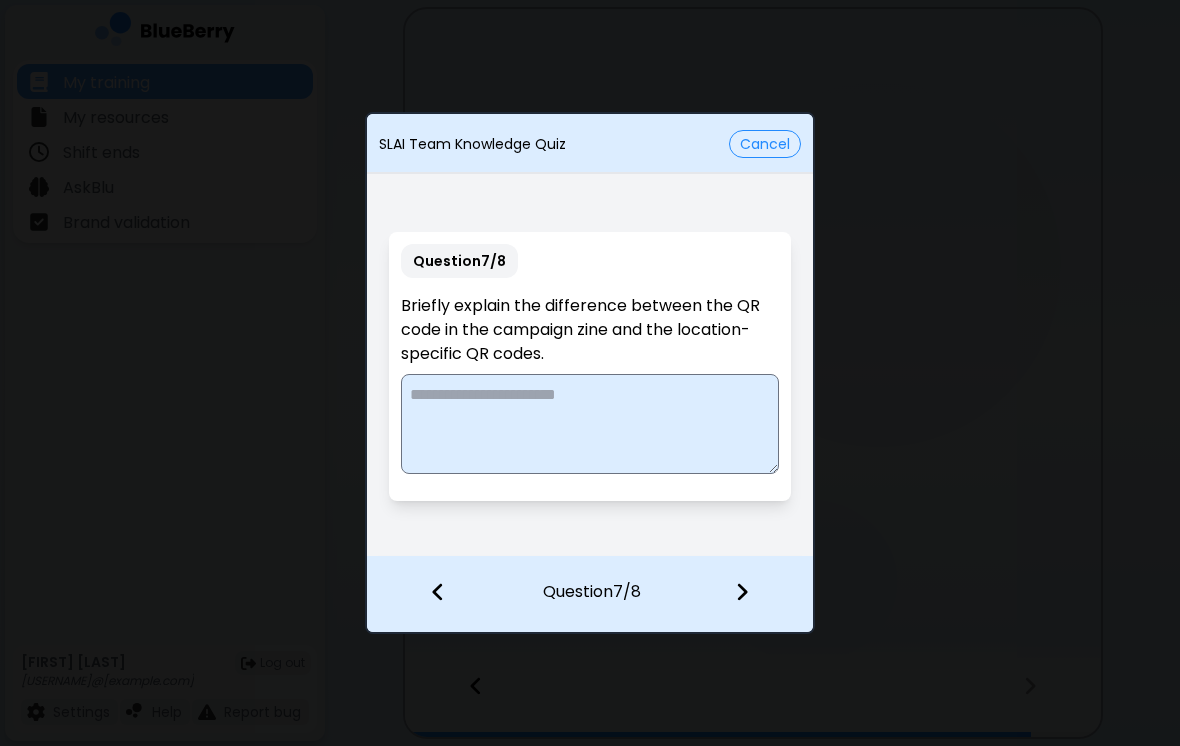 click on "Cancel" at bounding box center (765, 144) 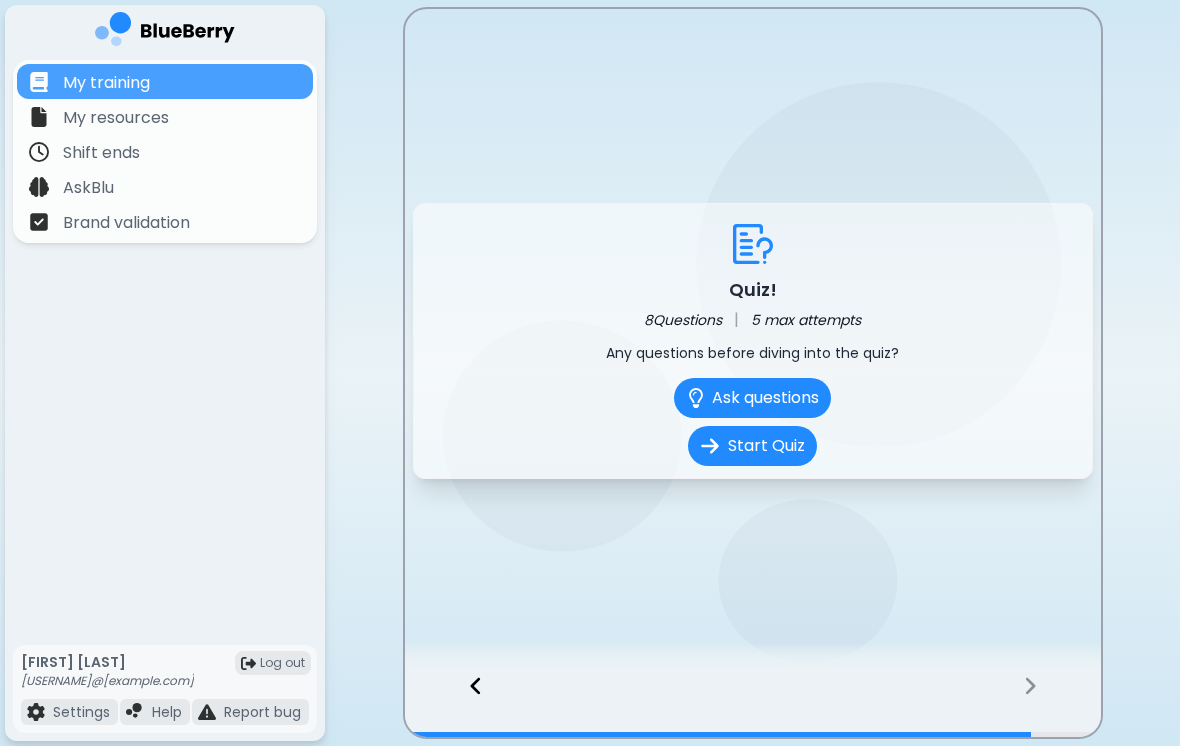 click 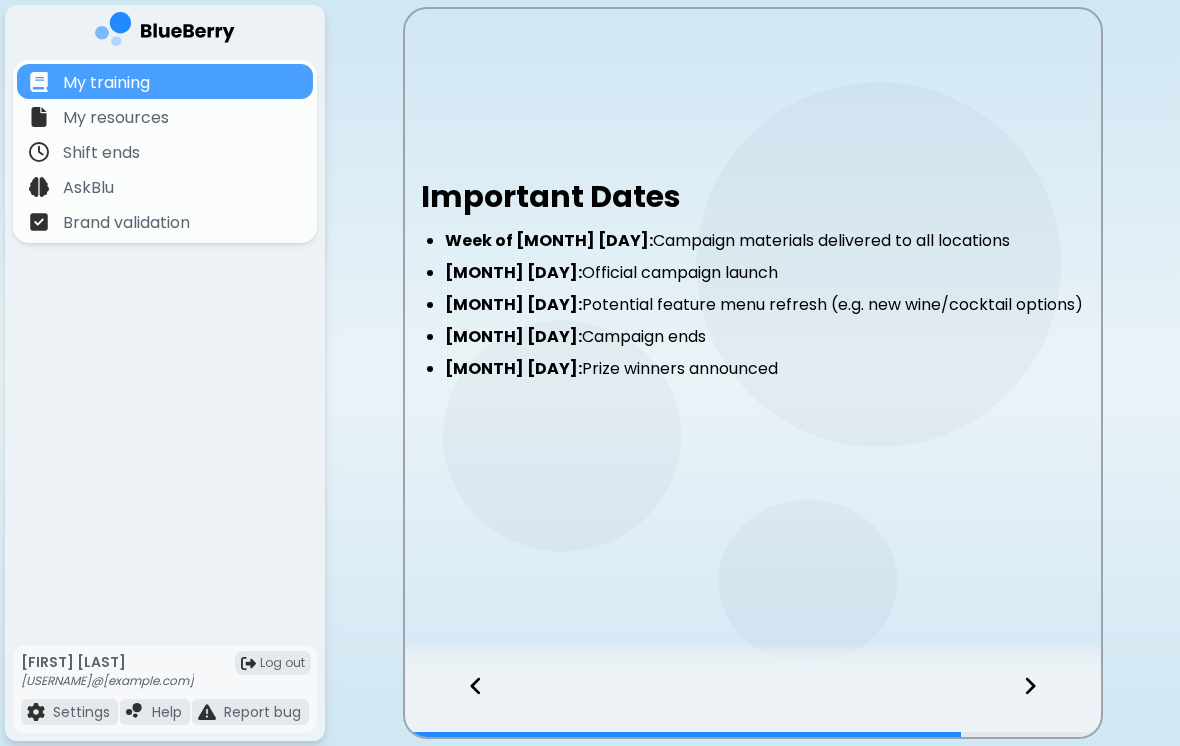 click at bounding box center [466, 704] 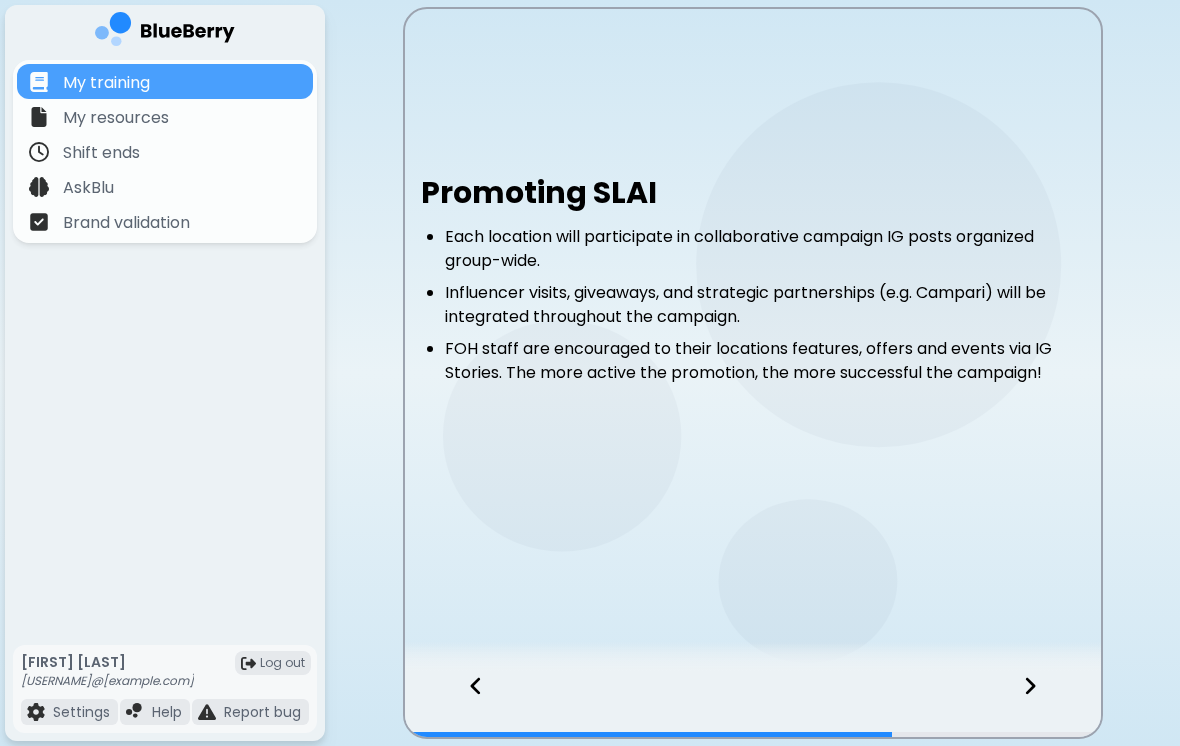 click at bounding box center [466, 704] 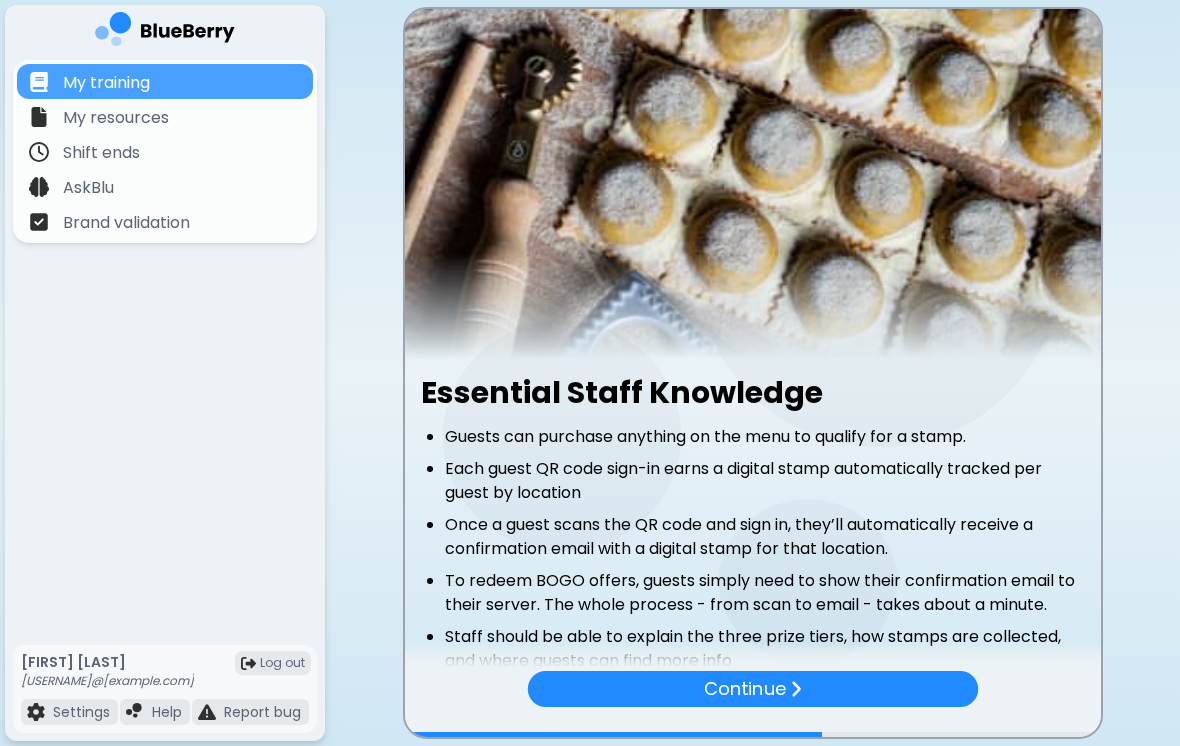 scroll, scrollTop: 0, scrollLeft: 0, axis: both 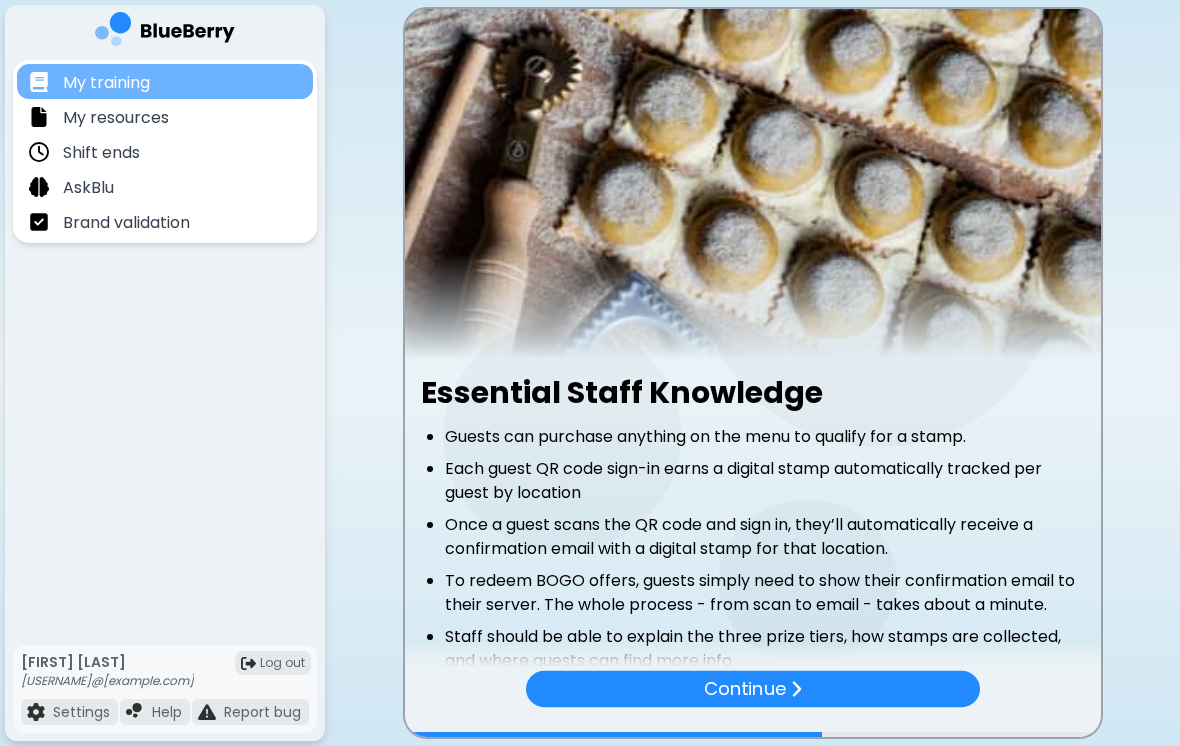 click on "My training" at bounding box center (165, 81) 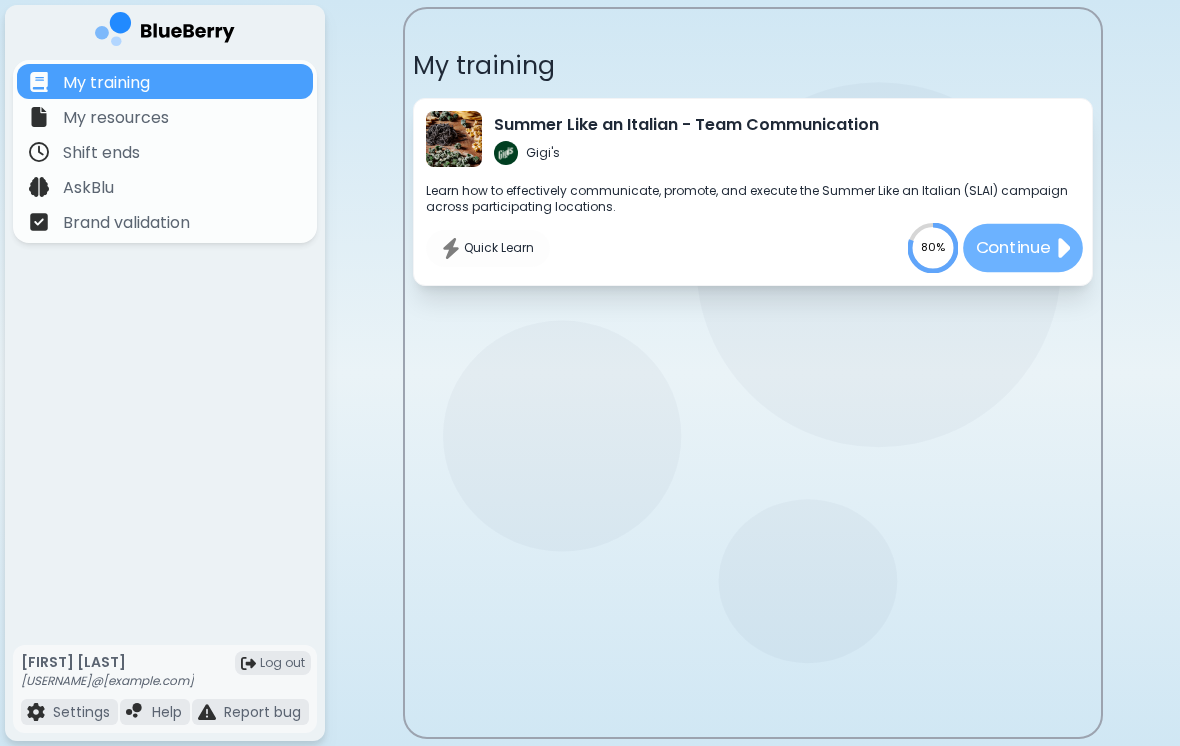 click on "Continue" at bounding box center (1012, 248) 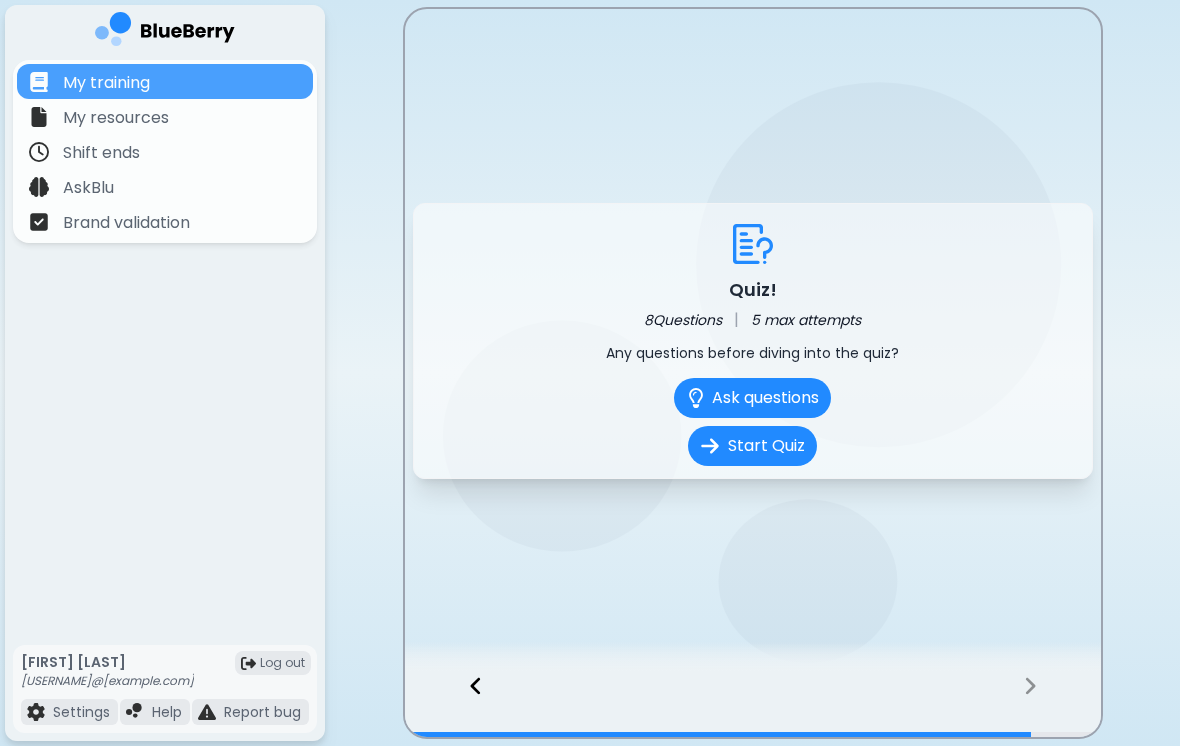 click at bounding box center (466, 704) 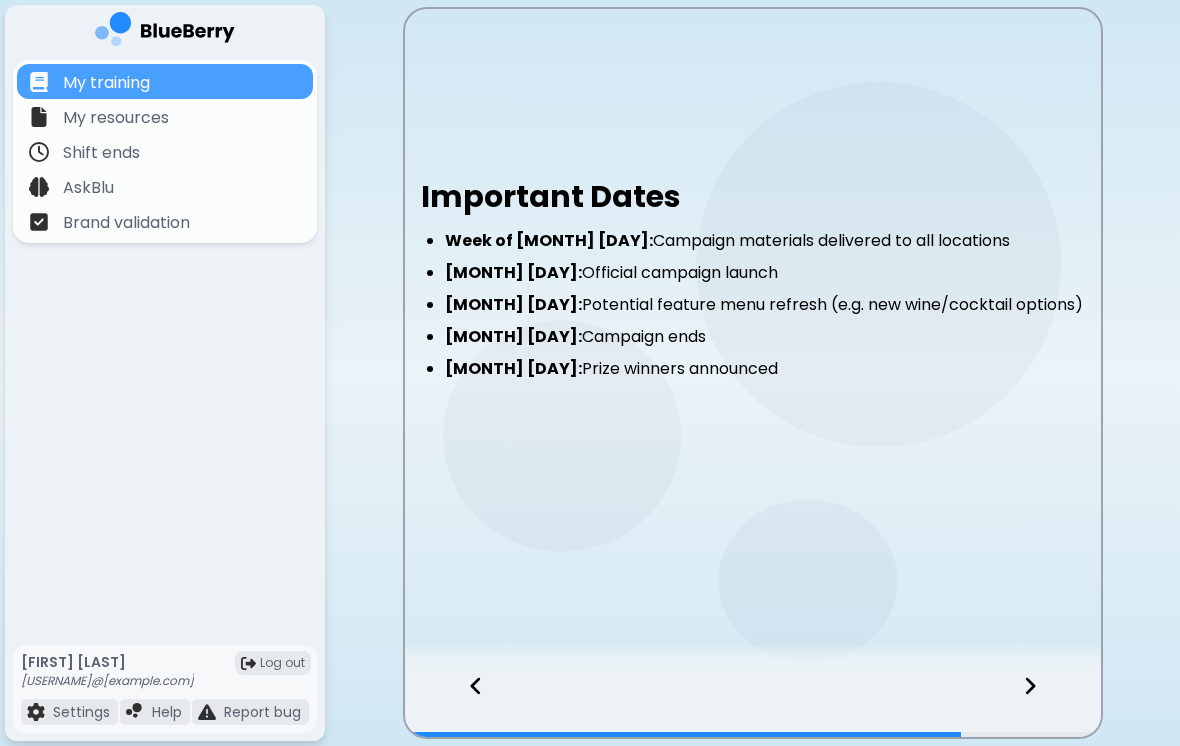 click at bounding box center [466, 704] 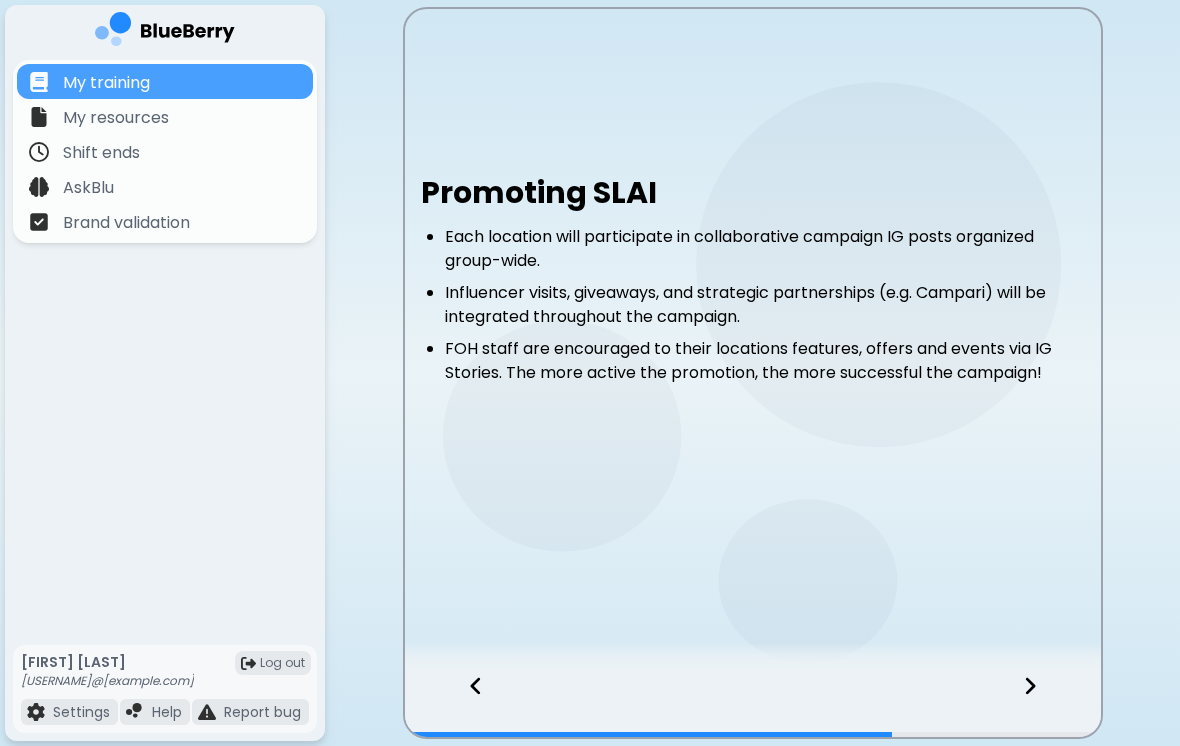 click 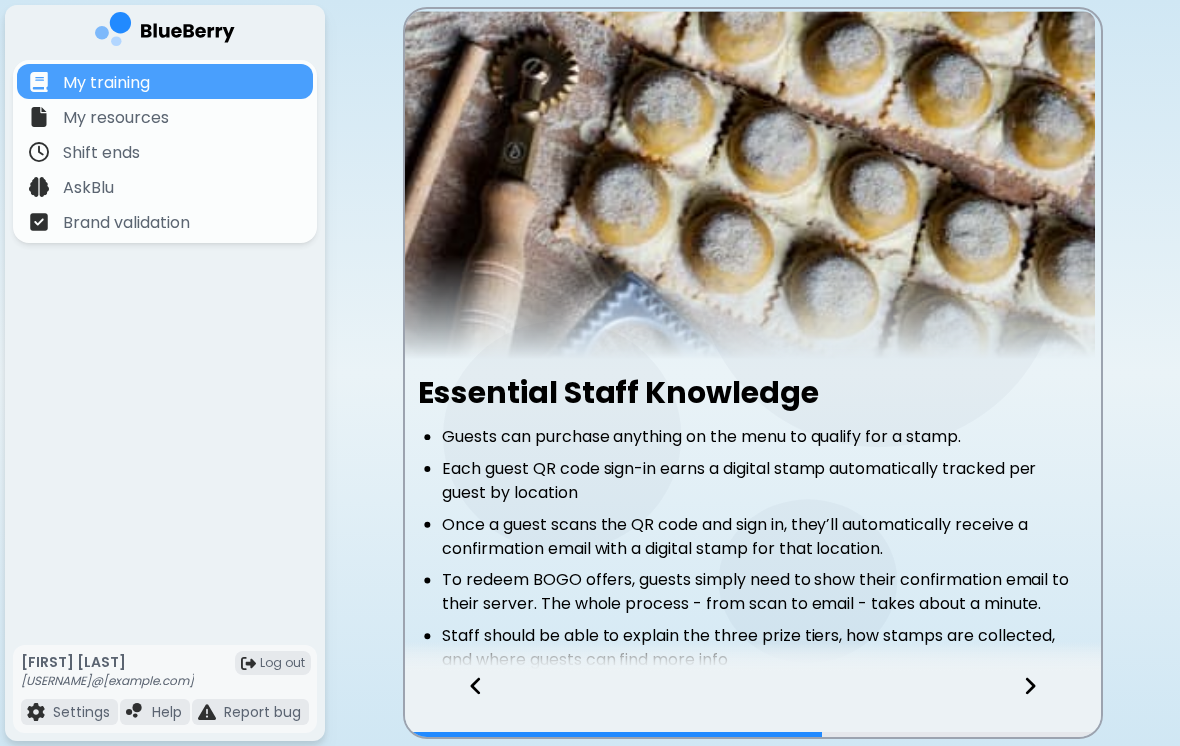 click 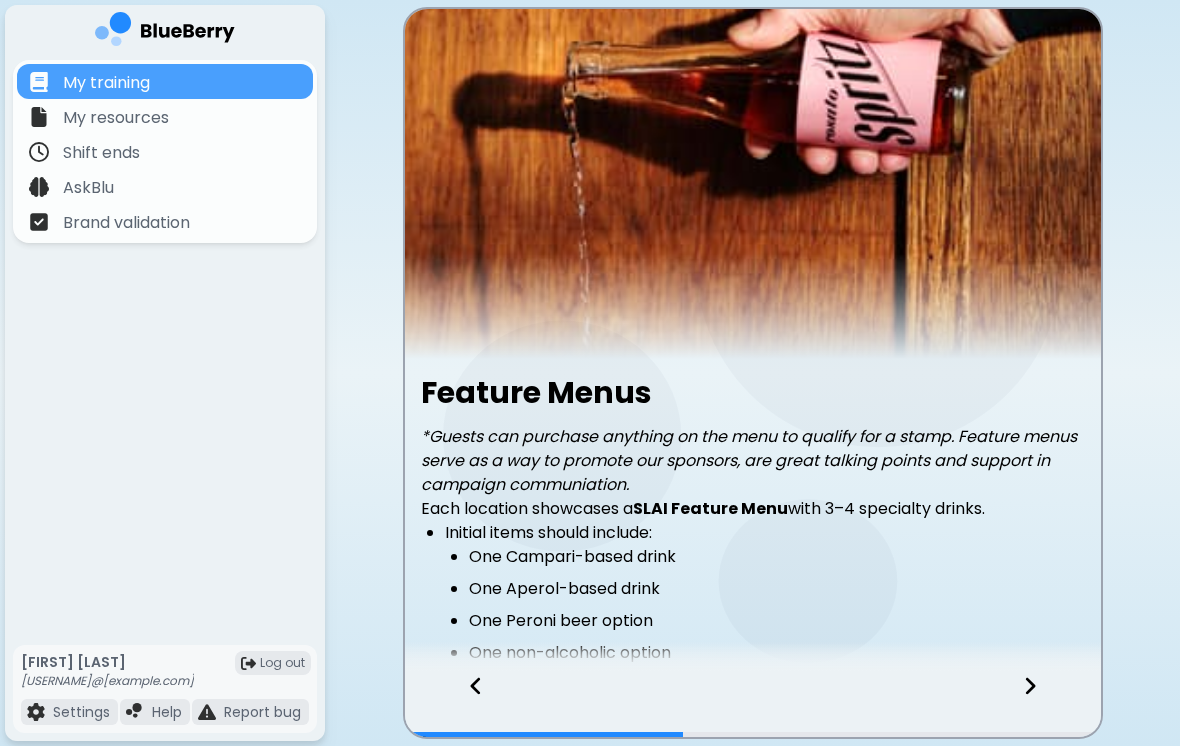 click 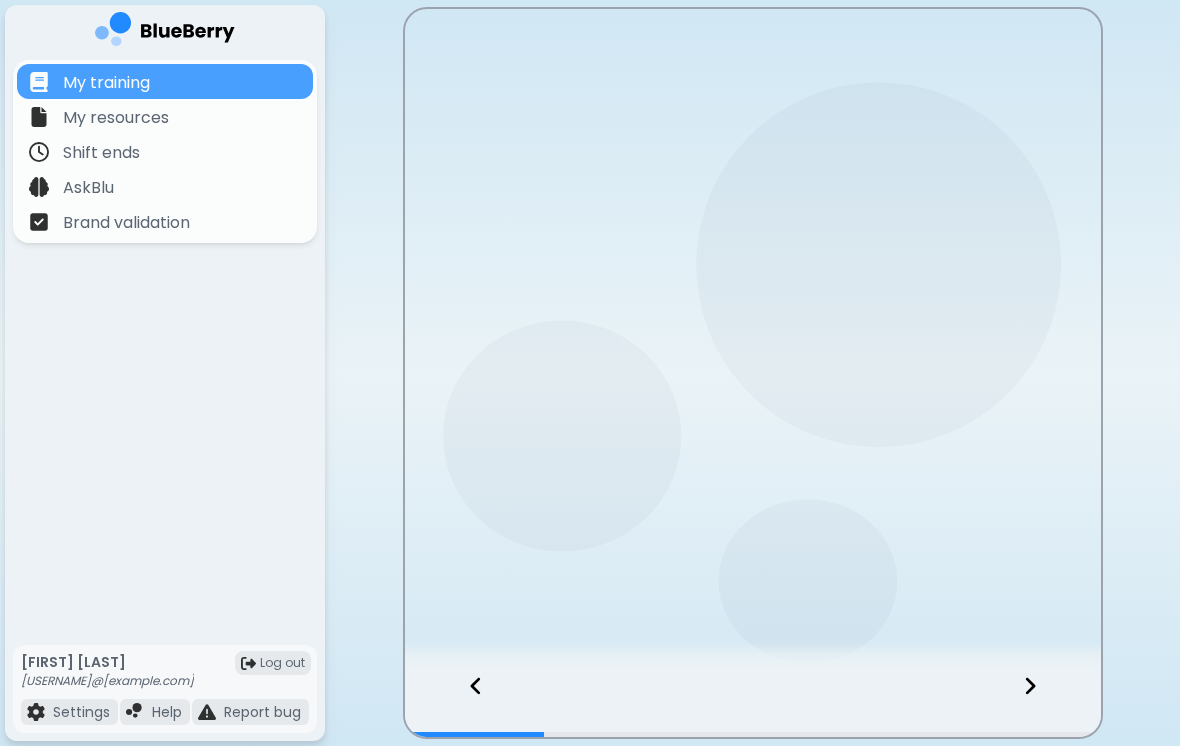 click 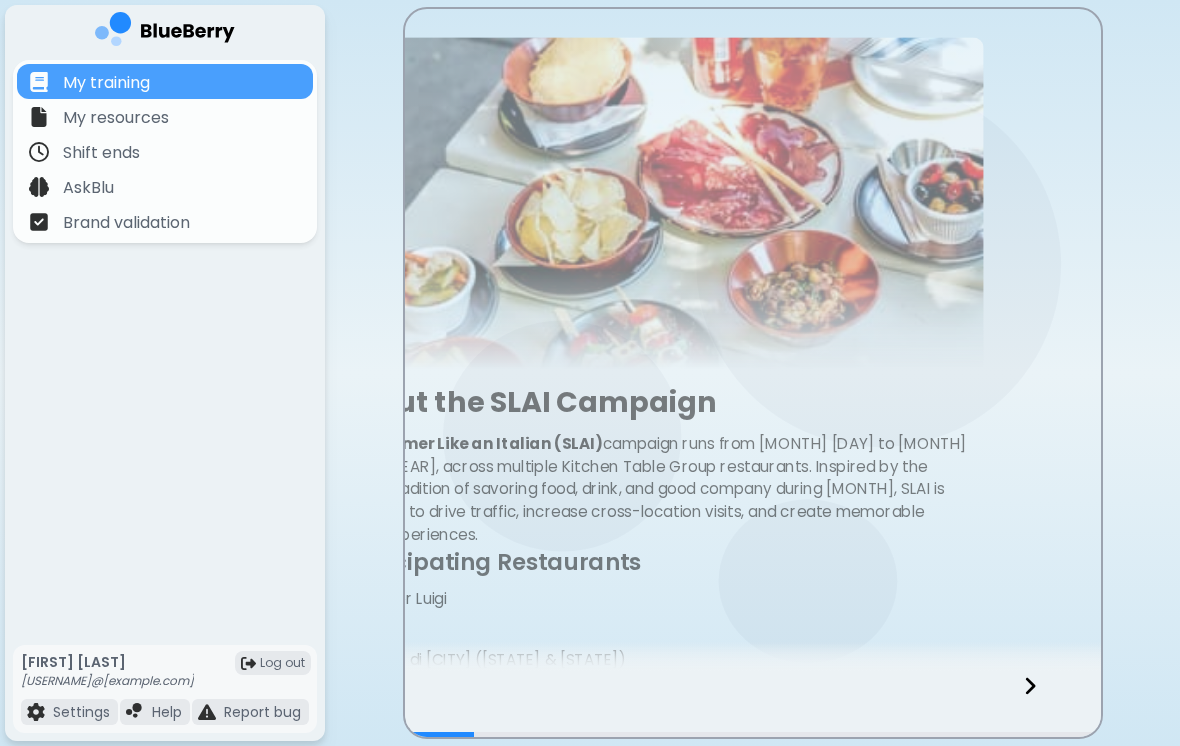 click at bounding box center (753, 704) 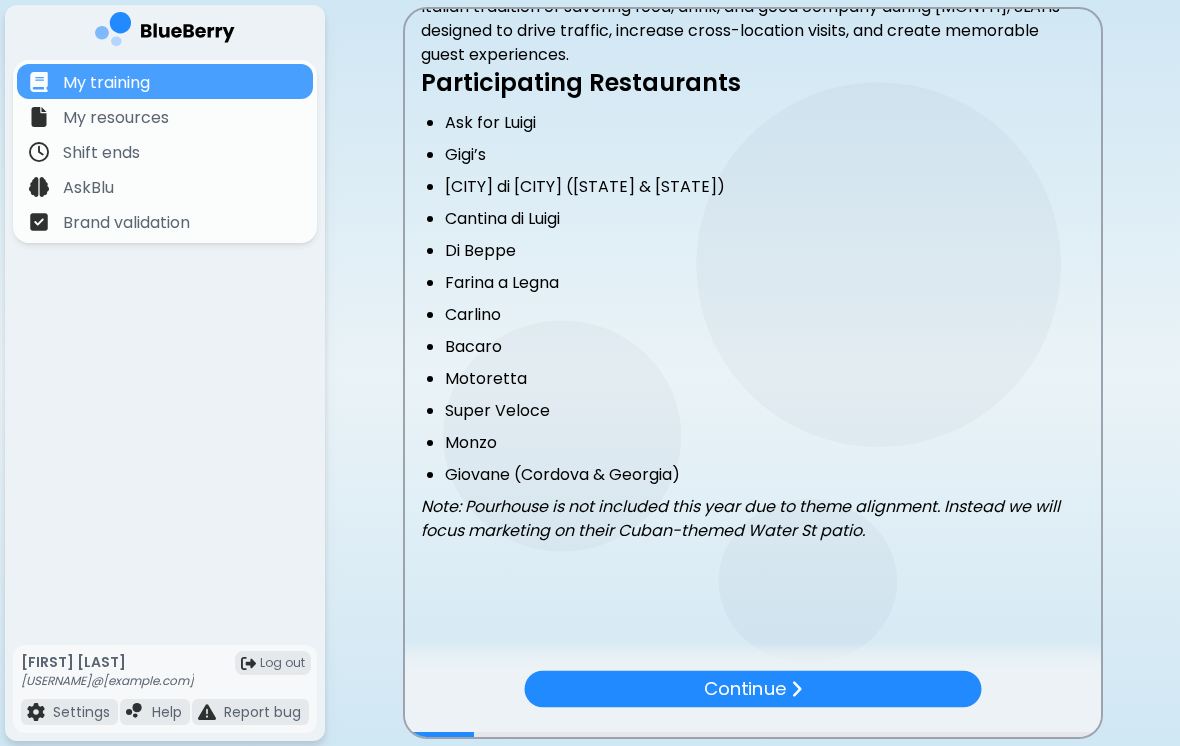 scroll, scrollTop: 478, scrollLeft: 0, axis: vertical 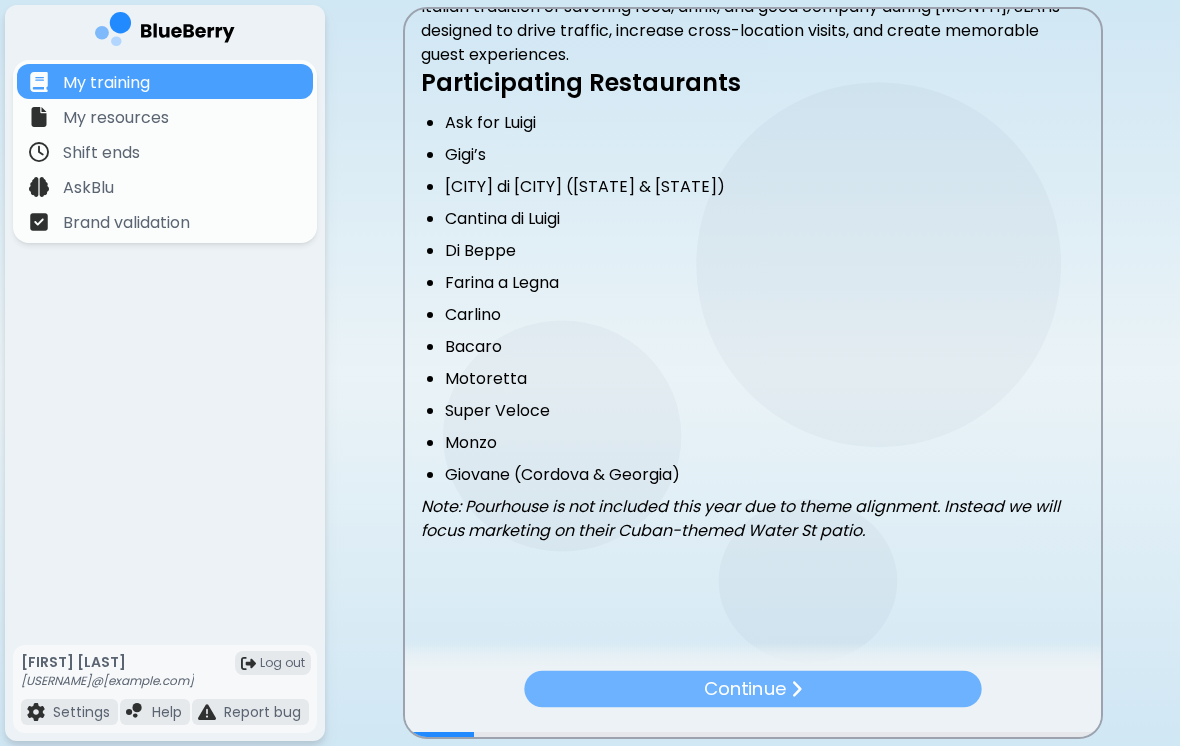 click on "Continue" at bounding box center [752, 688] 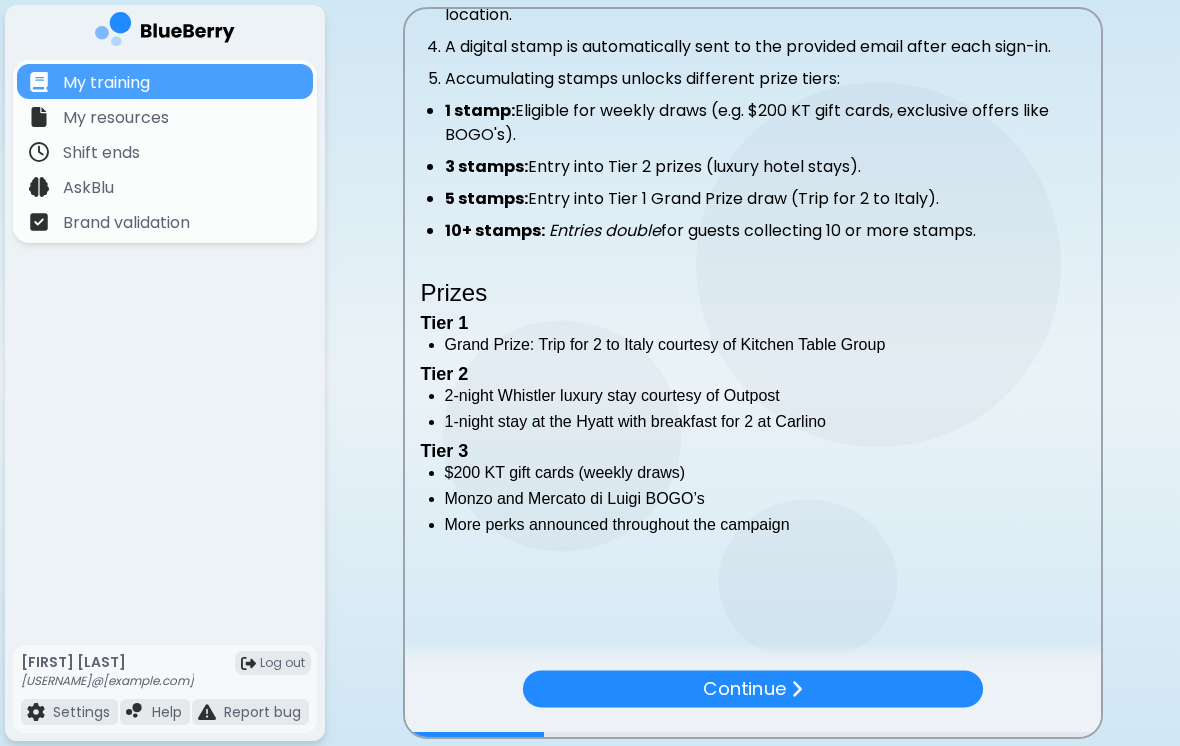 scroll, scrollTop: 546, scrollLeft: 0, axis: vertical 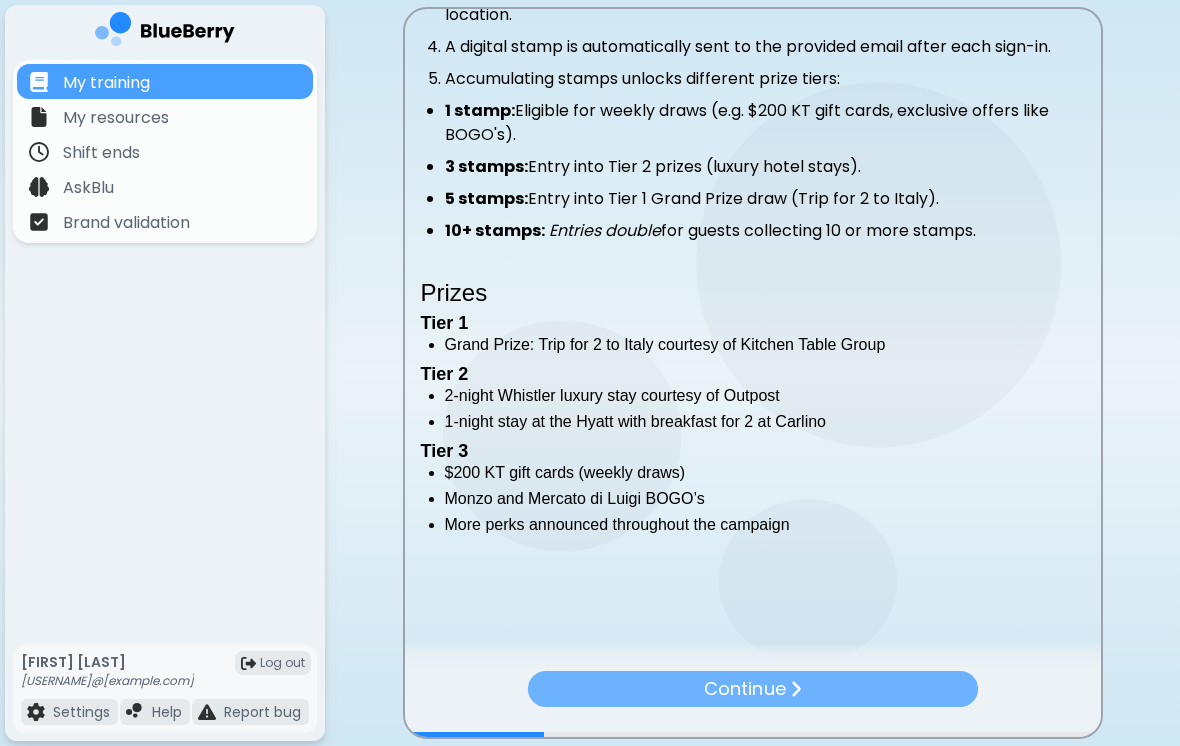 click on "Continue" at bounding box center [752, 689] 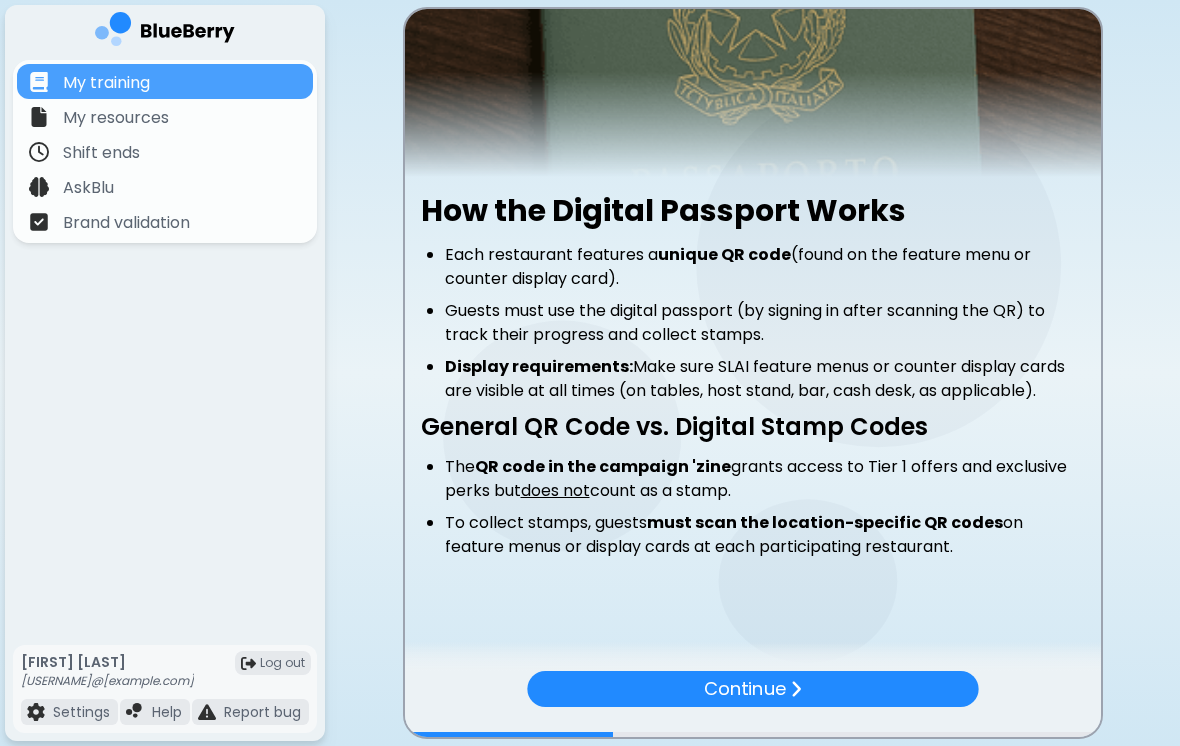 scroll, scrollTop: 186, scrollLeft: 0, axis: vertical 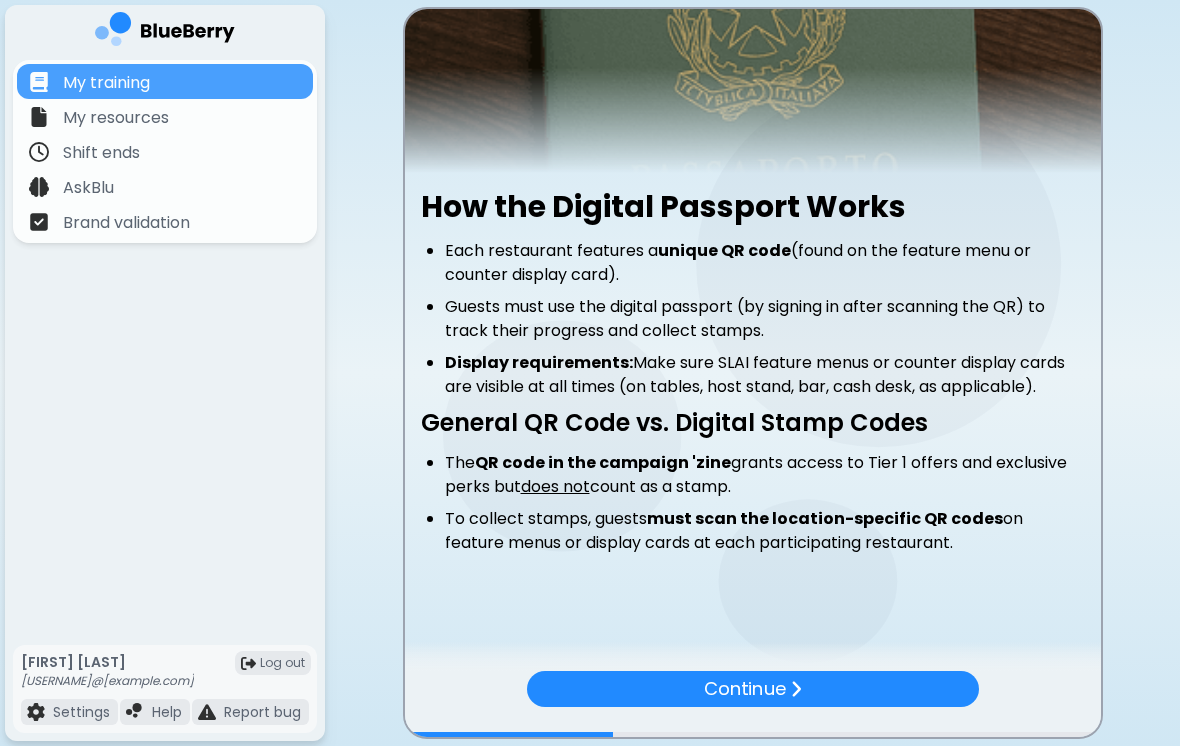 copy on "The  QR code in the campaign 'zine  grants access to Tier 1 offers and exclusive perks but  does not  count as a stamp.
To collect stamps, guests  must scan the location-specific QR codes  on feature menus or display cards at each participating restaurant." 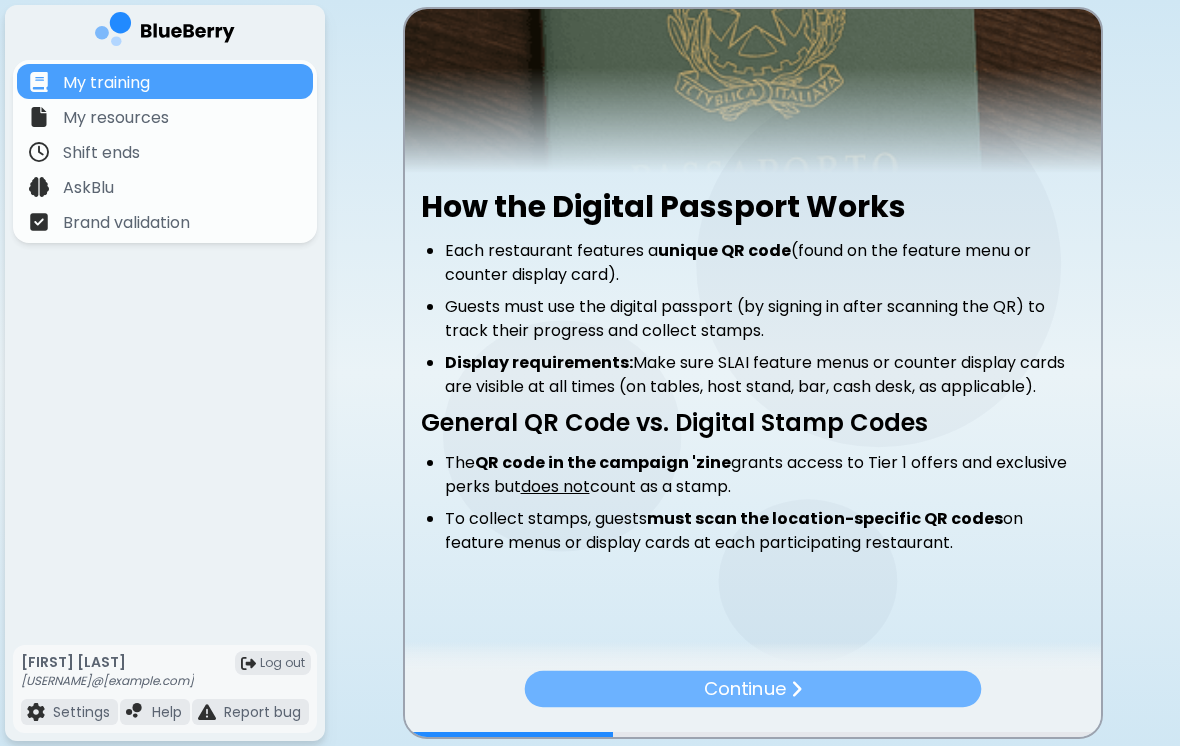 click on "Continue" at bounding box center [752, 688] 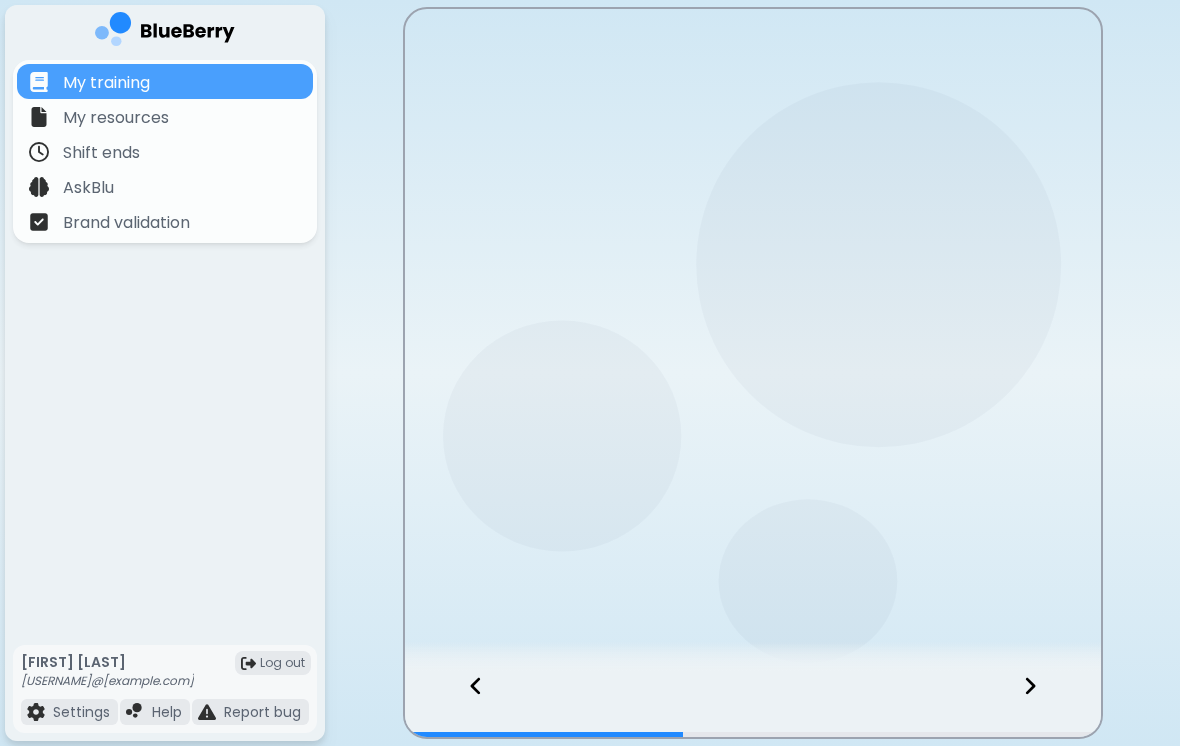 scroll, scrollTop: 0, scrollLeft: 0, axis: both 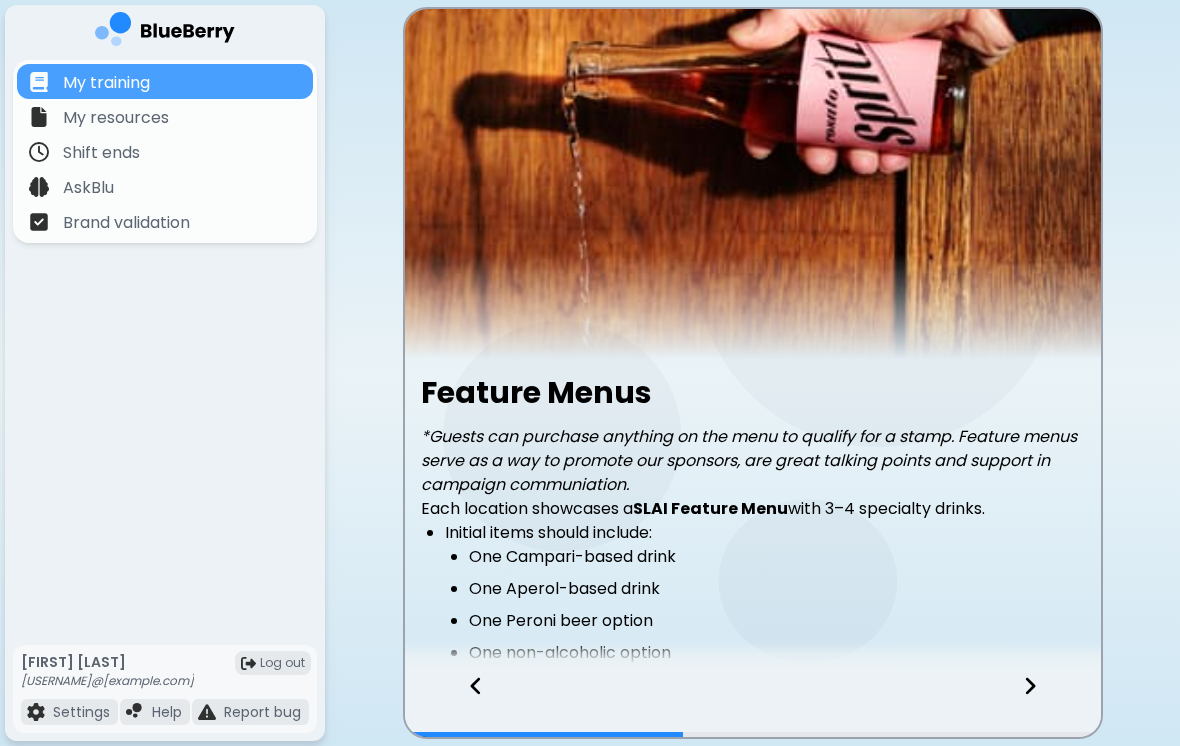 click at bounding box center [1042, 704] 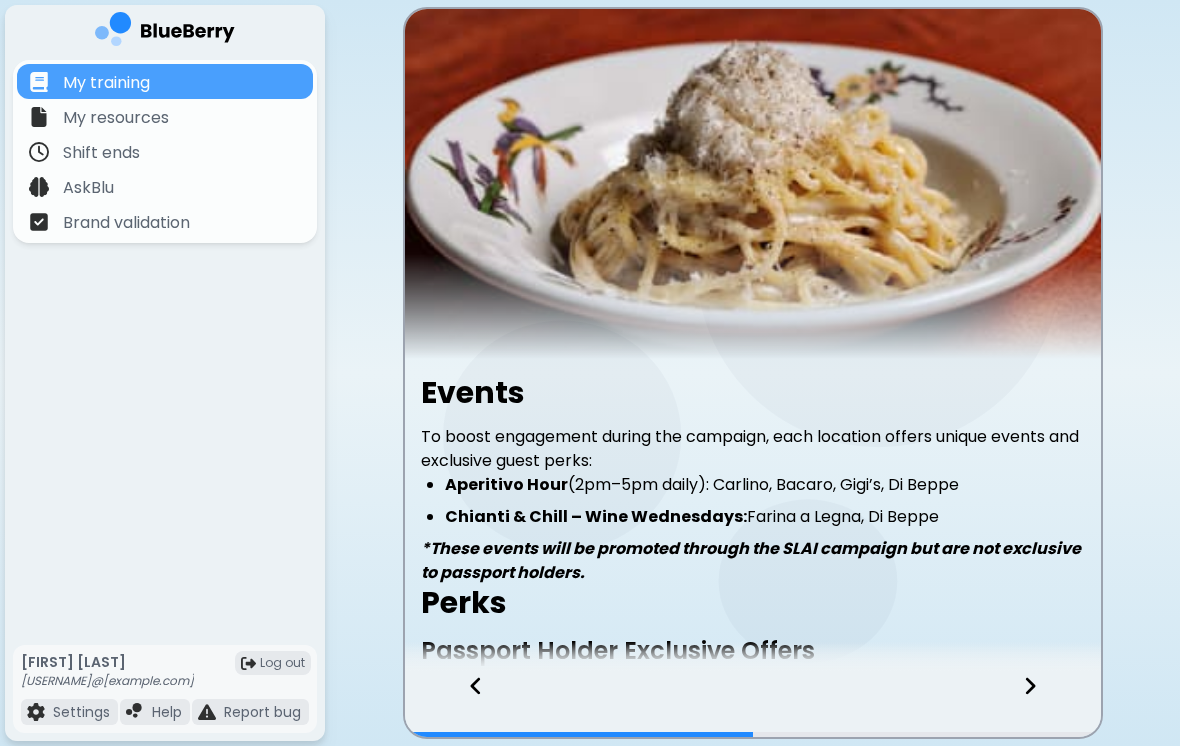 click at bounding box center (1042, 704) 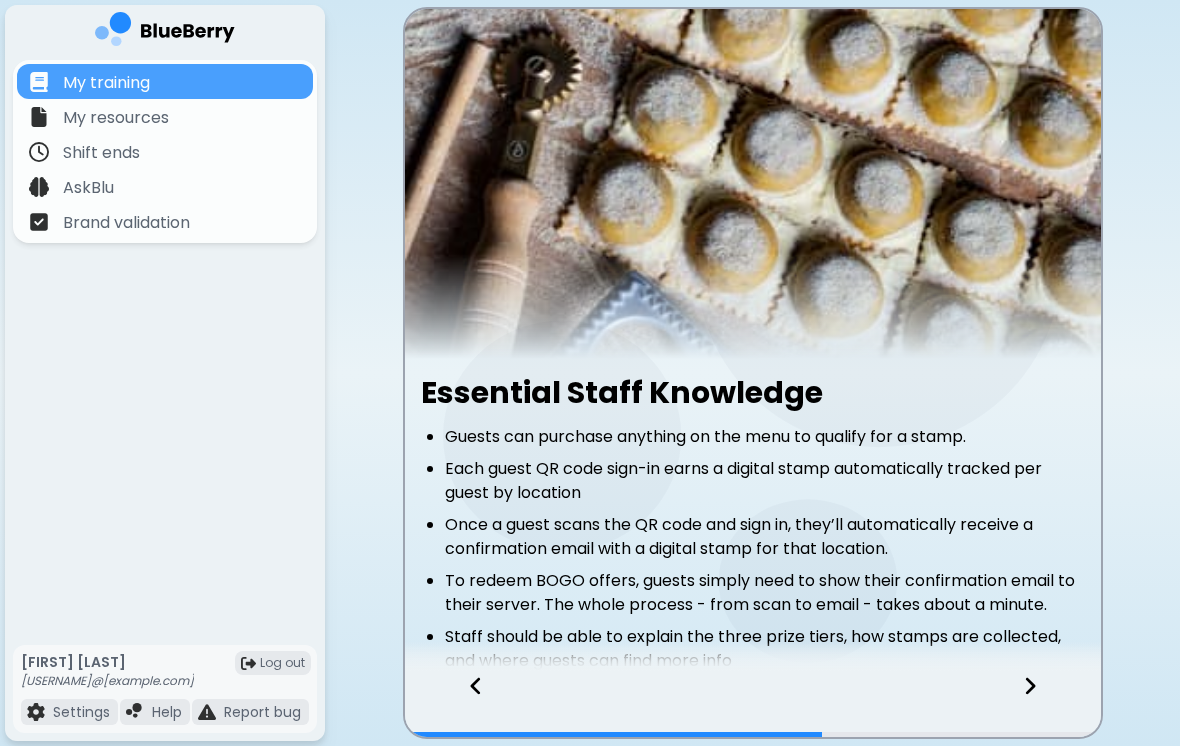 click at bounding box center [1042, 704] 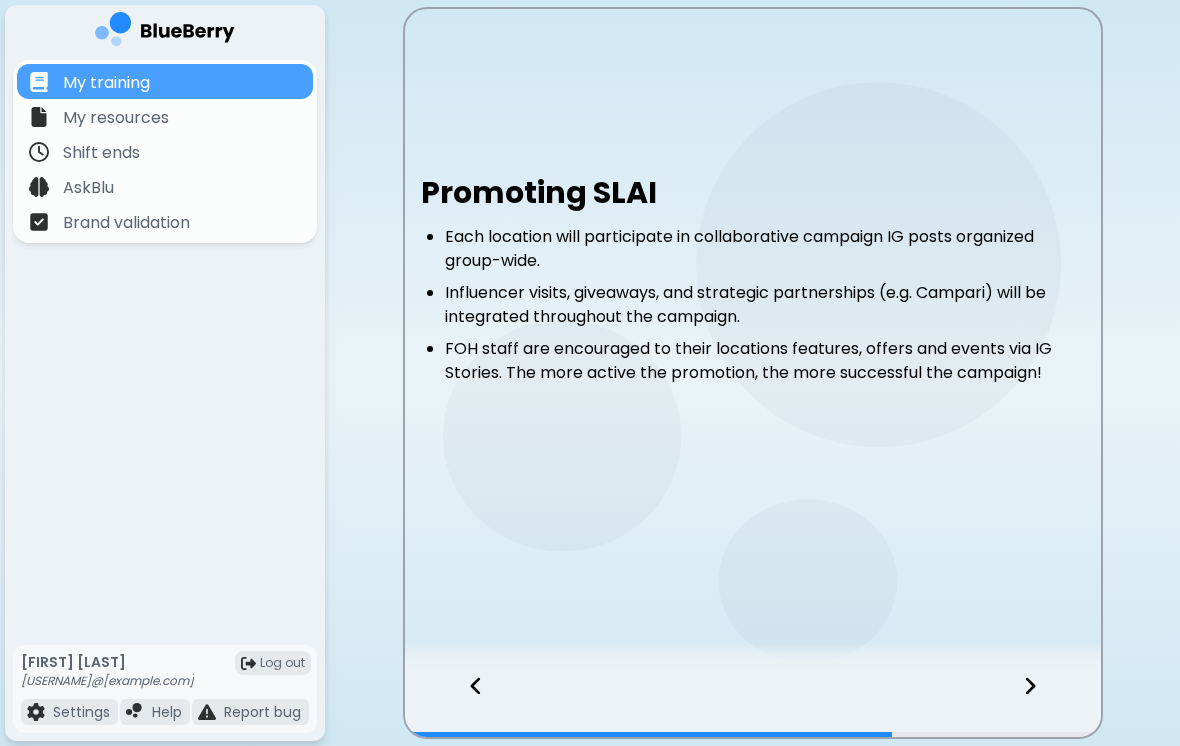 click at bounding box center [1042, 704] 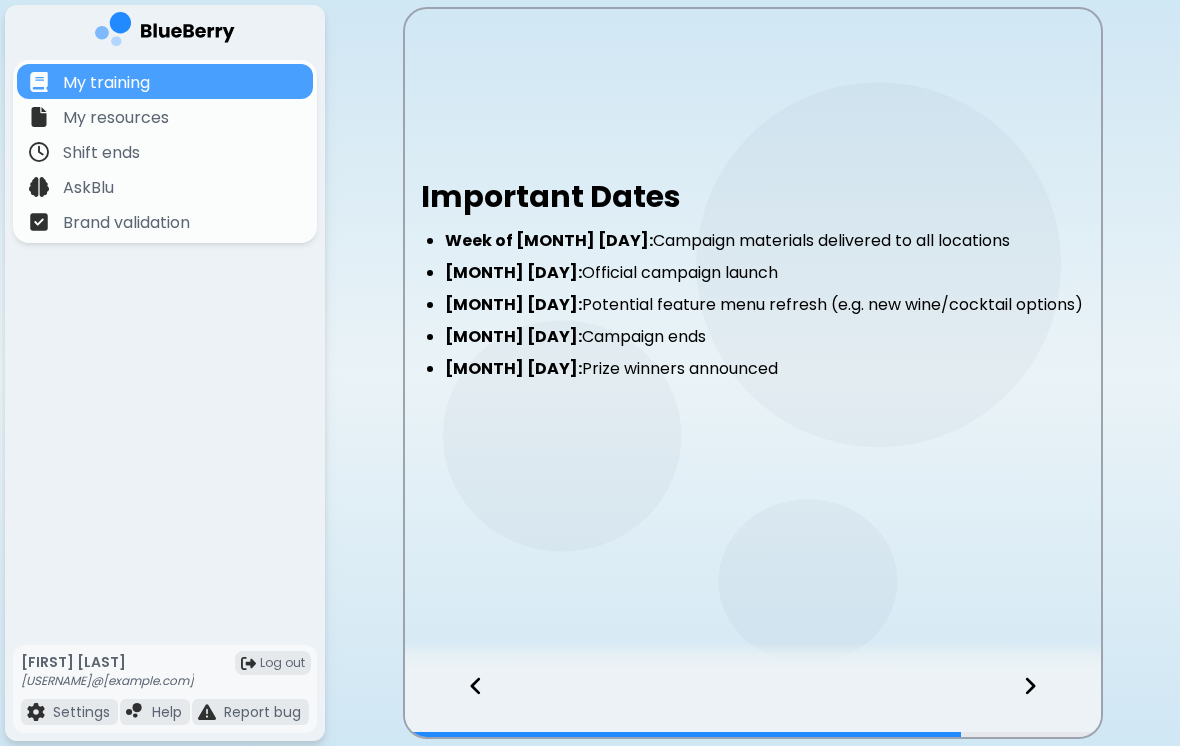 click at bounding box center [1042, 704] 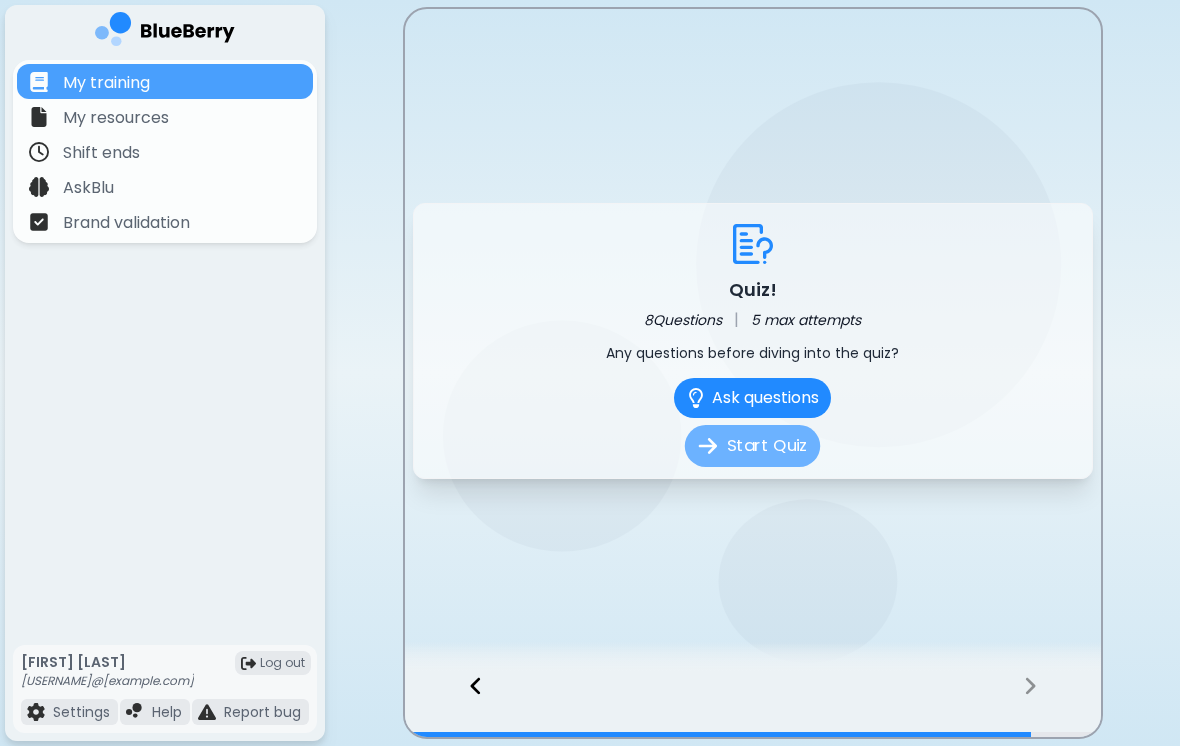 click on "Start Quiz" at bounding box center [752, 446] 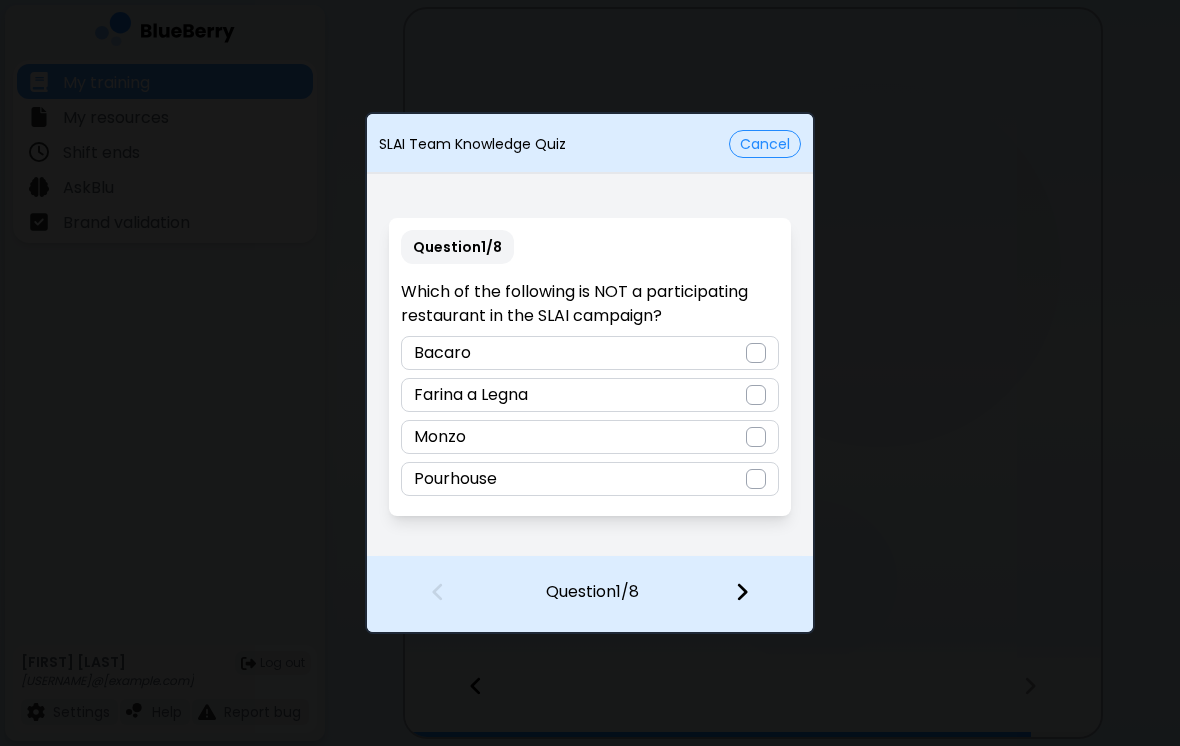click on "Pourhouse" at bounding box center (589, 479) 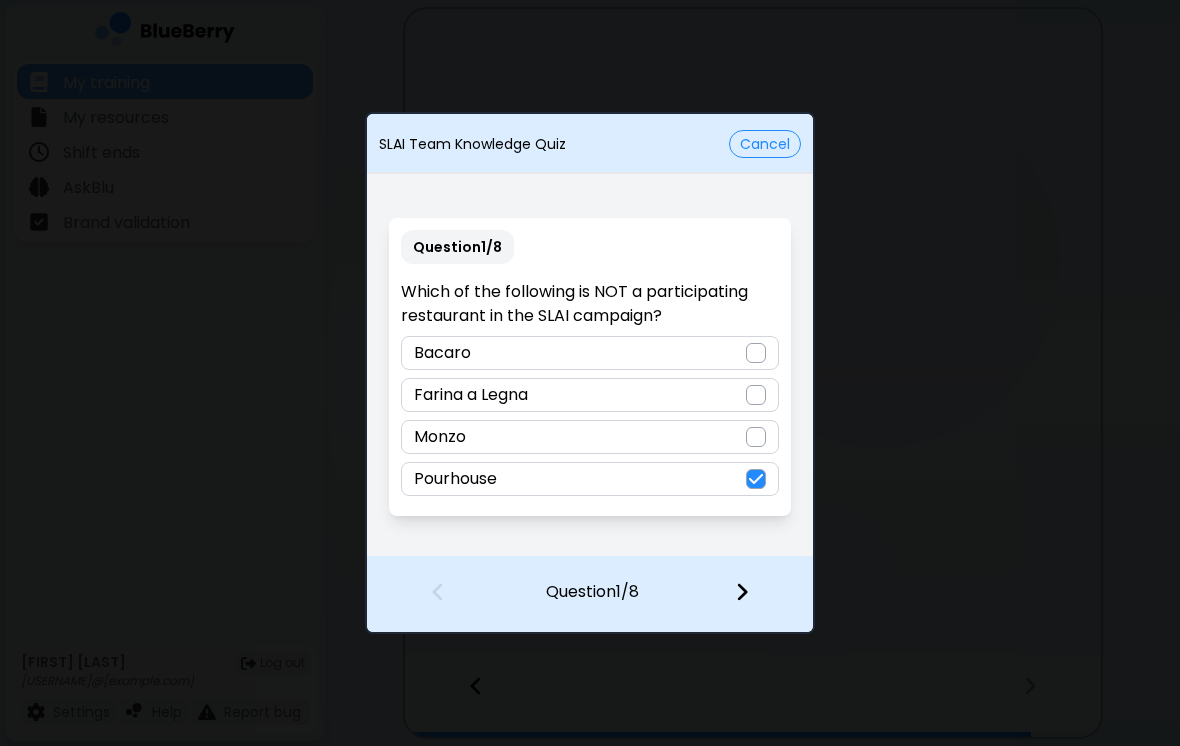click at bounding box center [742, 592] 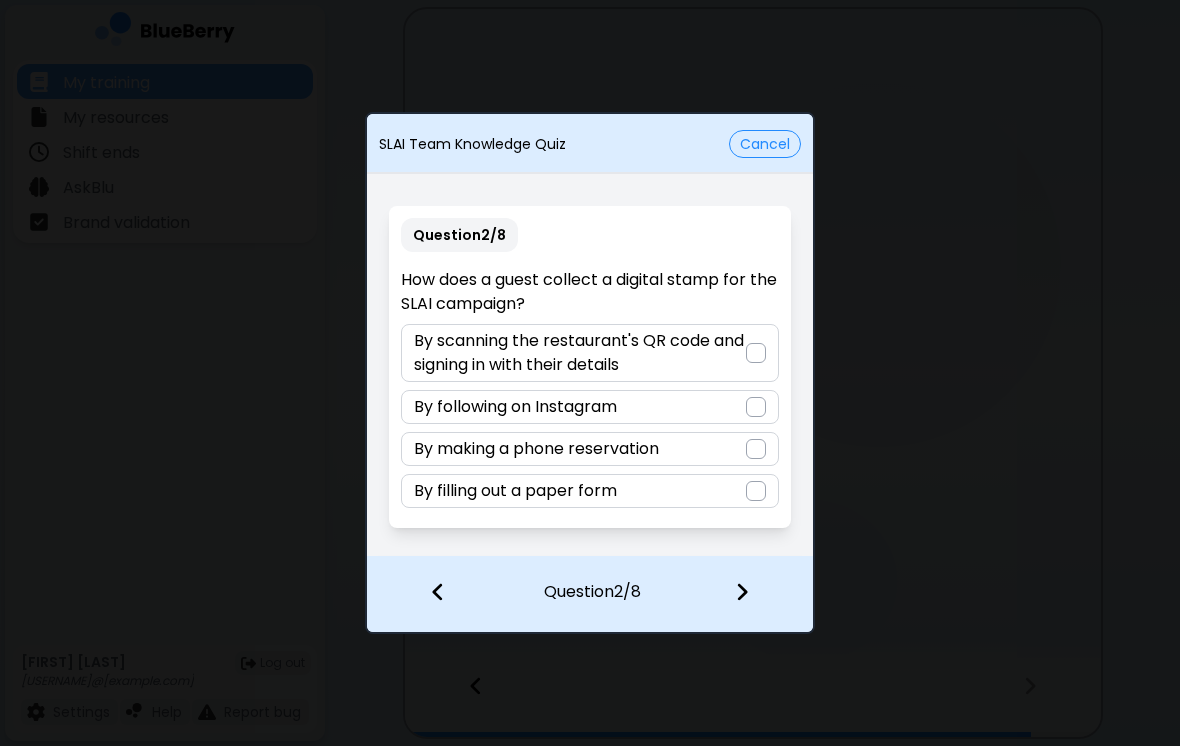 click at bounding box center (756, 353) 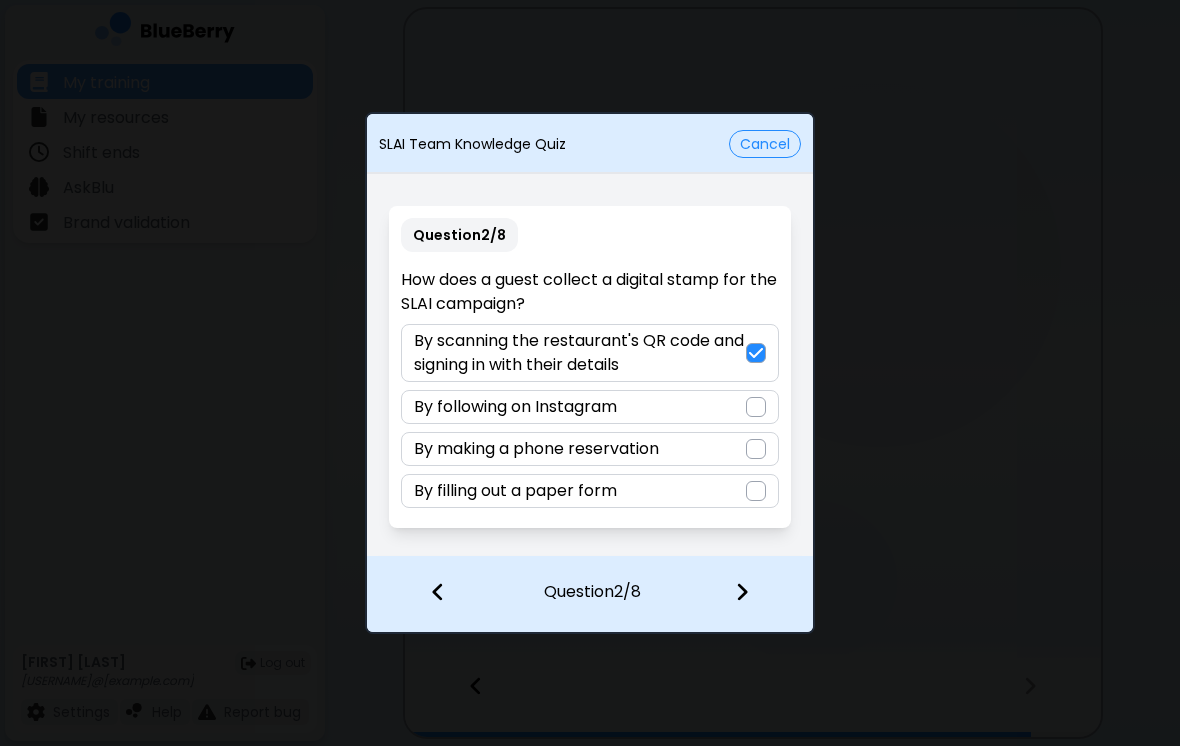 click at bounding box center [754, 594] 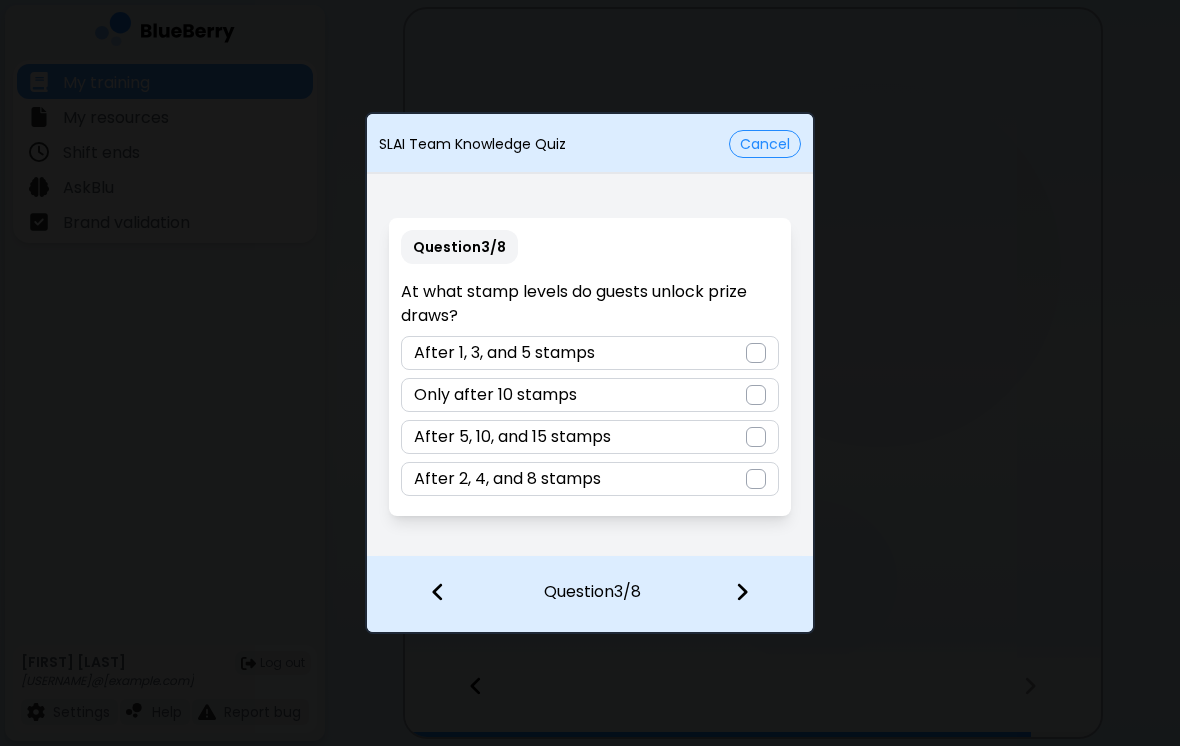 click at bounding box center [756, 353] 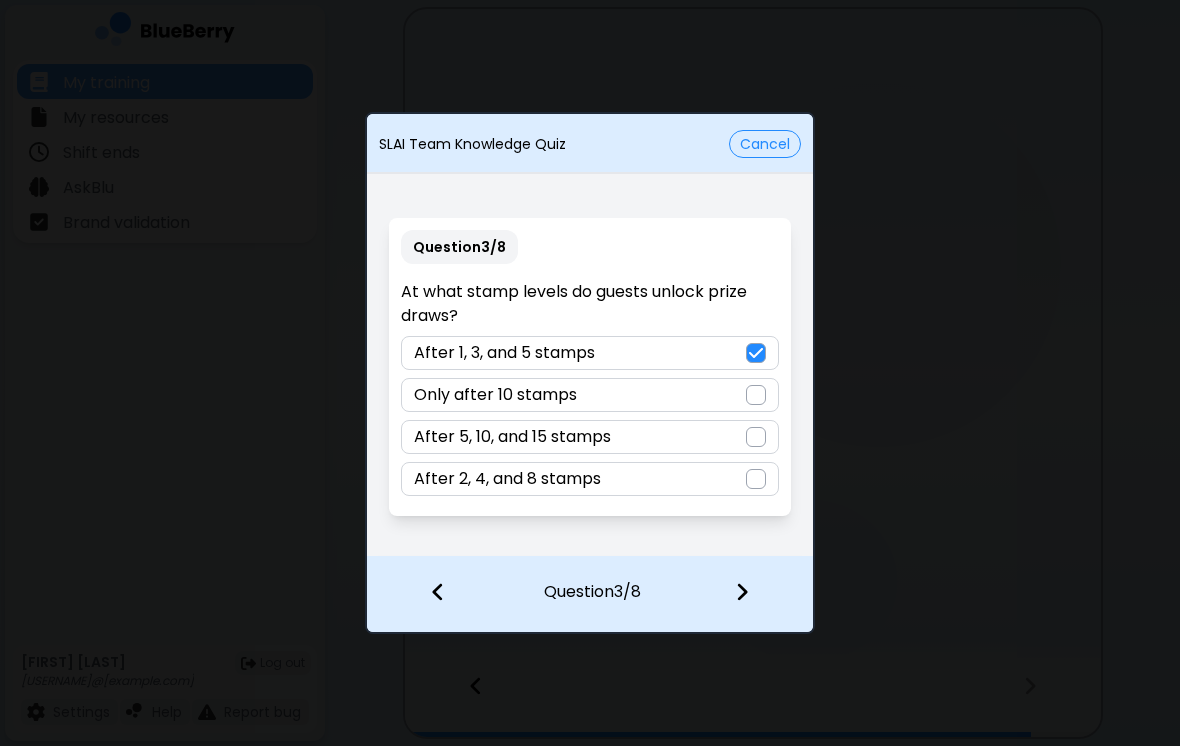 click at bounding box center [756, 353] 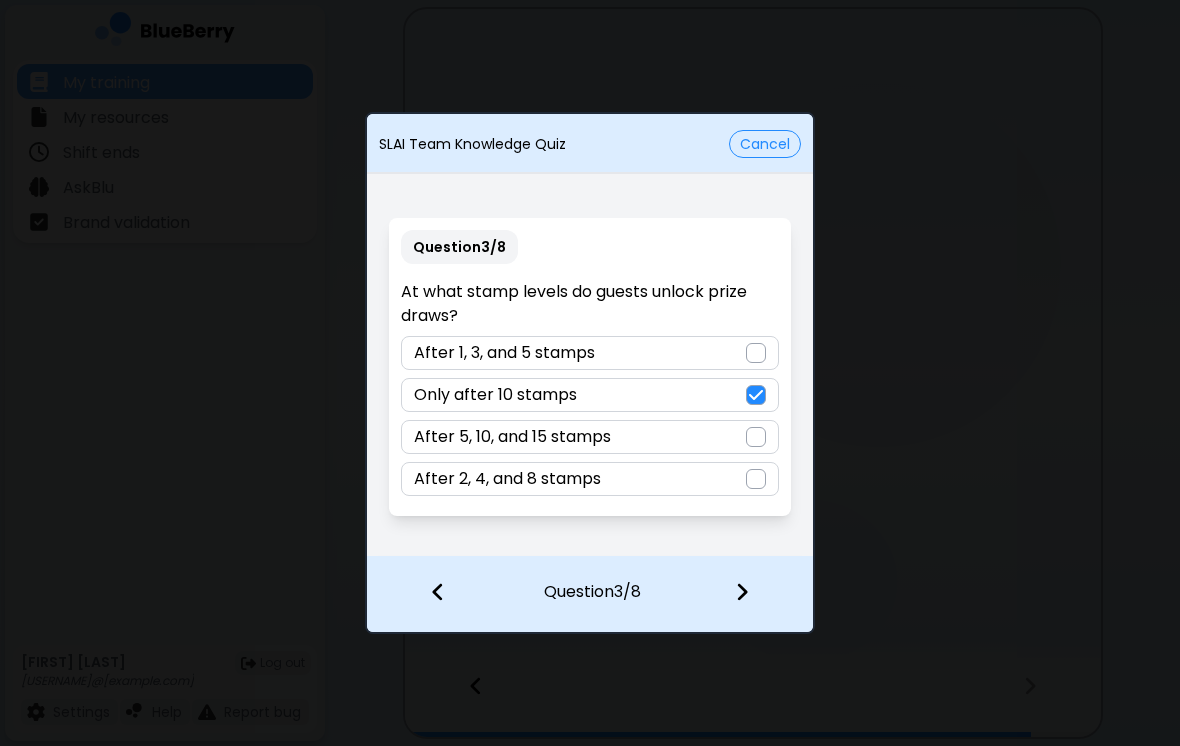 click at bounding box center (756, 353) 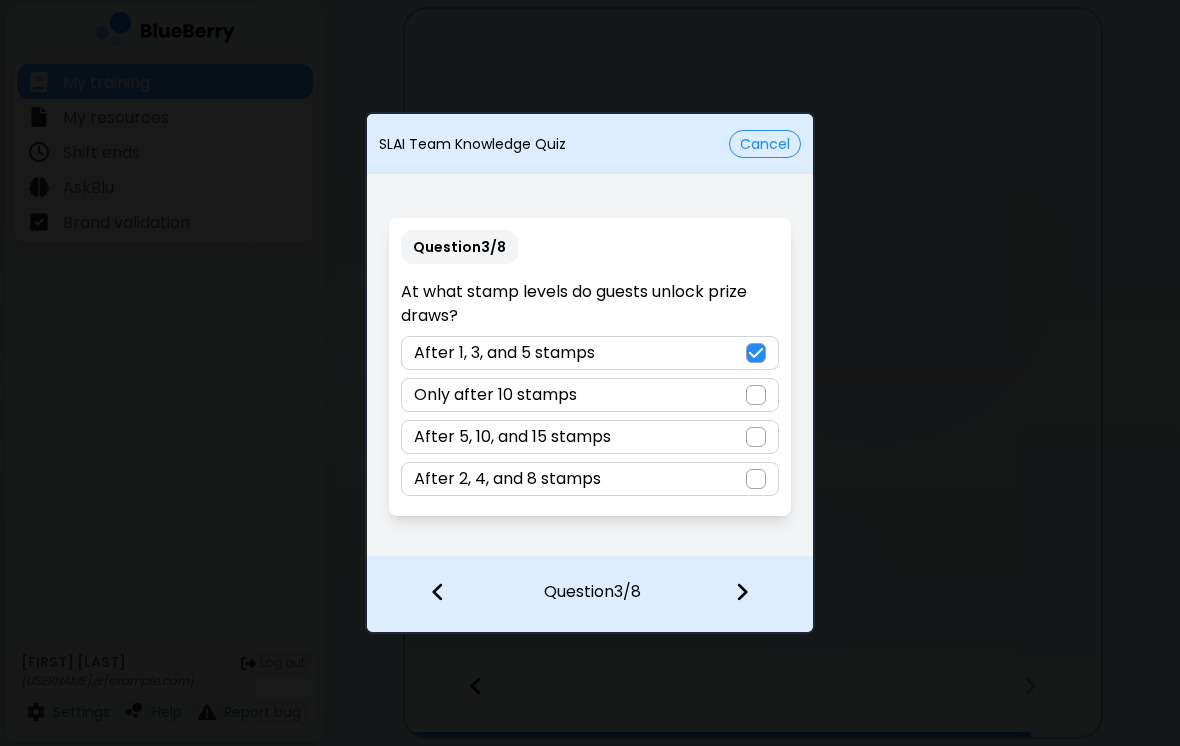 click at bounding box center [754, 594] 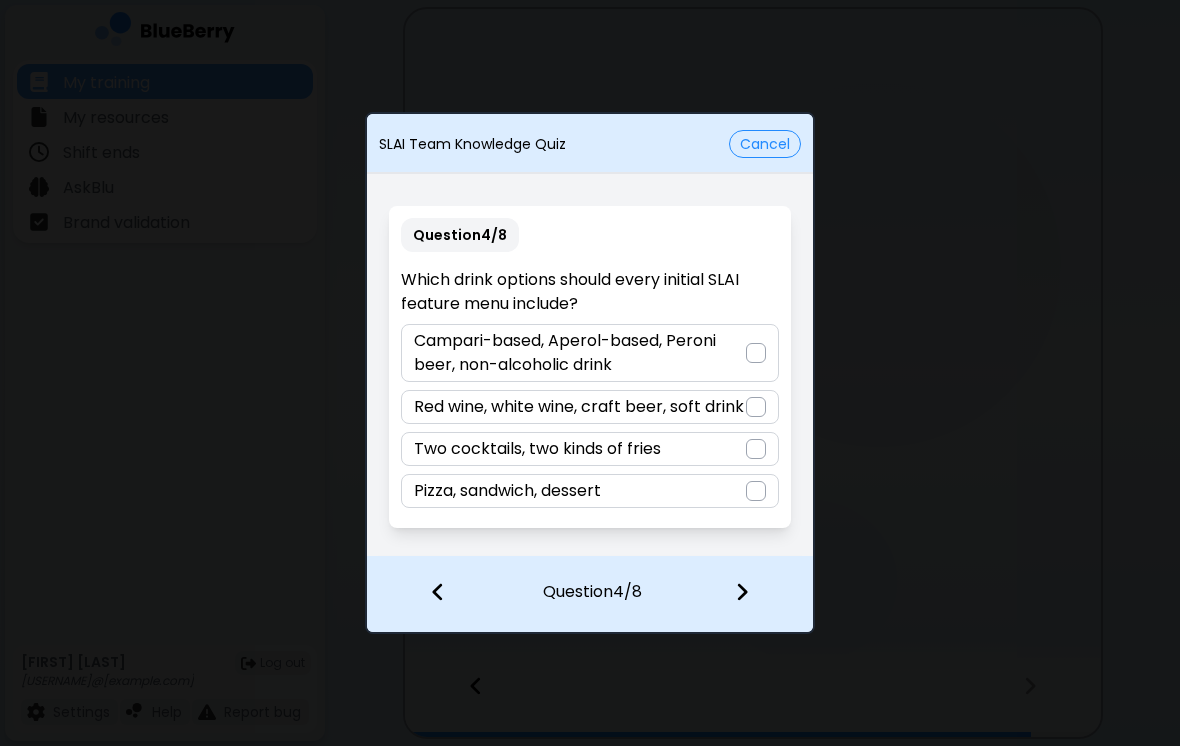 click at bounding box center (756, 353) 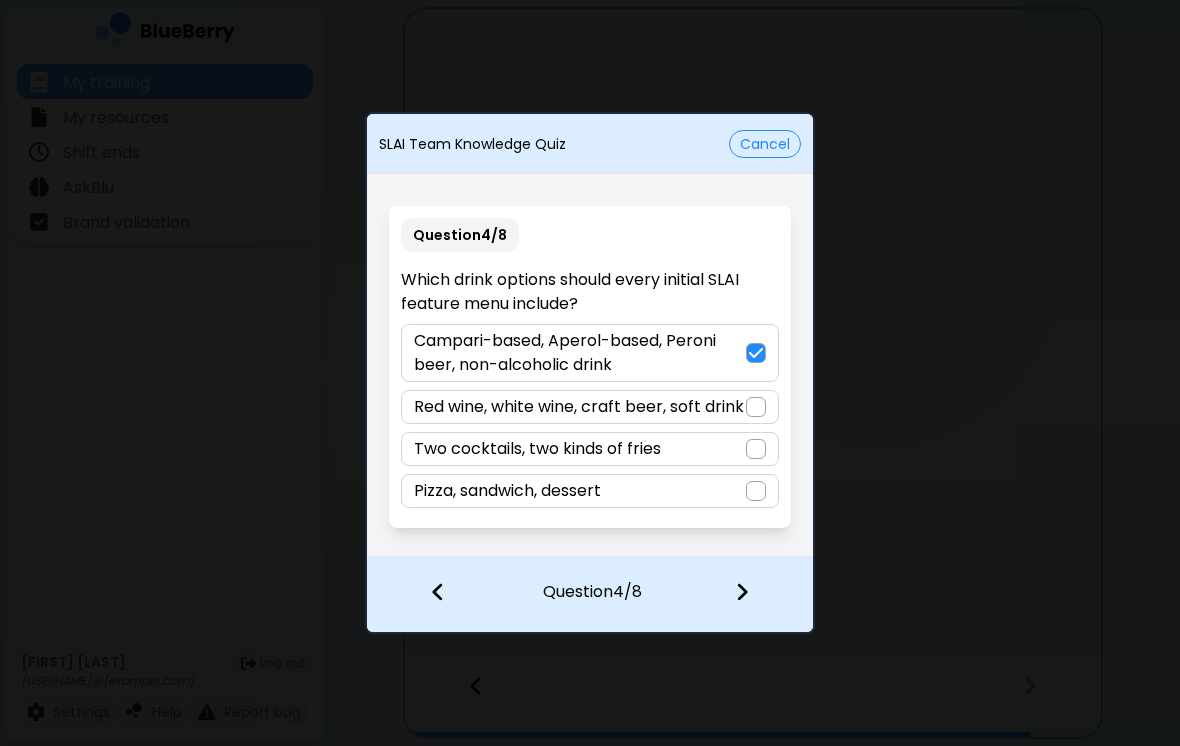click at bounding box center [742, 592] 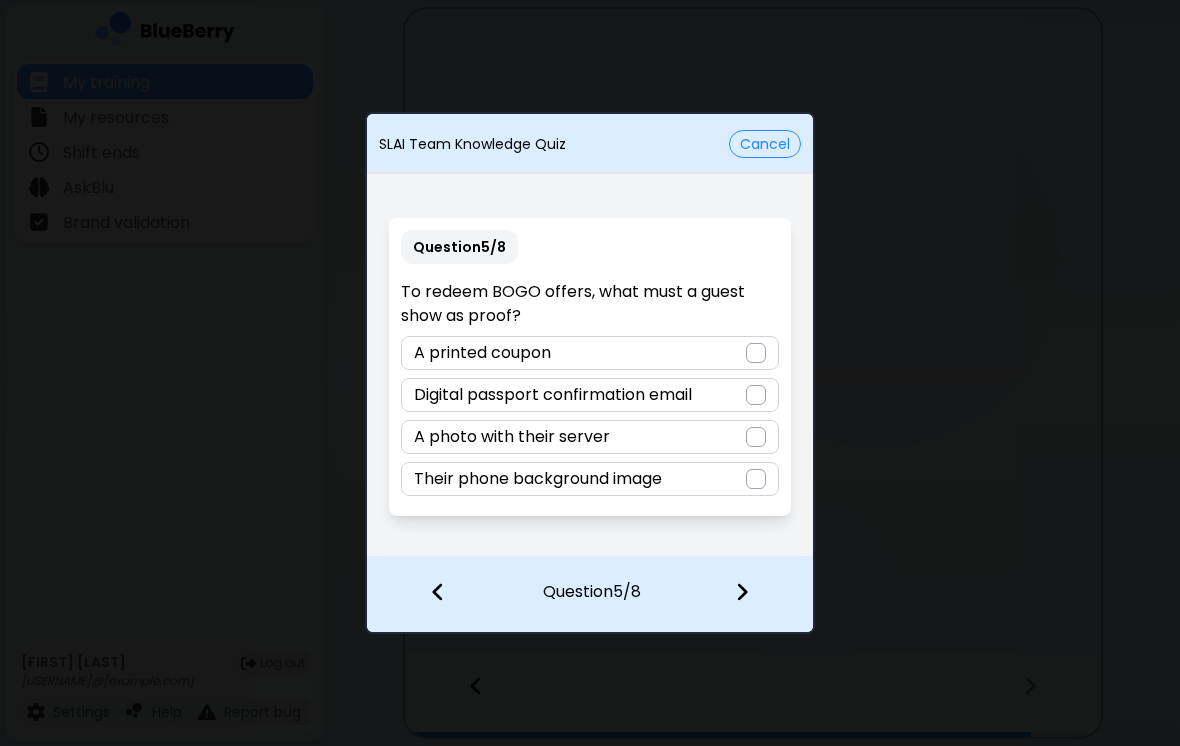 click at bounding box center (756, 395) 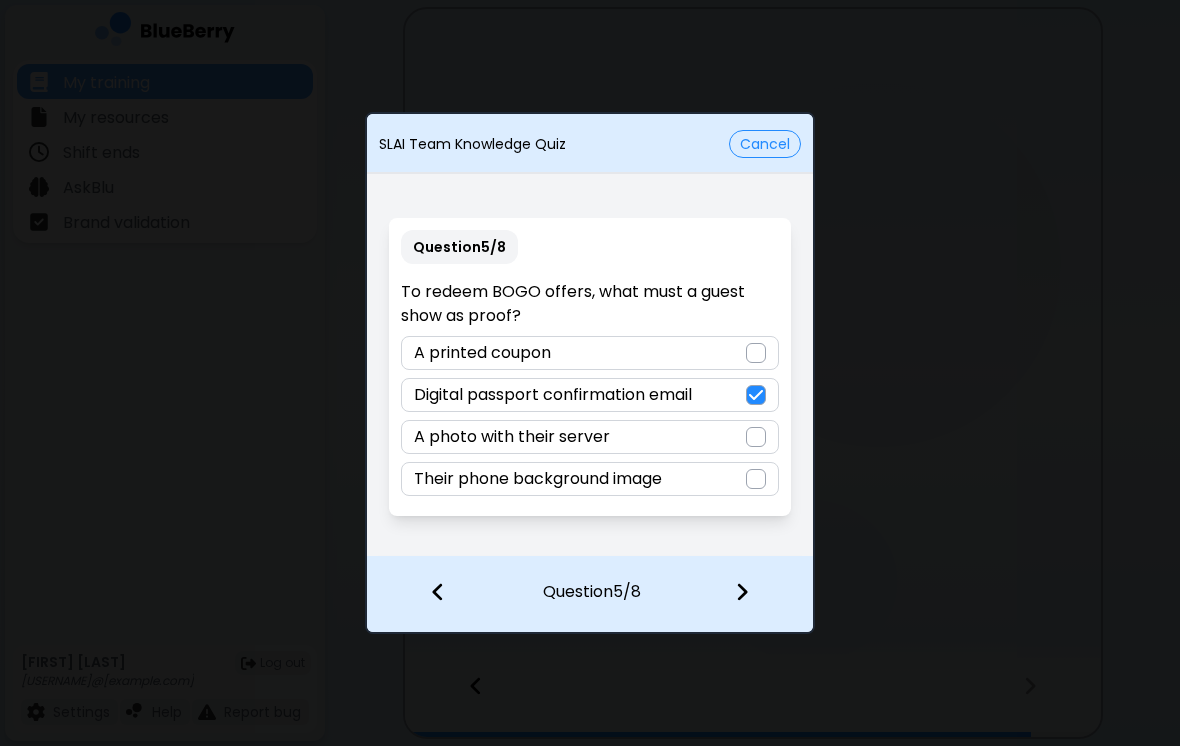 click at bounding box center [742, 592] 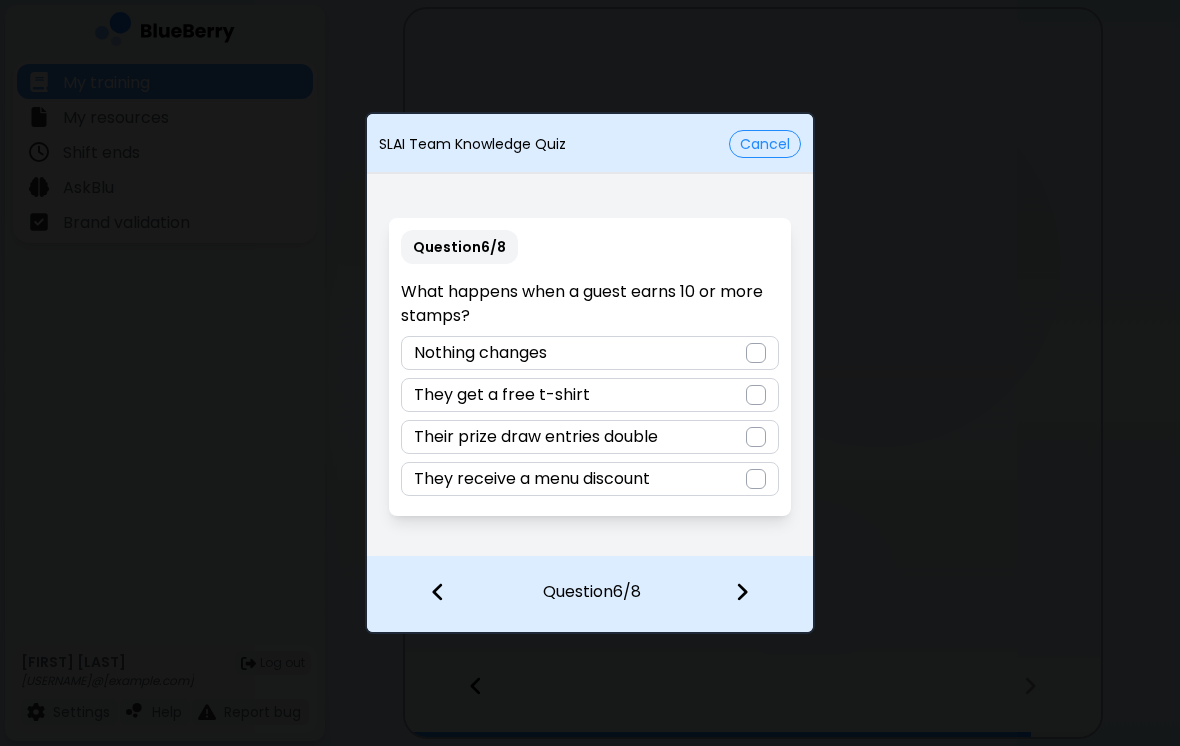 click at bounding box center [756, 437] 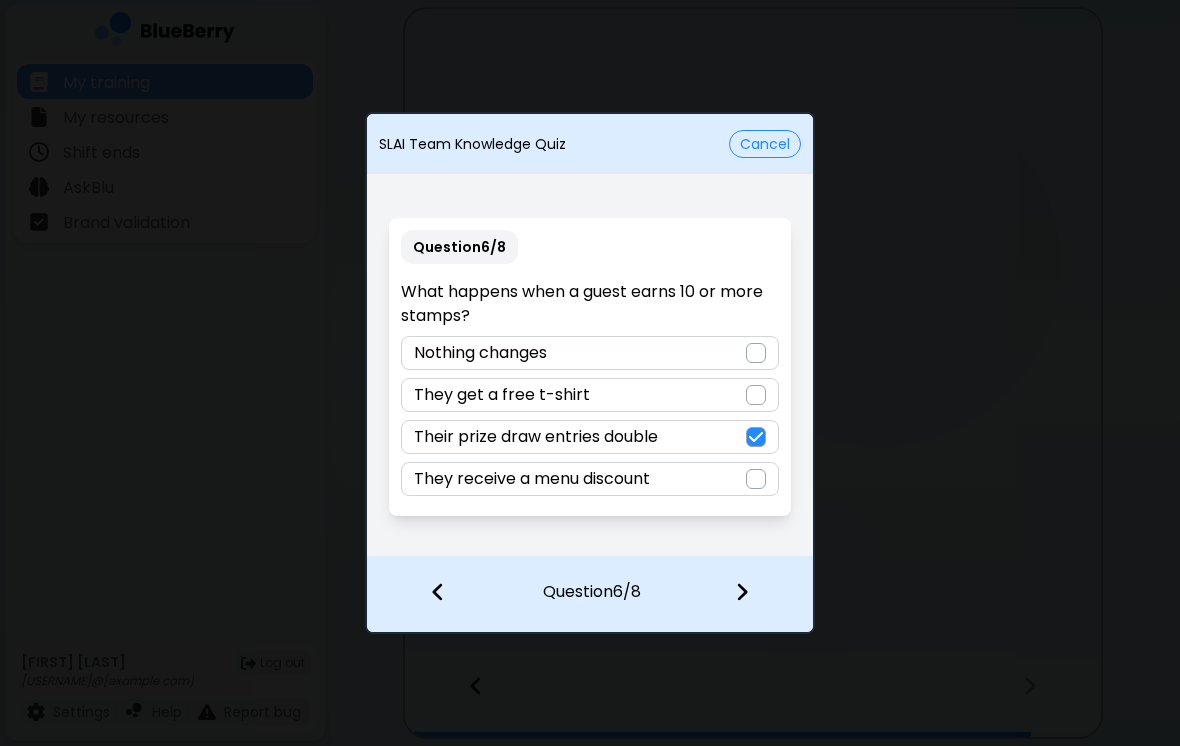click at bounding box center [754, 594] 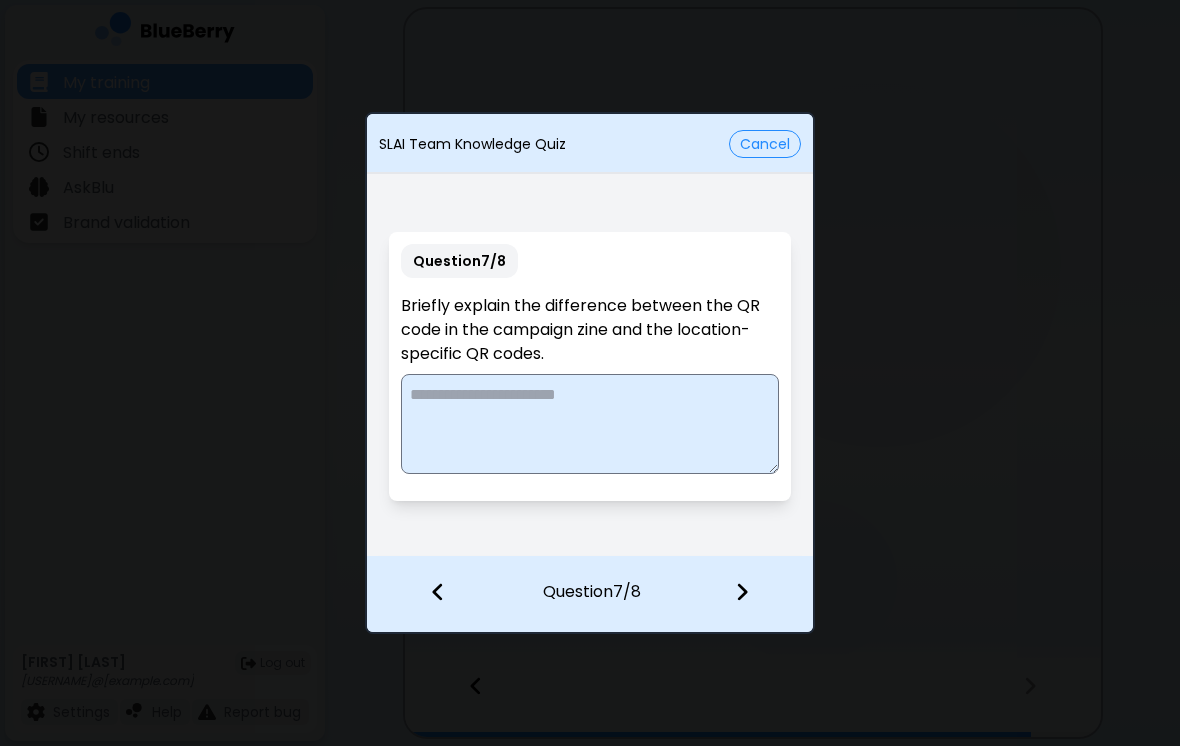 click at bounding box center [589, 424] 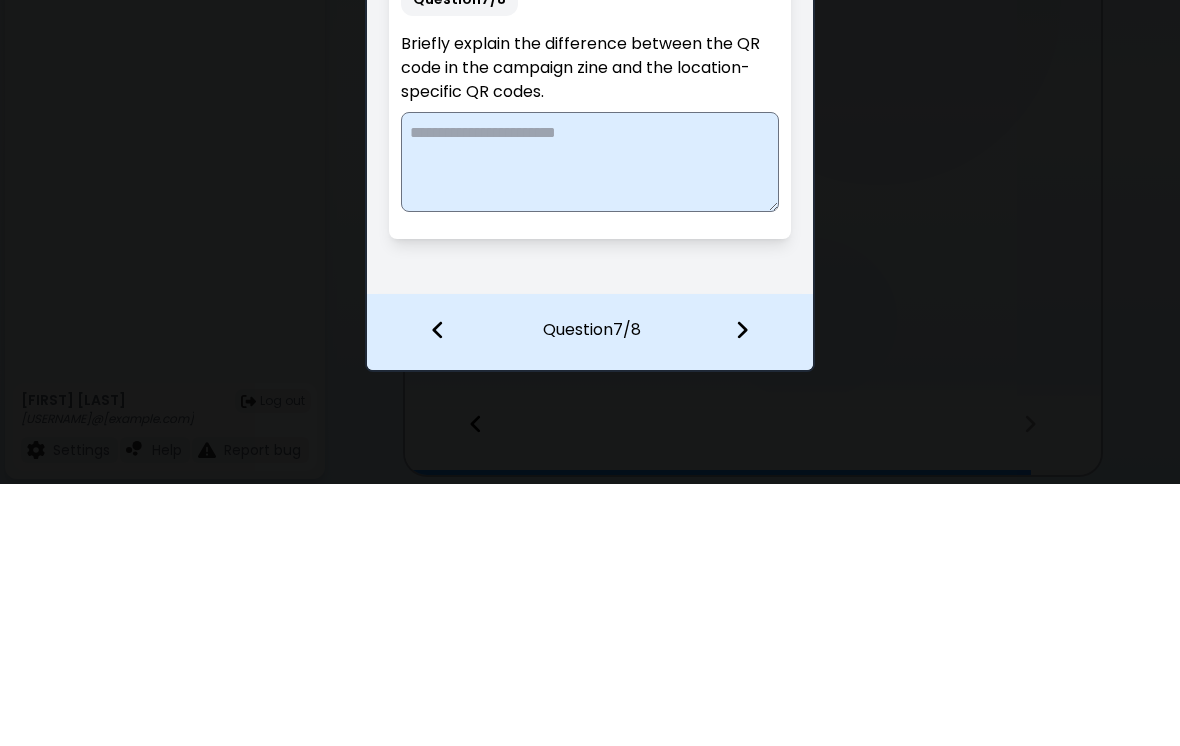 click at bounding box center (589, 424) 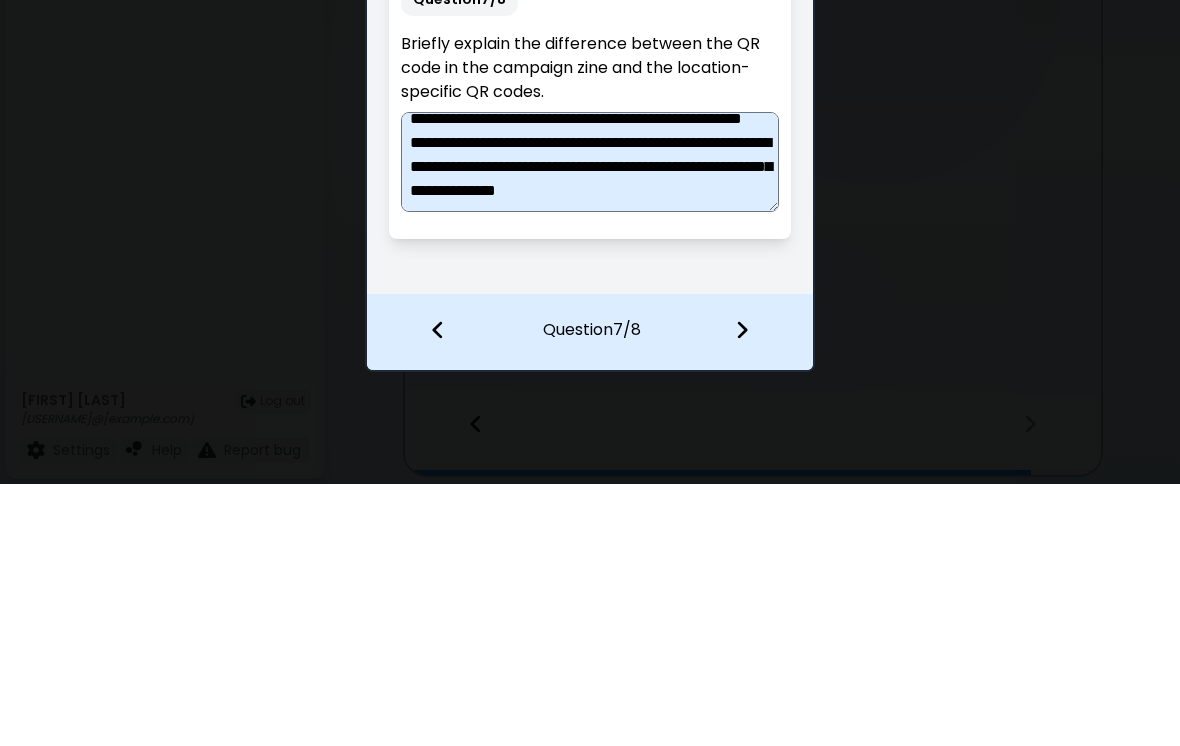 scroll, scrollTop: 86, scrollLeft: 0, axis: vertical 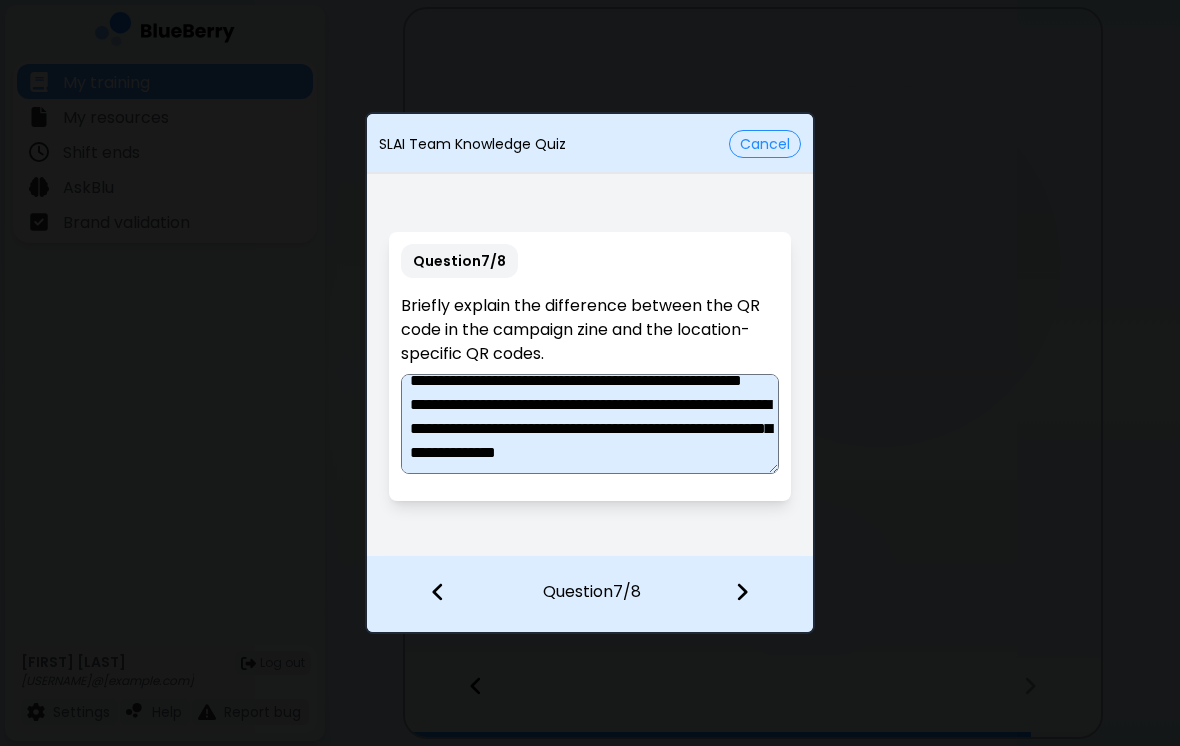 type on "**********" 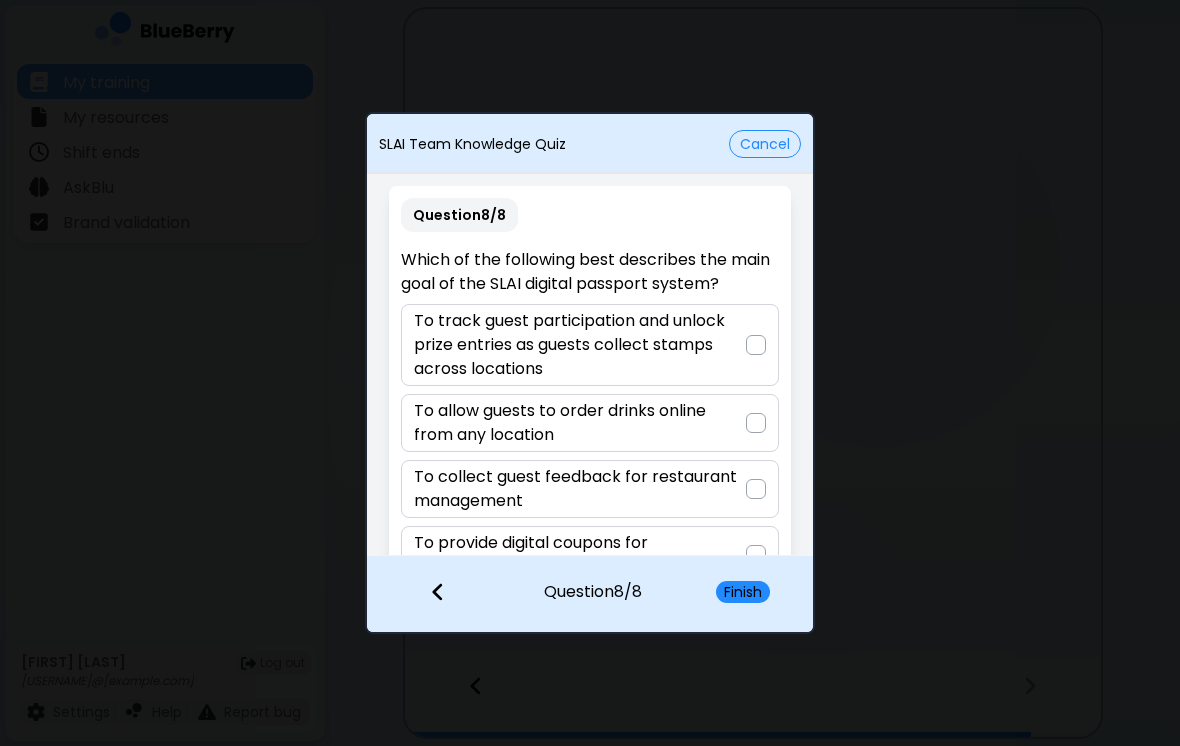 click at bounding box center [756, 345] 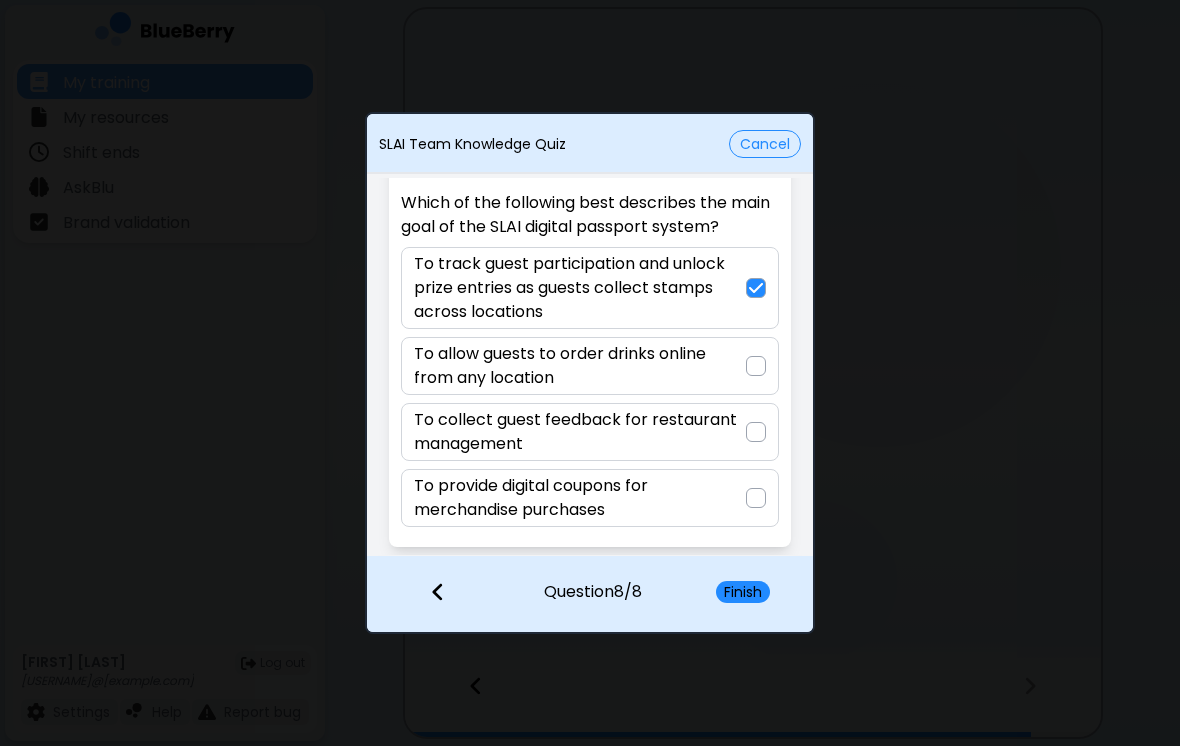 scroll, scrollTop: 13, scrollLeft: 0, axis: vertical 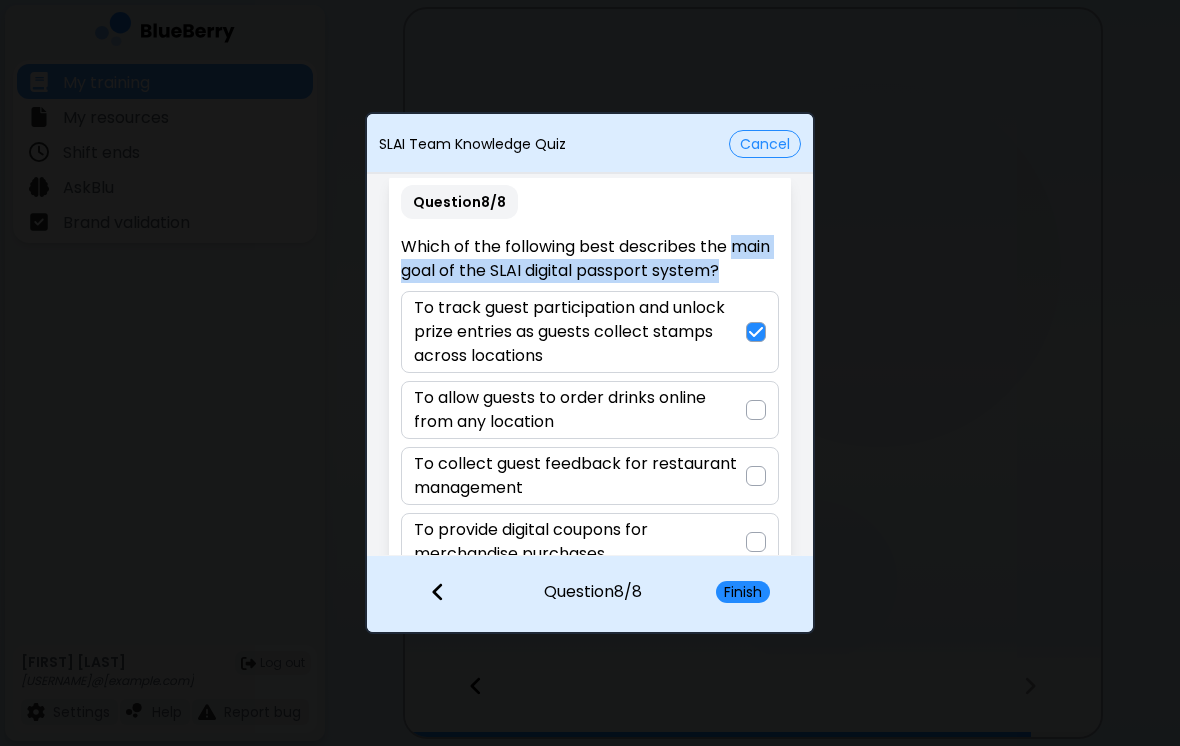 copy on "main goal of the SLAI digital passport system?" 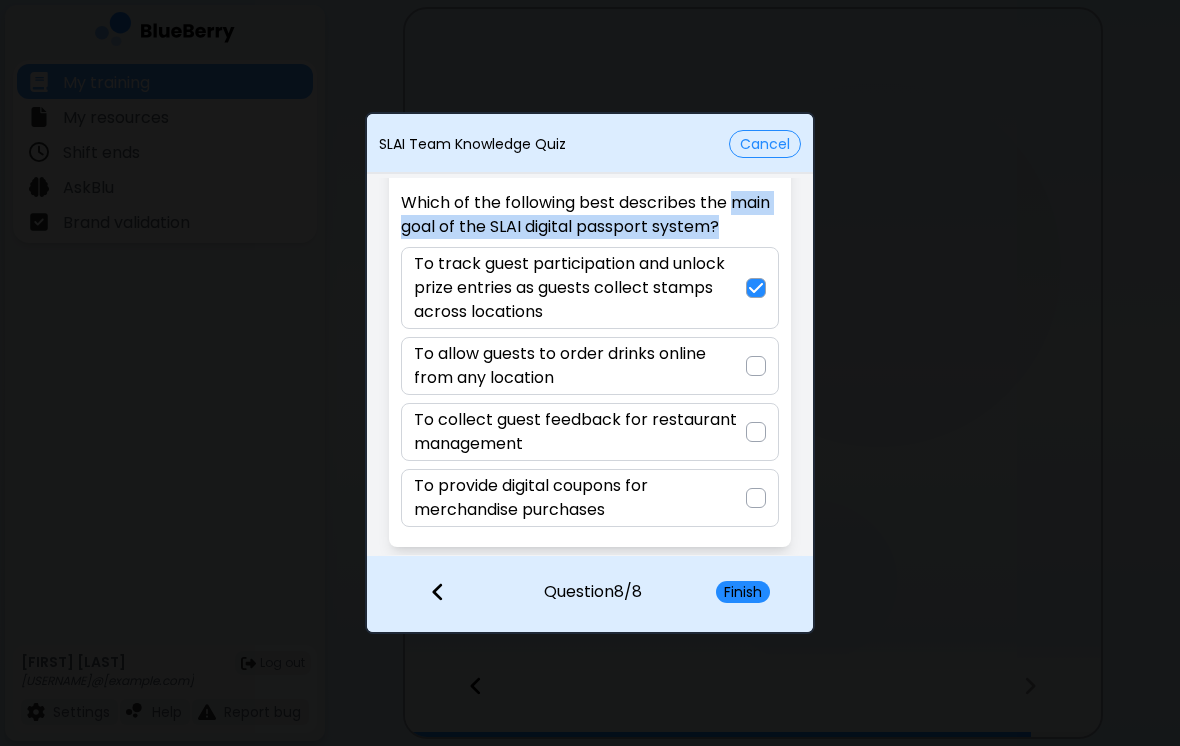 scroll, scrollTop: 57, scrollLeft: 0, axis: vertical 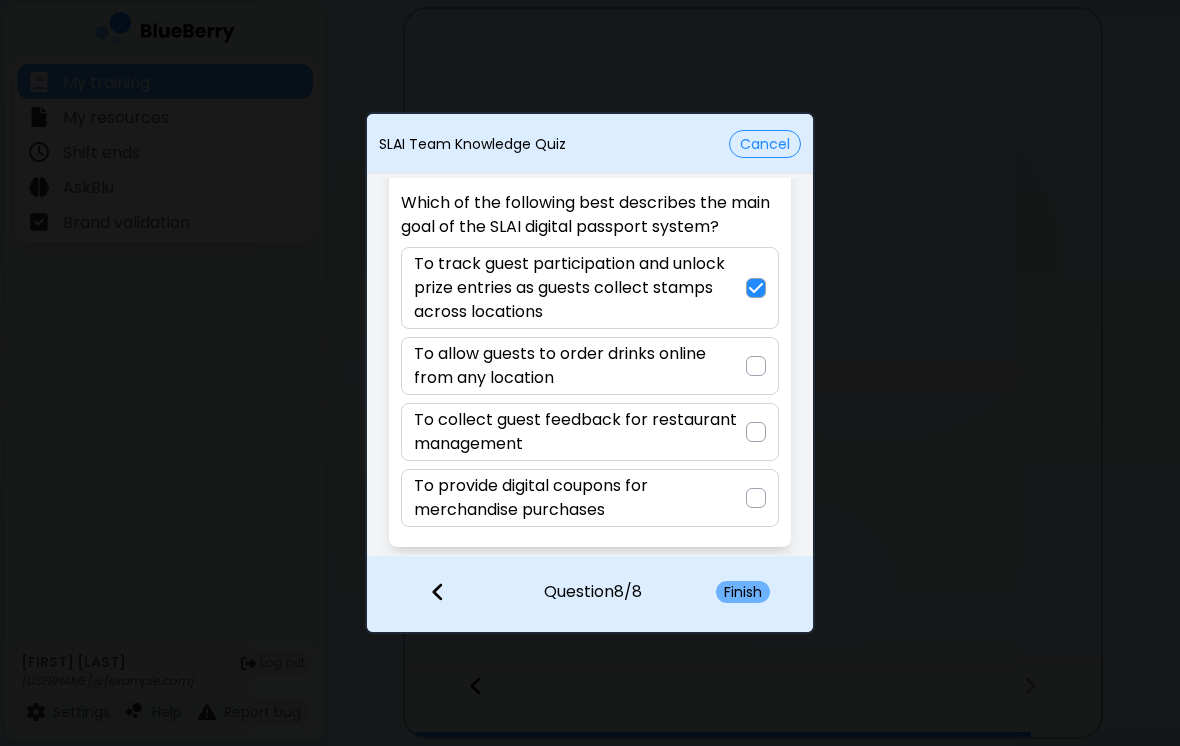 click on "Finish" at bounding box center (743, 592) 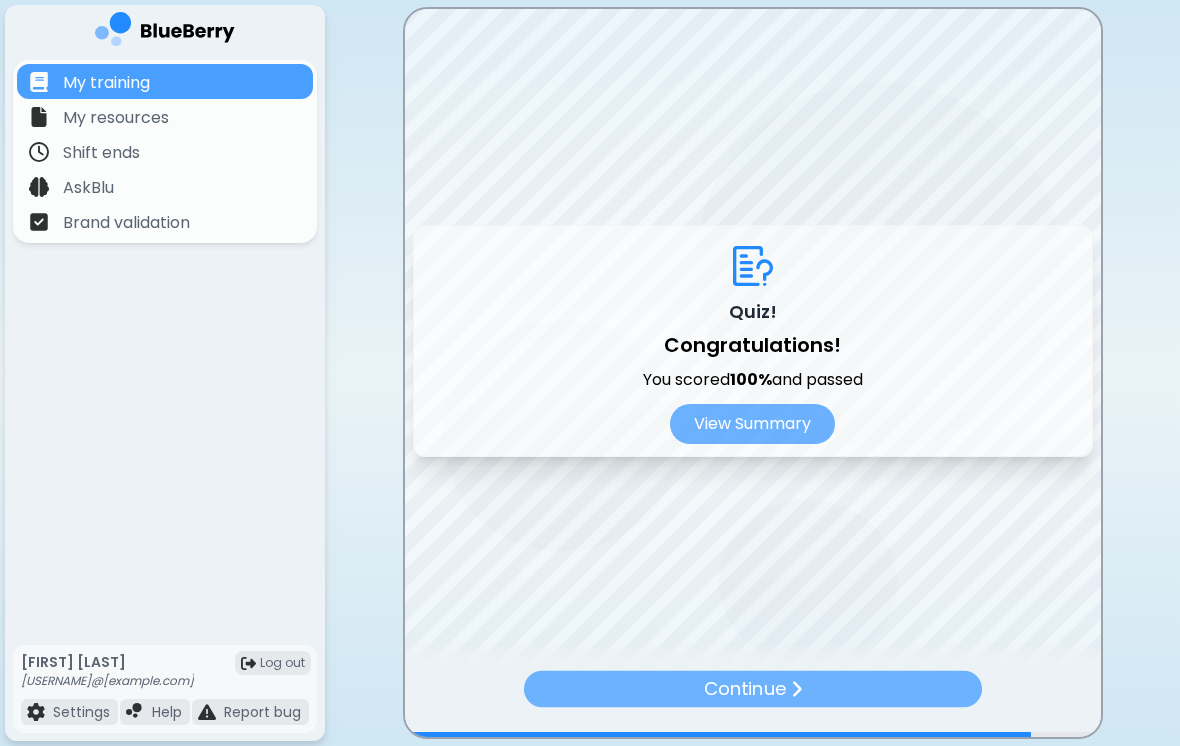 click on "Continue" at bounding box center (752, 688) 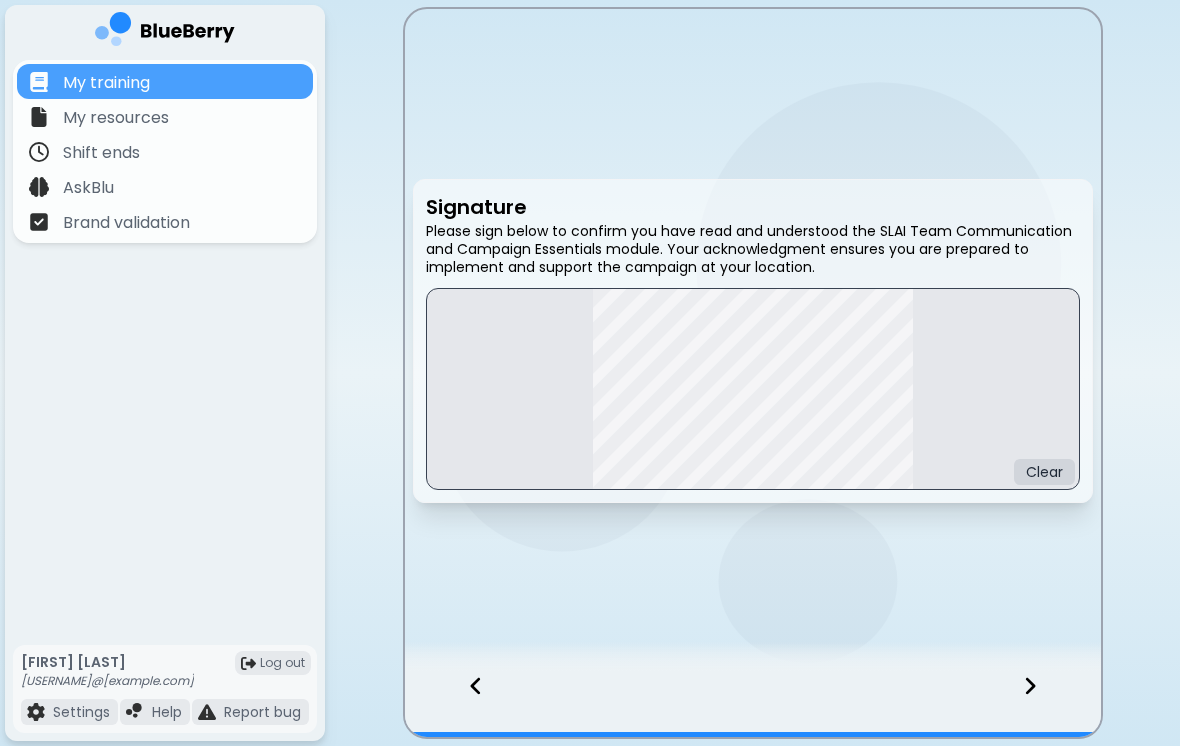 click at bounding box center [1042, 704] 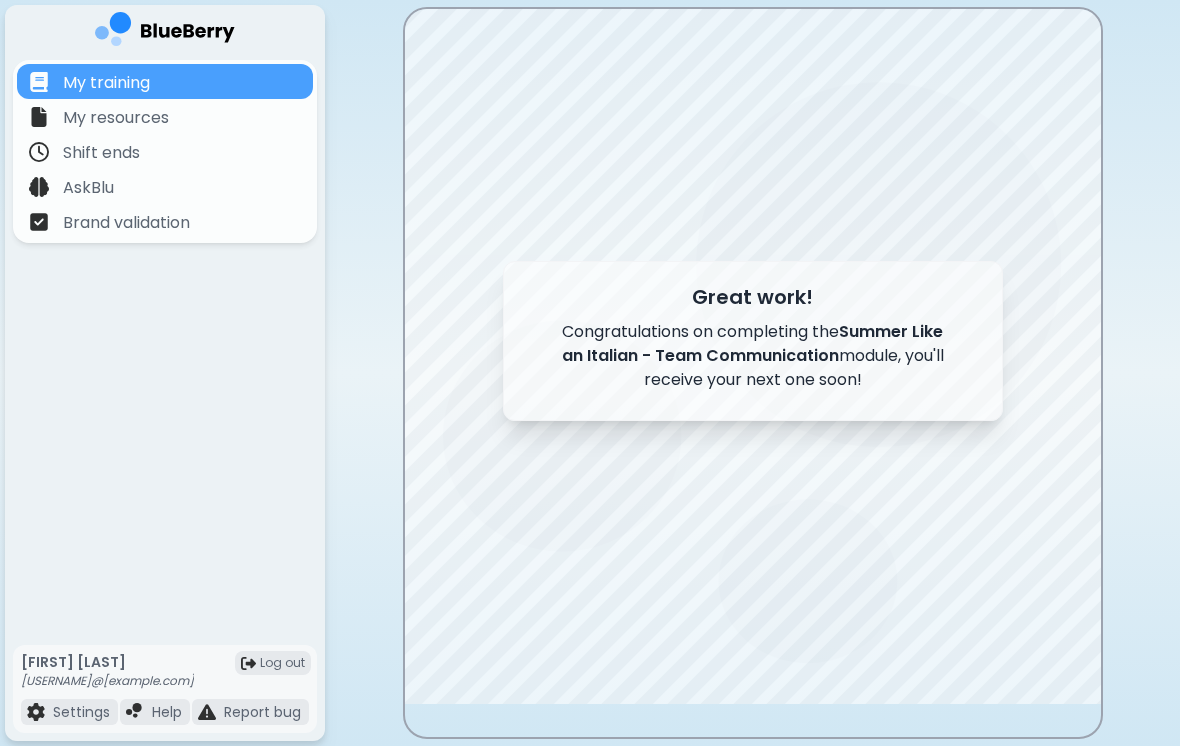 click at bounding box center (753, 372) 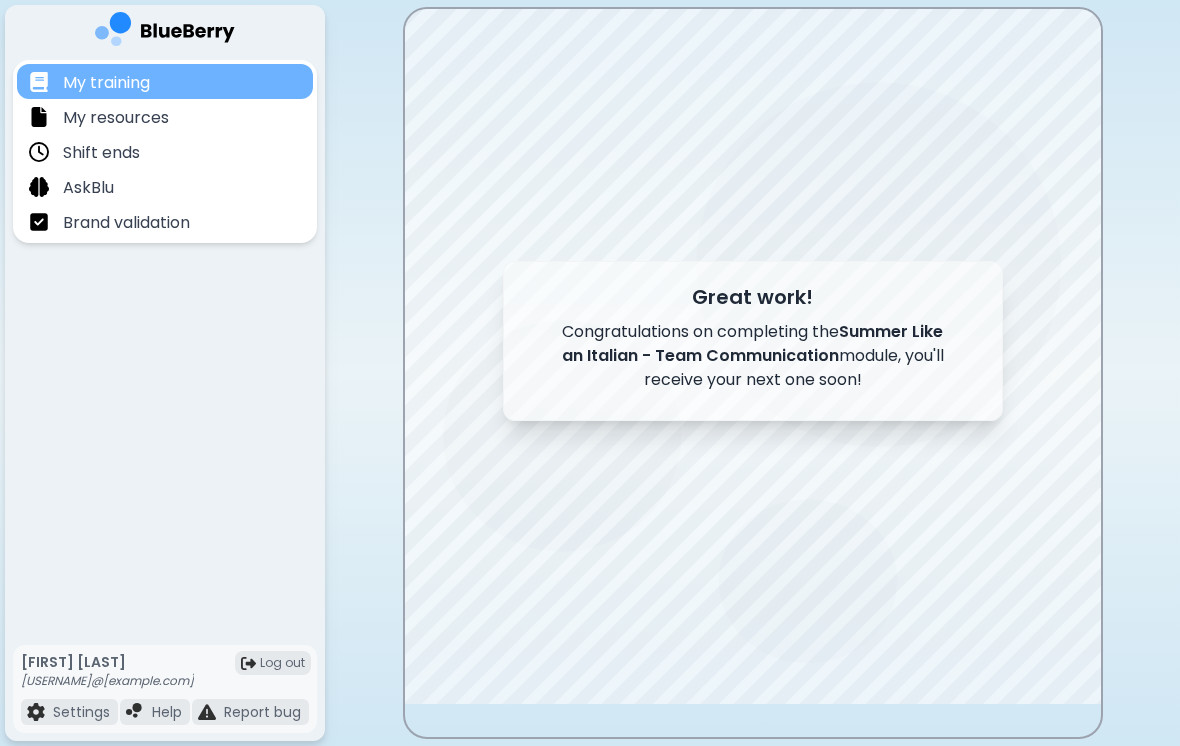 click on "My training" at bounding box center (165, 81) 